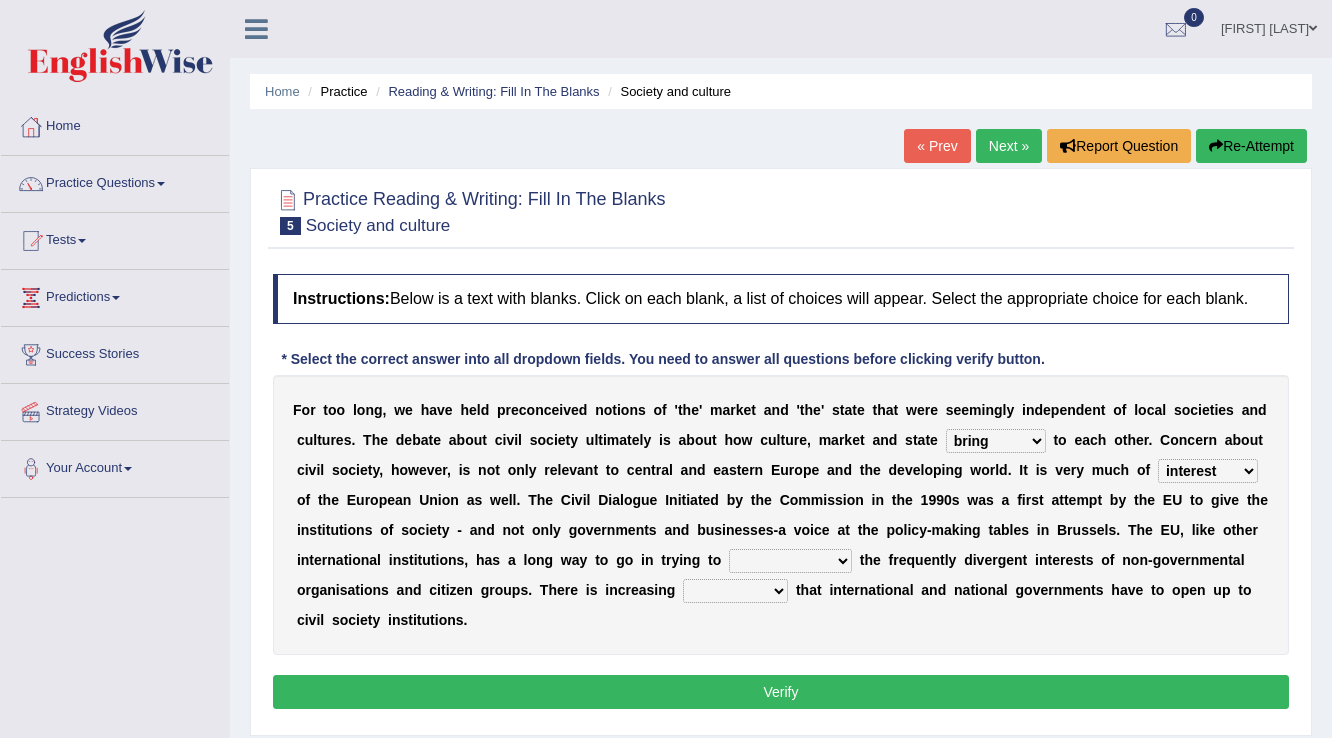 select on "bring" 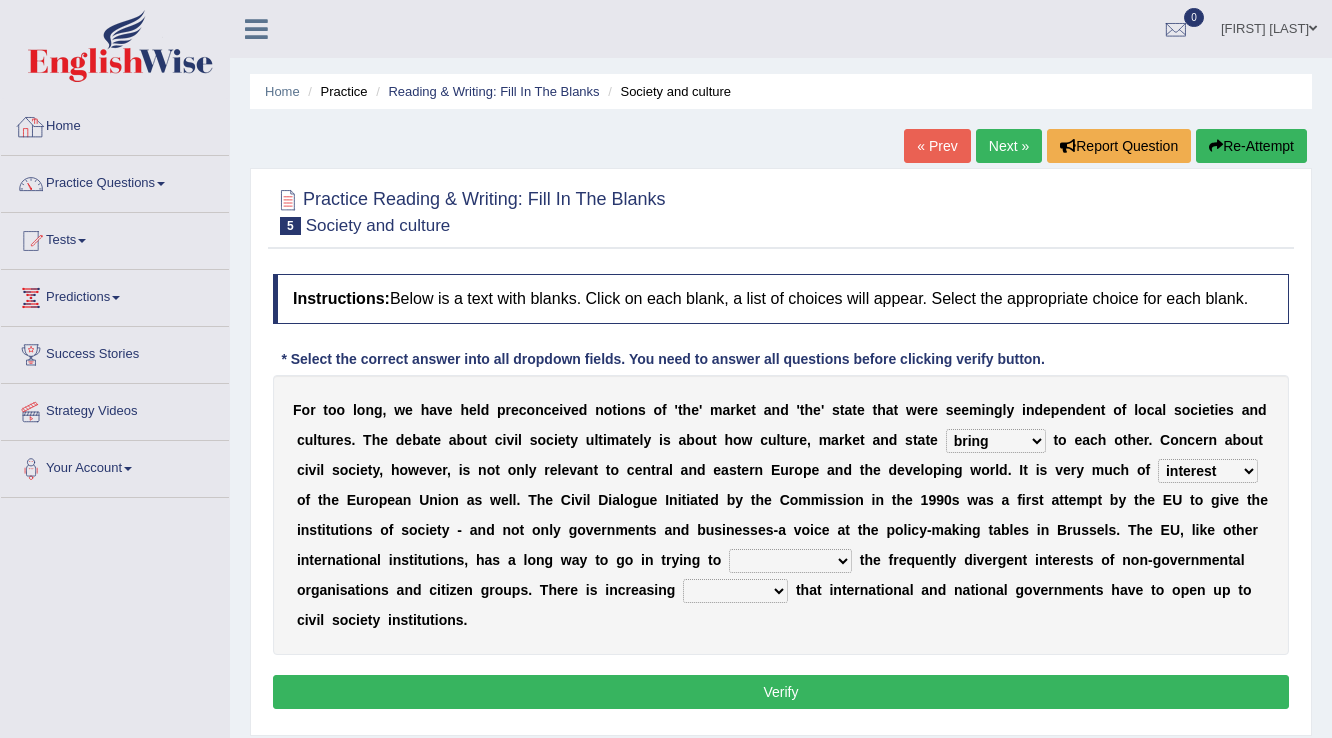 click on "Home" at bounding box center (115, 124) 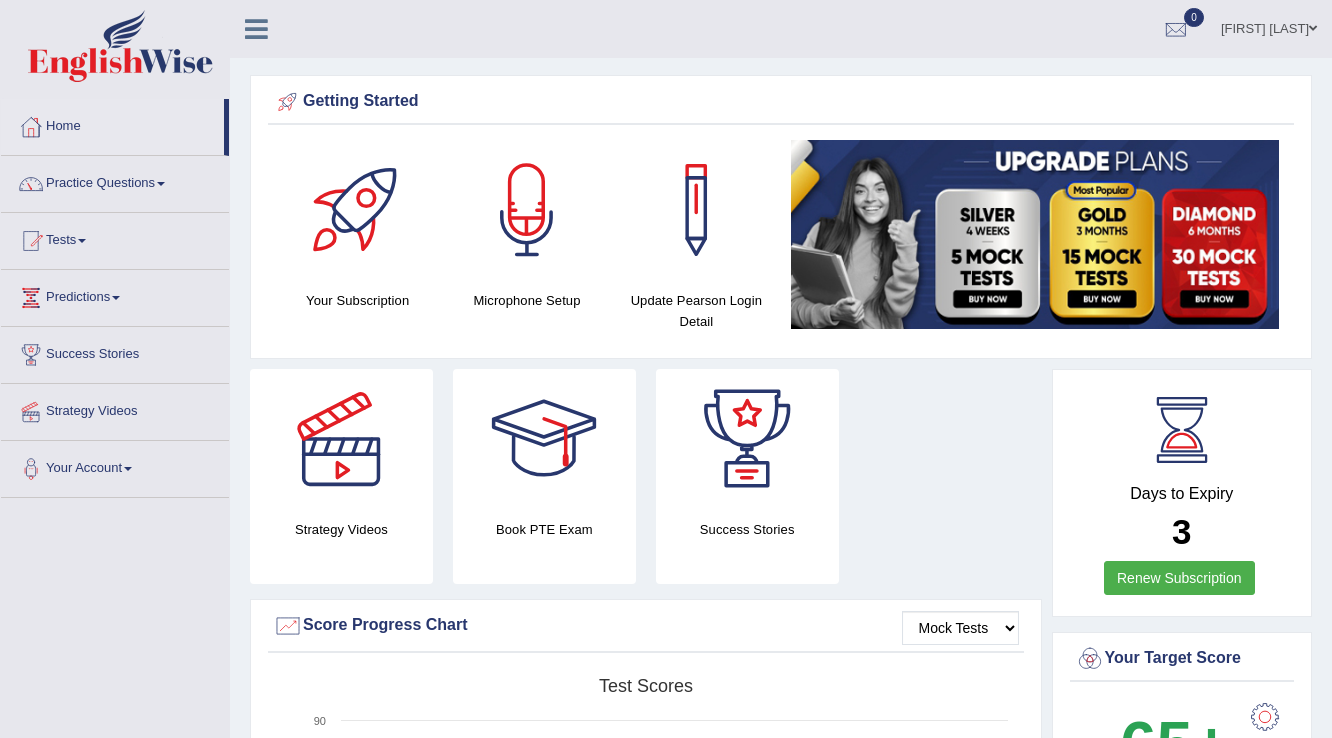 scroll, scrollTop: 0, scrollLeft: 0, axis: both 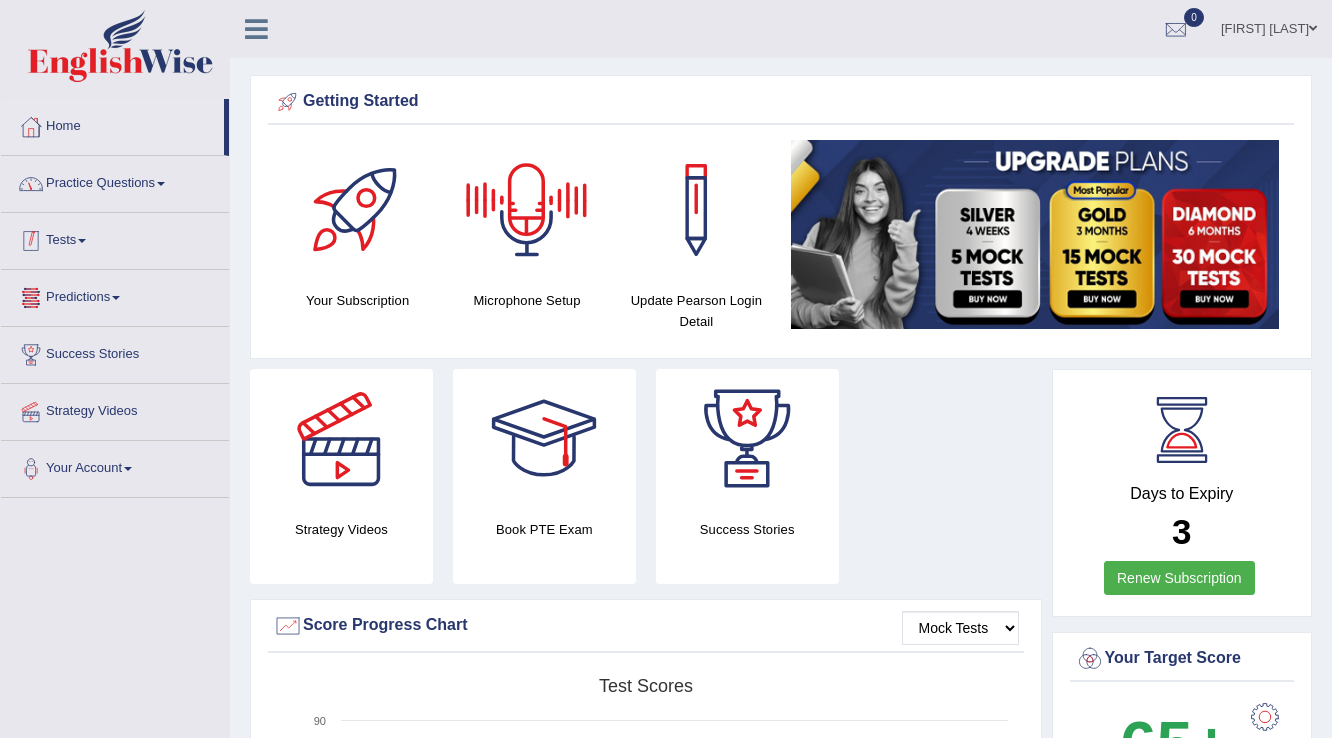 click on "Practice Questions" at bounding box center (115, 181) 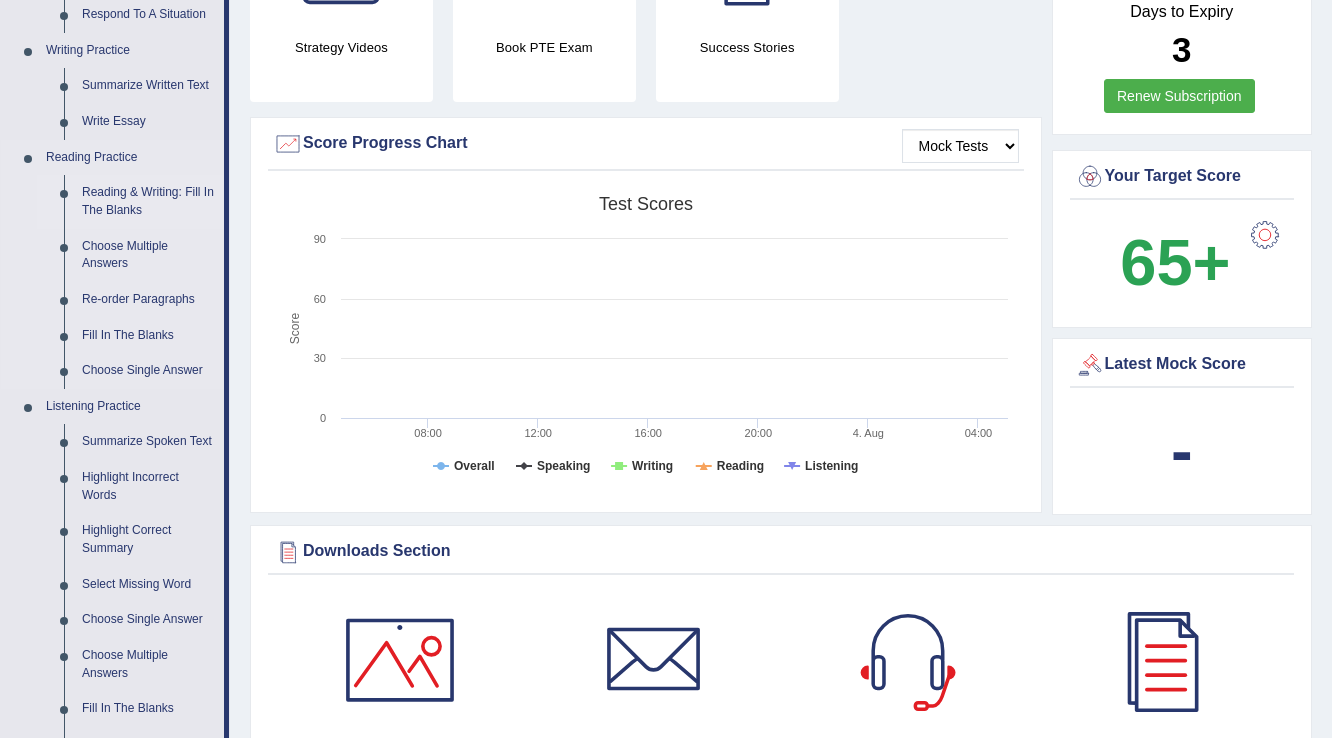 scroll, scrollTop: 480, scrollLeft: 0, axis: vertical 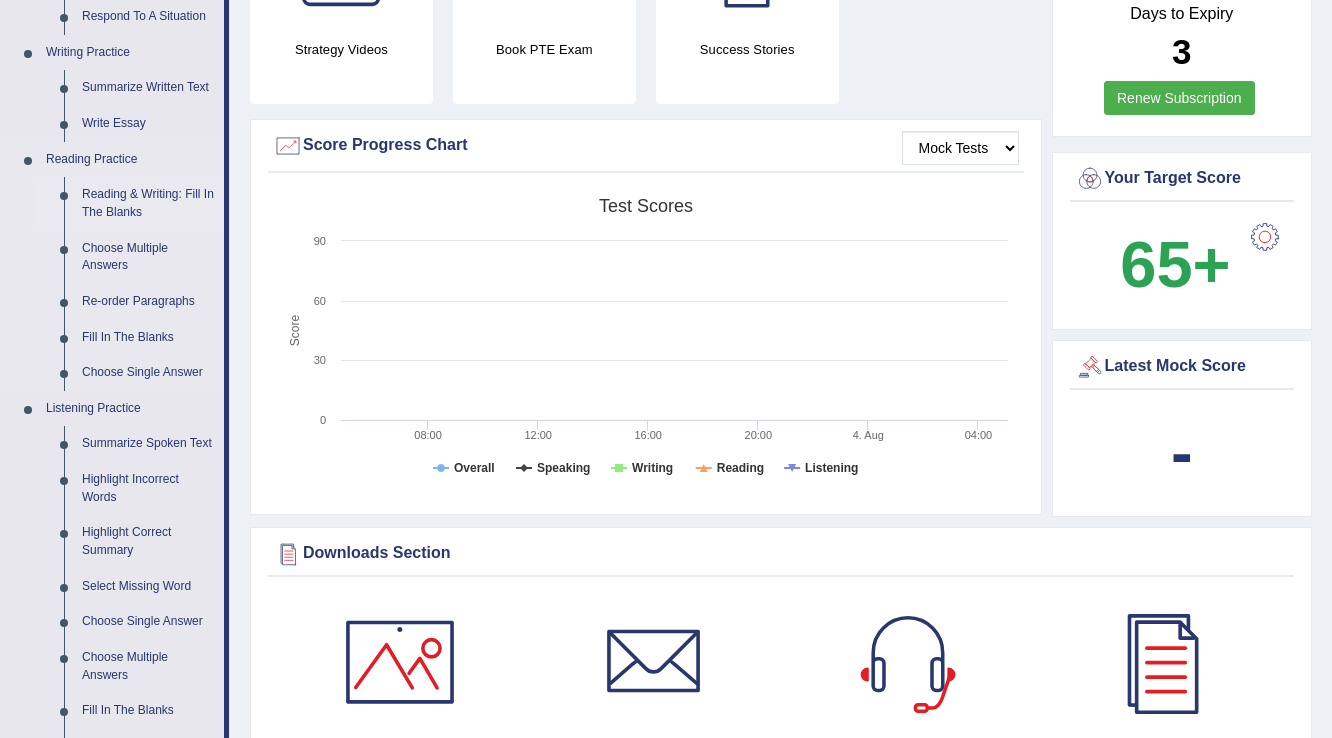 click on "Reading & Writing: Fill In The Blanks" at bounding box center (148, 203) 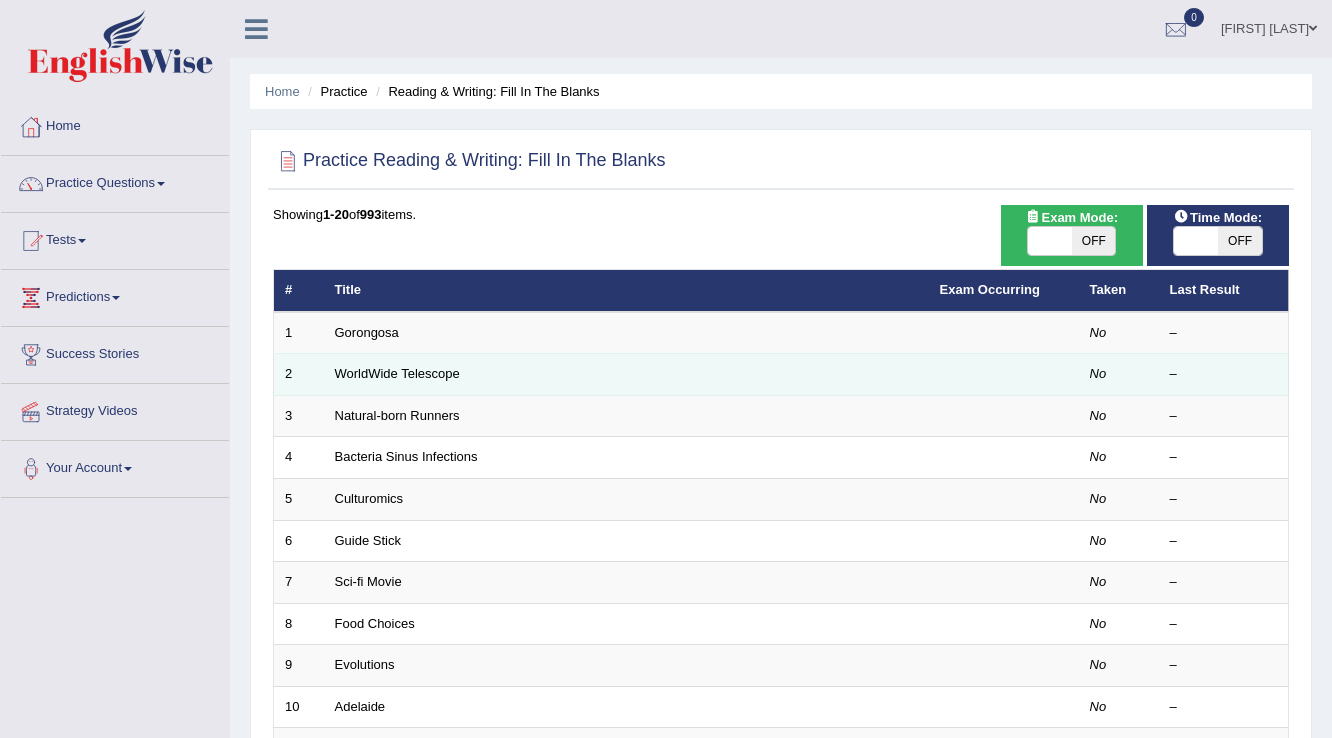 scroll, scrollTop: 0, scrollLeft: 0, axis: both 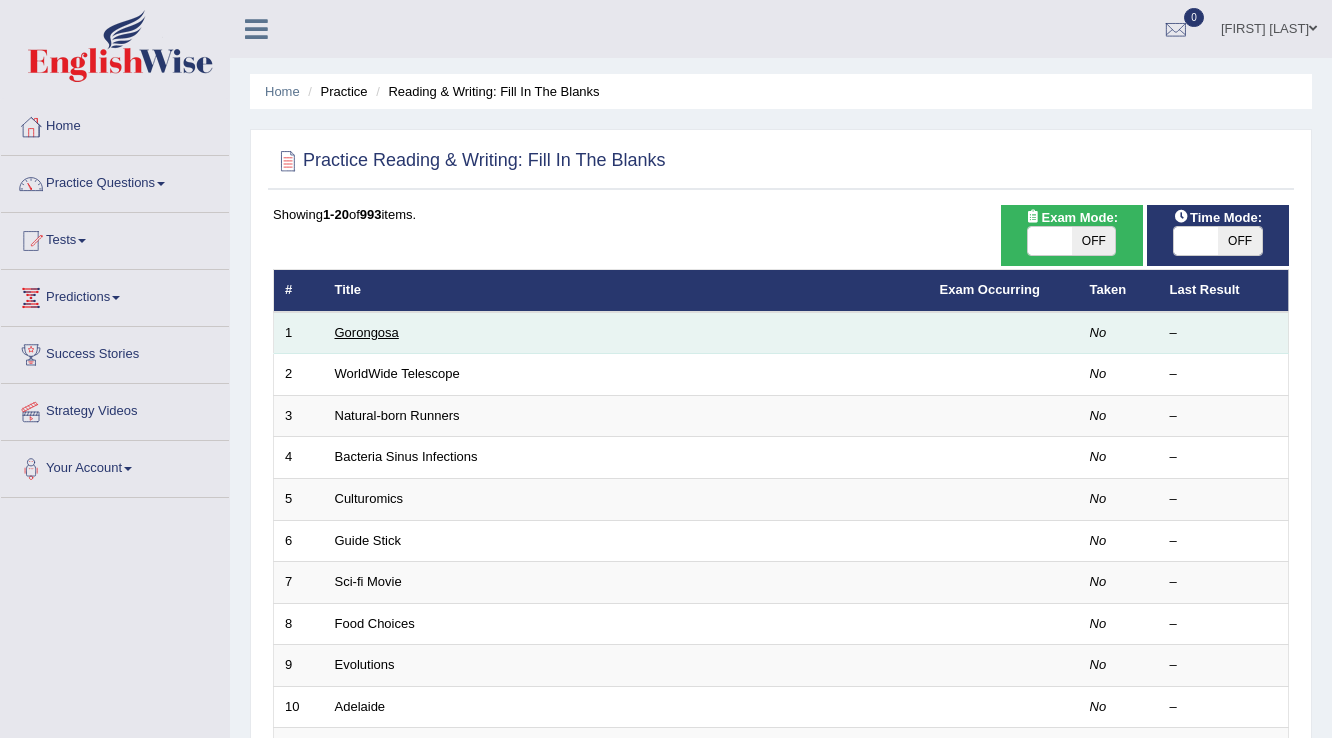 click on "Gorongosa" at bounding box center [367, 332] 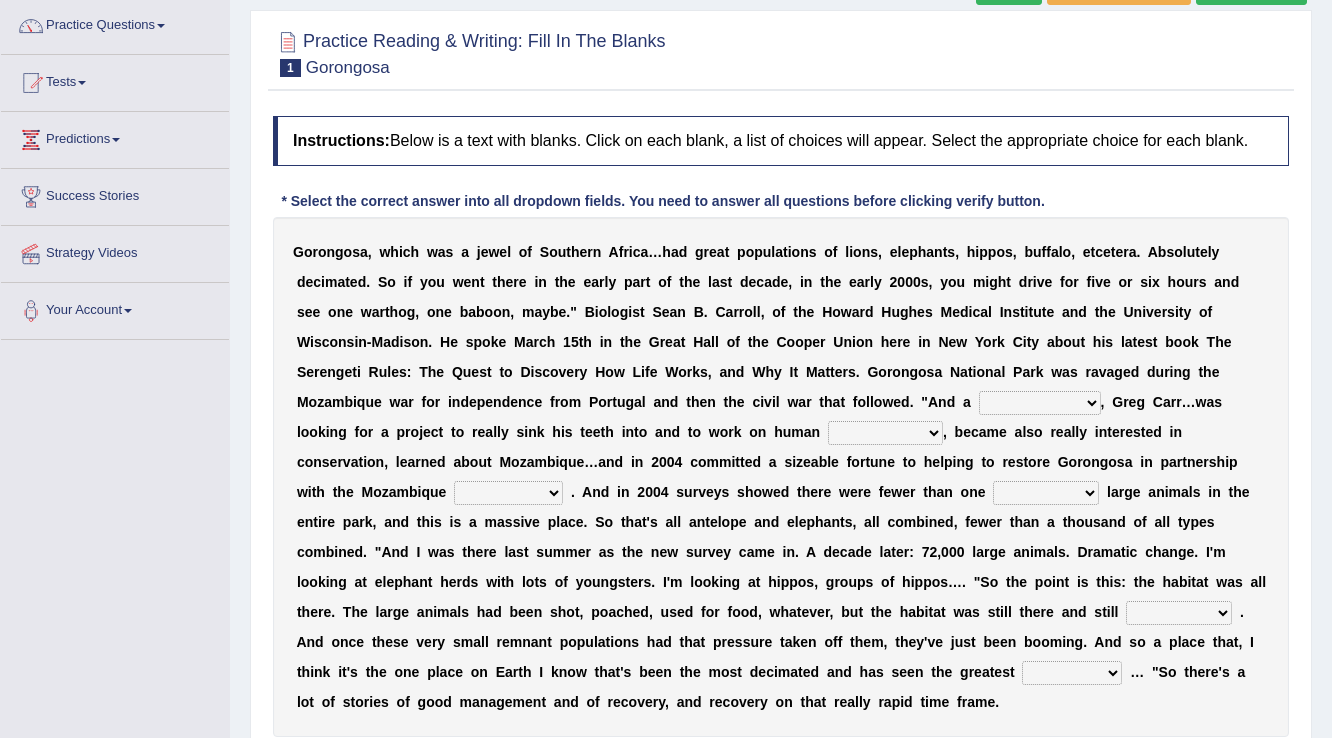 scroll, scrollTop: 312, scrollLeft: 0, axis: vertical 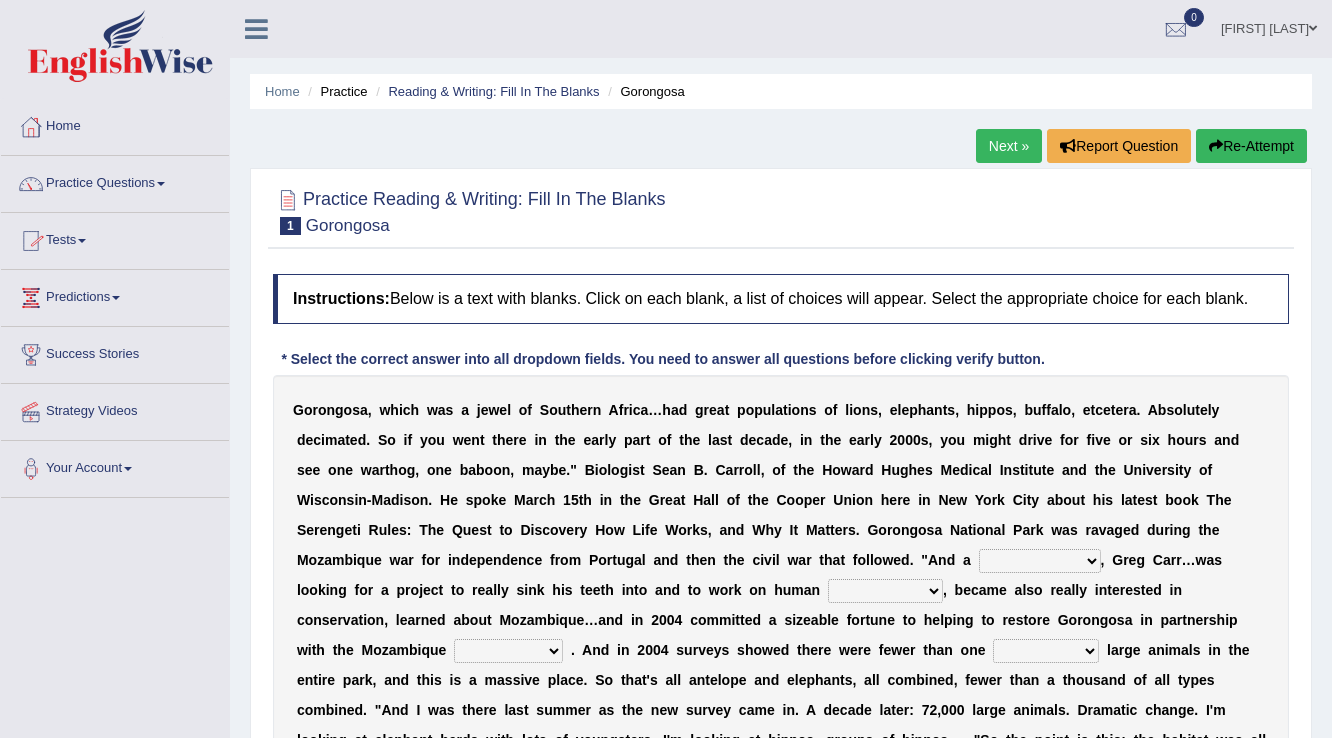 click on "Next »" at bounding box center (1009, 146) 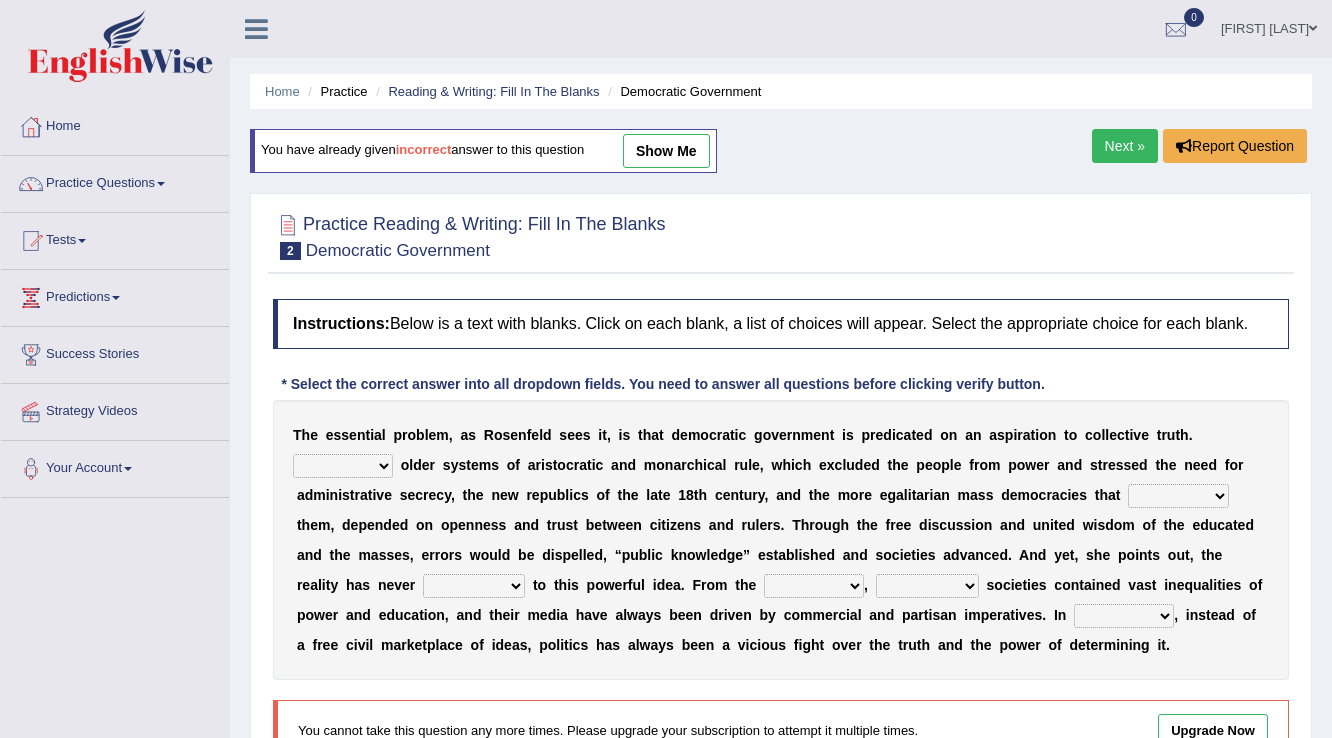 scroll, scrollTop: 0, scrollLeft: 0, axis: both 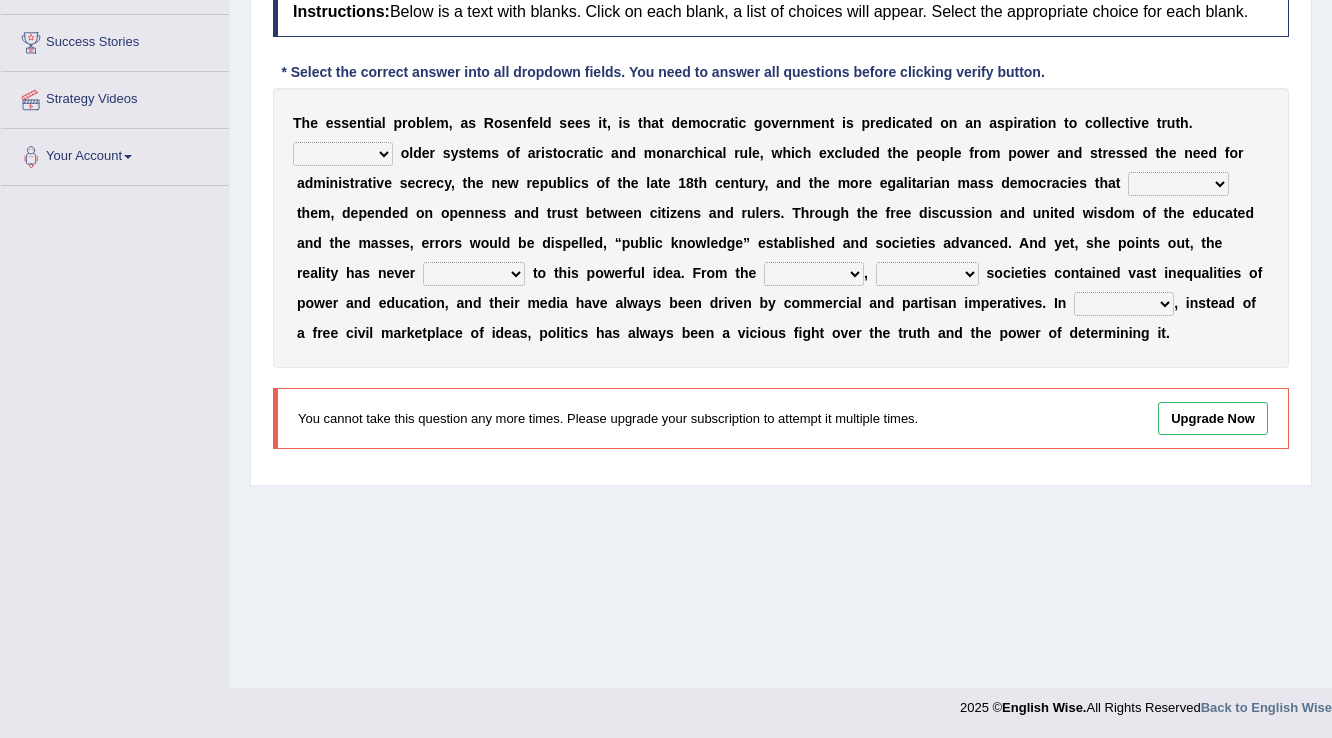click on "readed grated succeeded printed" at bounding box center (1178, 184) 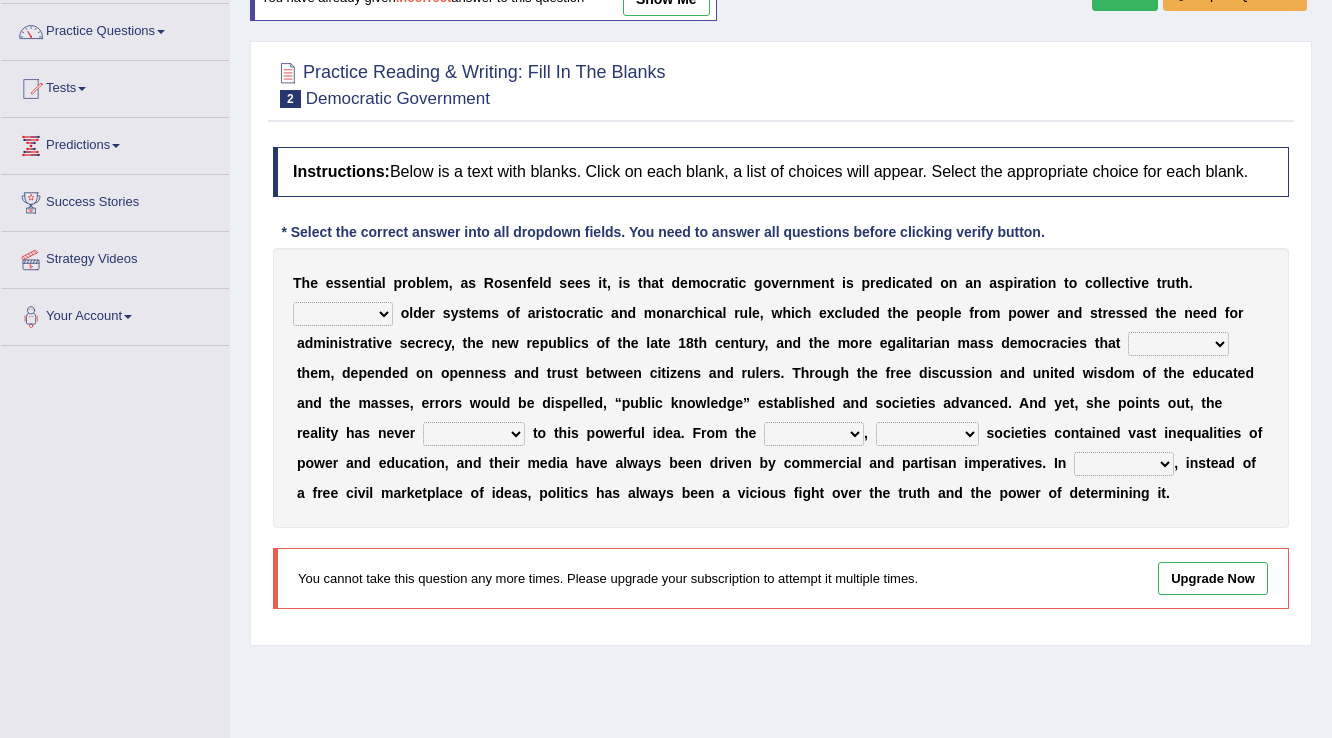scroll, scrollTop: 0, scrollLeft: 0, axis: both 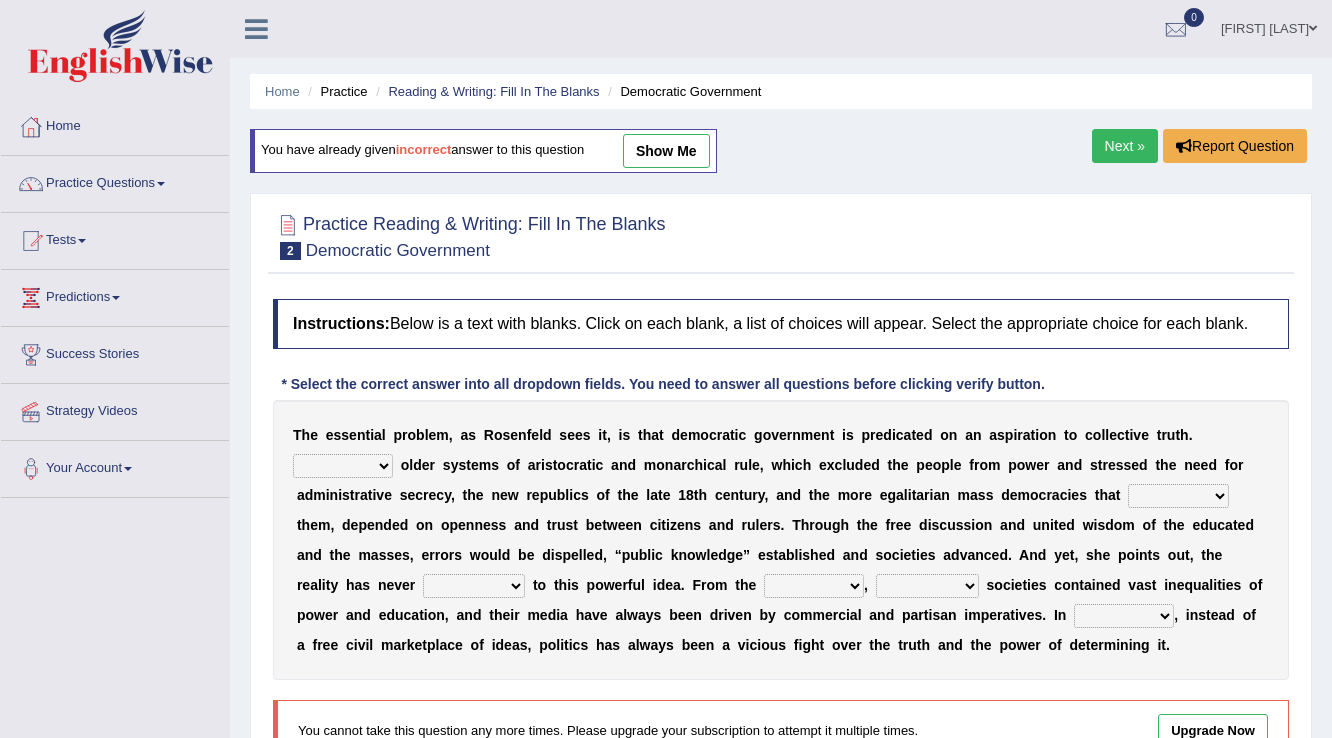 click on "Next »" at bounding box center (1125, 146) 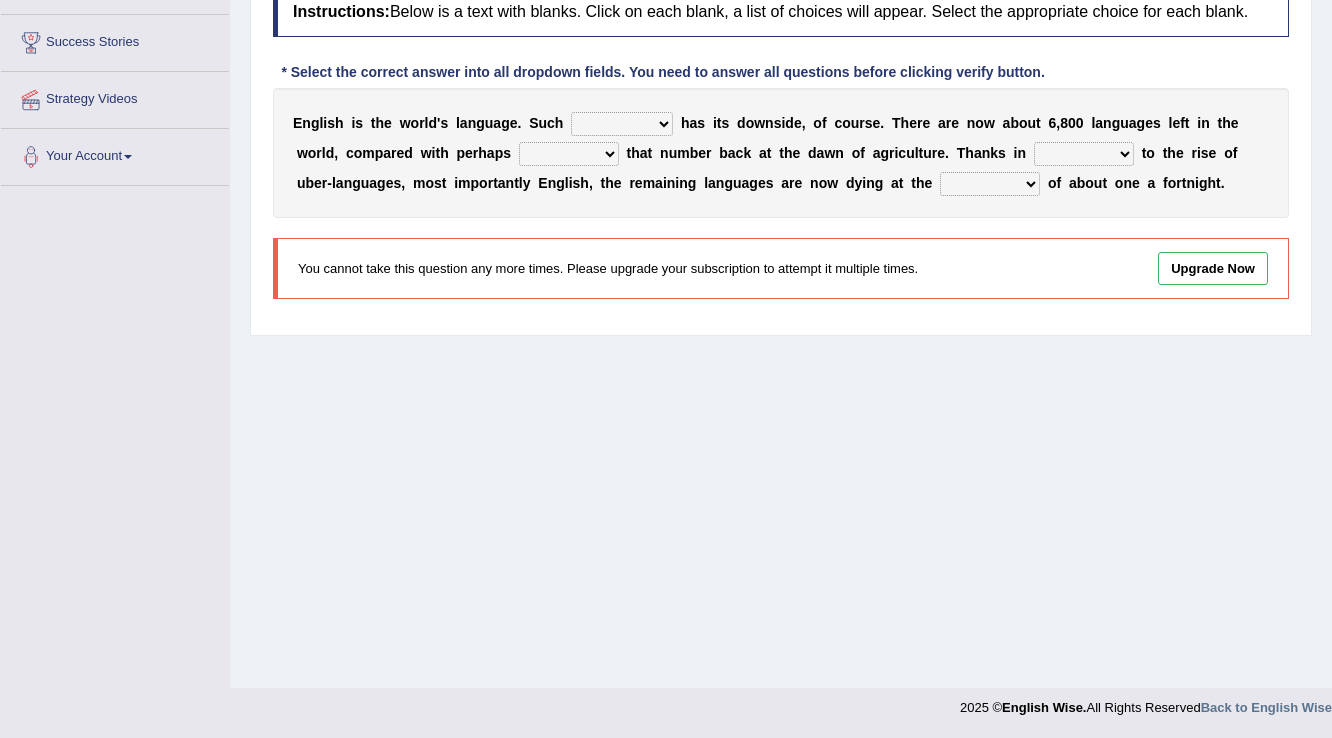 scroll, scrollTop: 0, scrollLeft: 0, axis: both 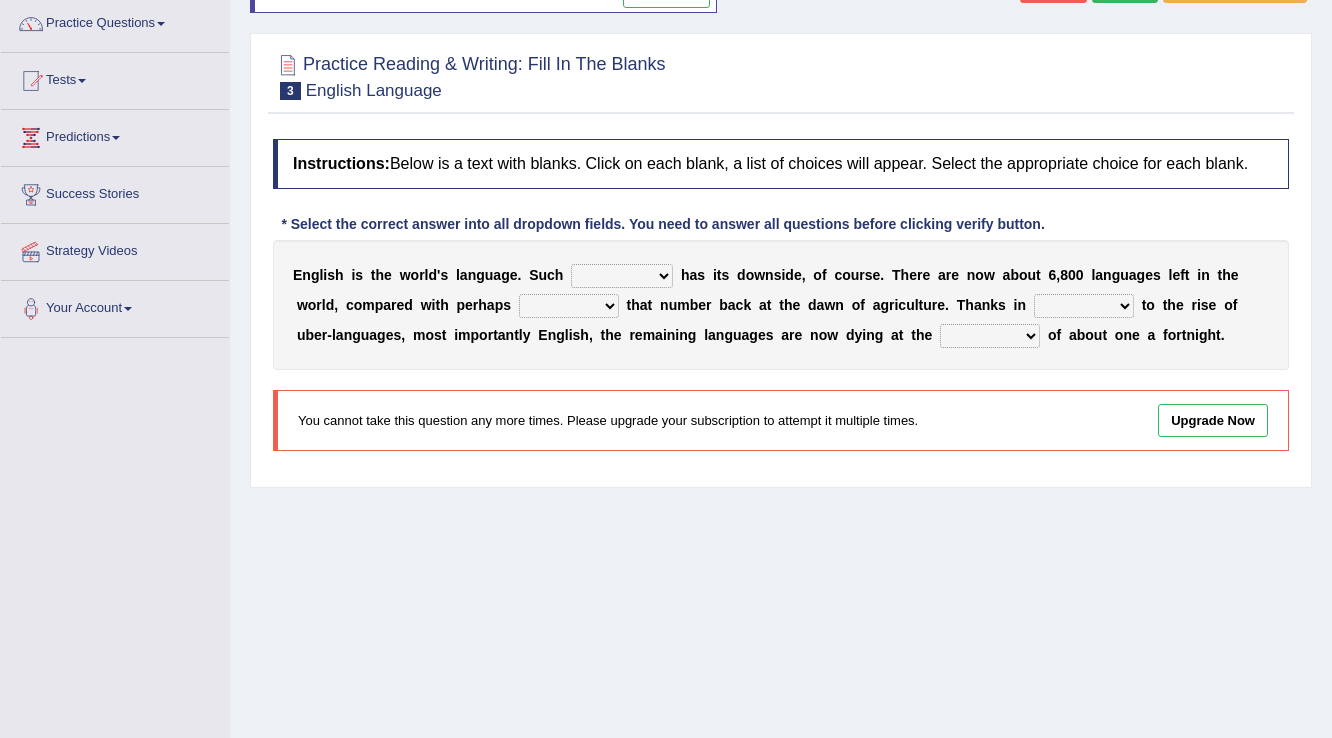 click on "power idea subject dominance" at bounding box center (622, 276) 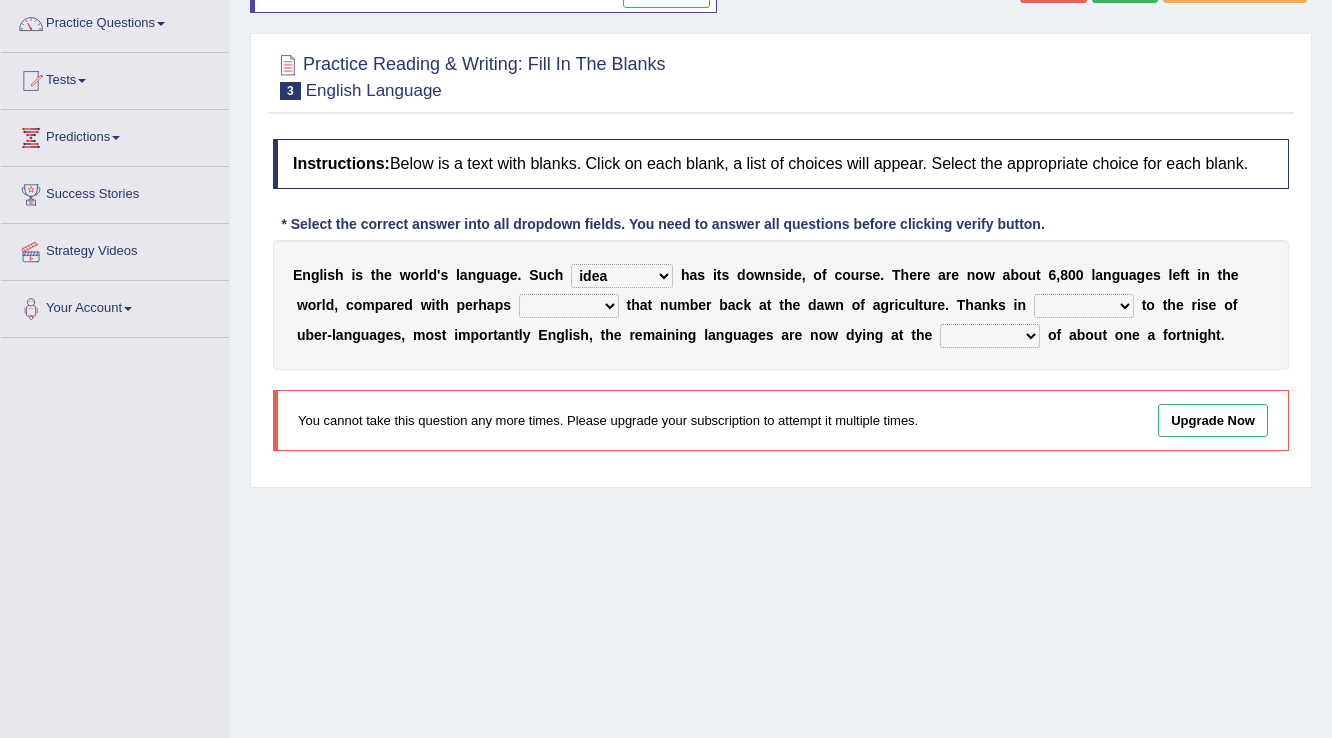 click on "power idea subject dominance" at bounding box center (622, 276) 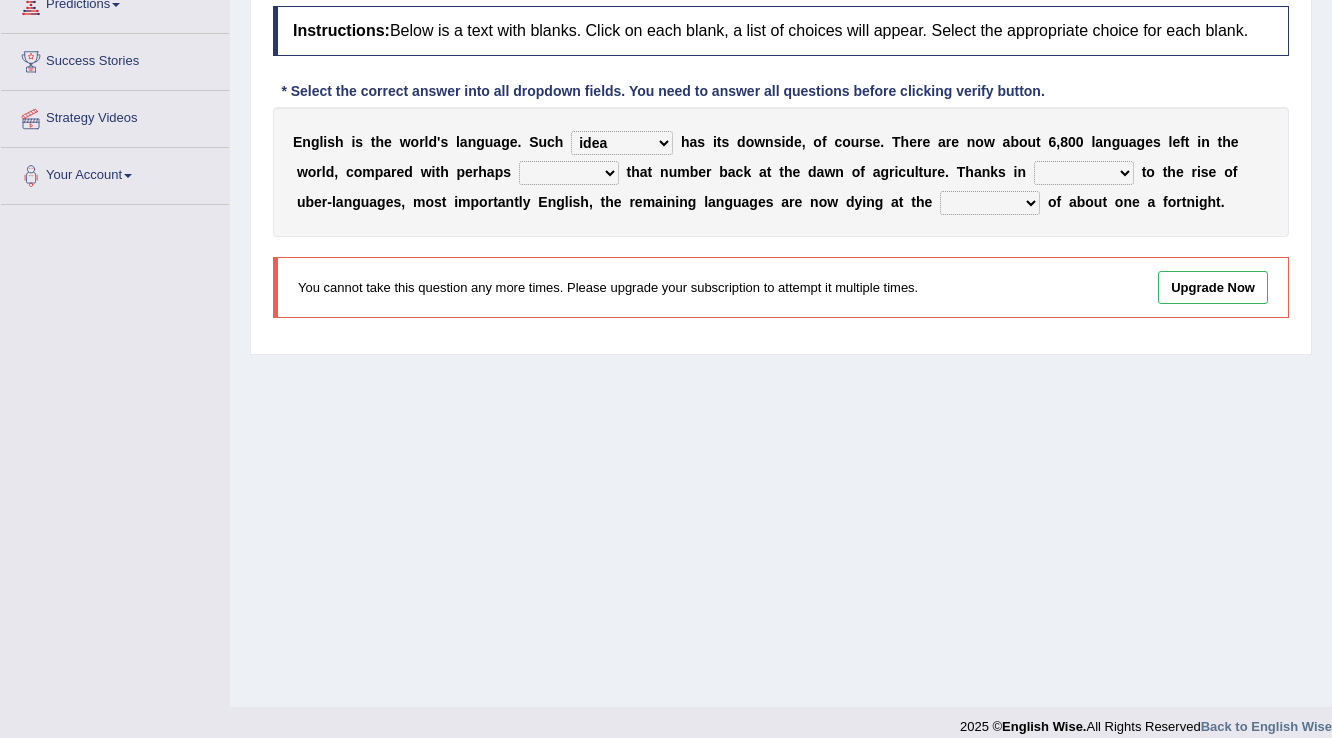 scroll, scrollTop: 312, scrollLeft: 0, axis: vertical 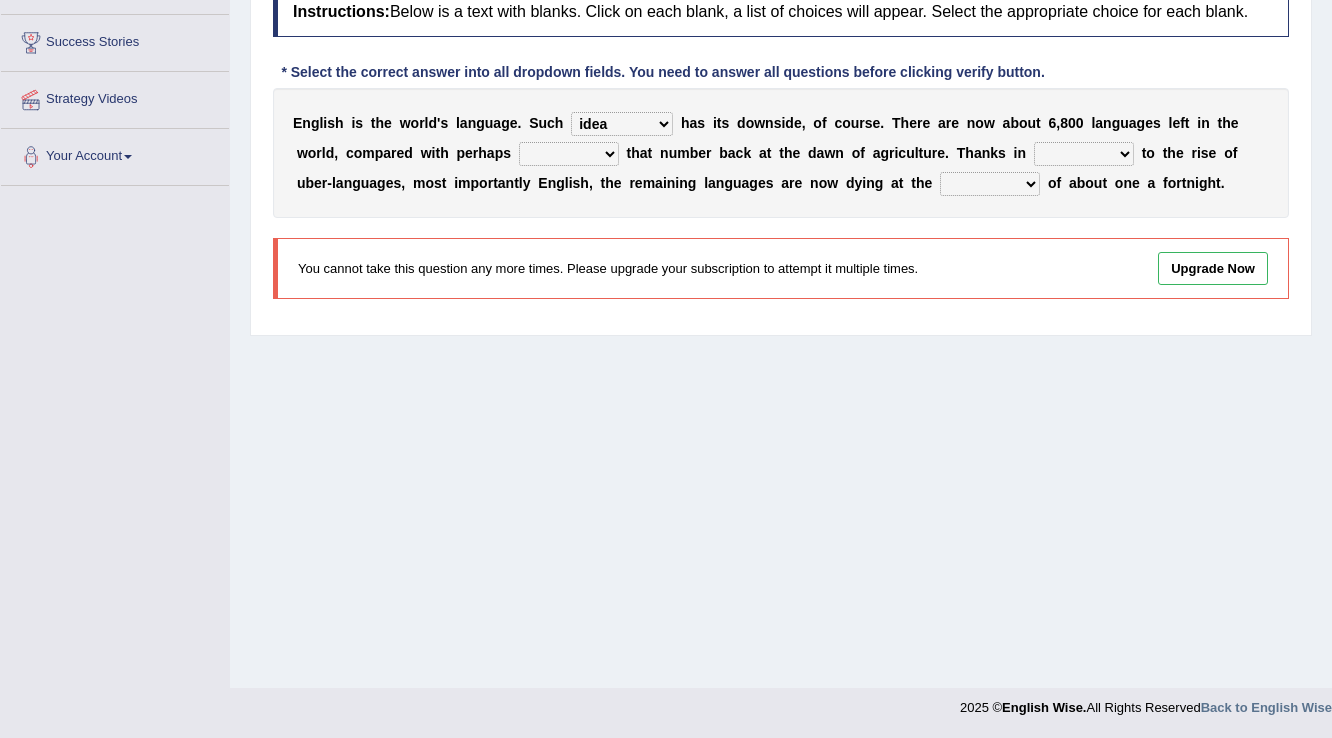 click on "rare start part bother" at bounding box center [1084, 154] 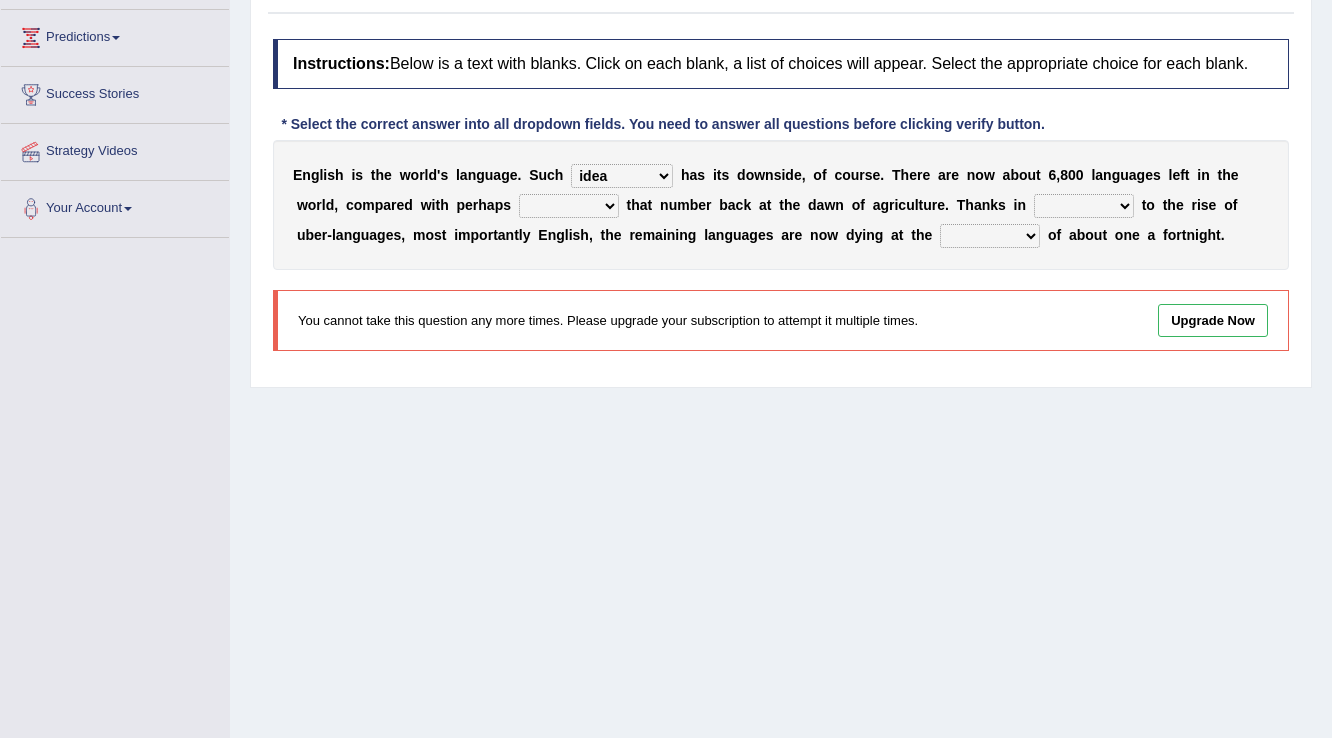 scroll, scrollTop: 232, scrollLeft: 0, axis: vertical 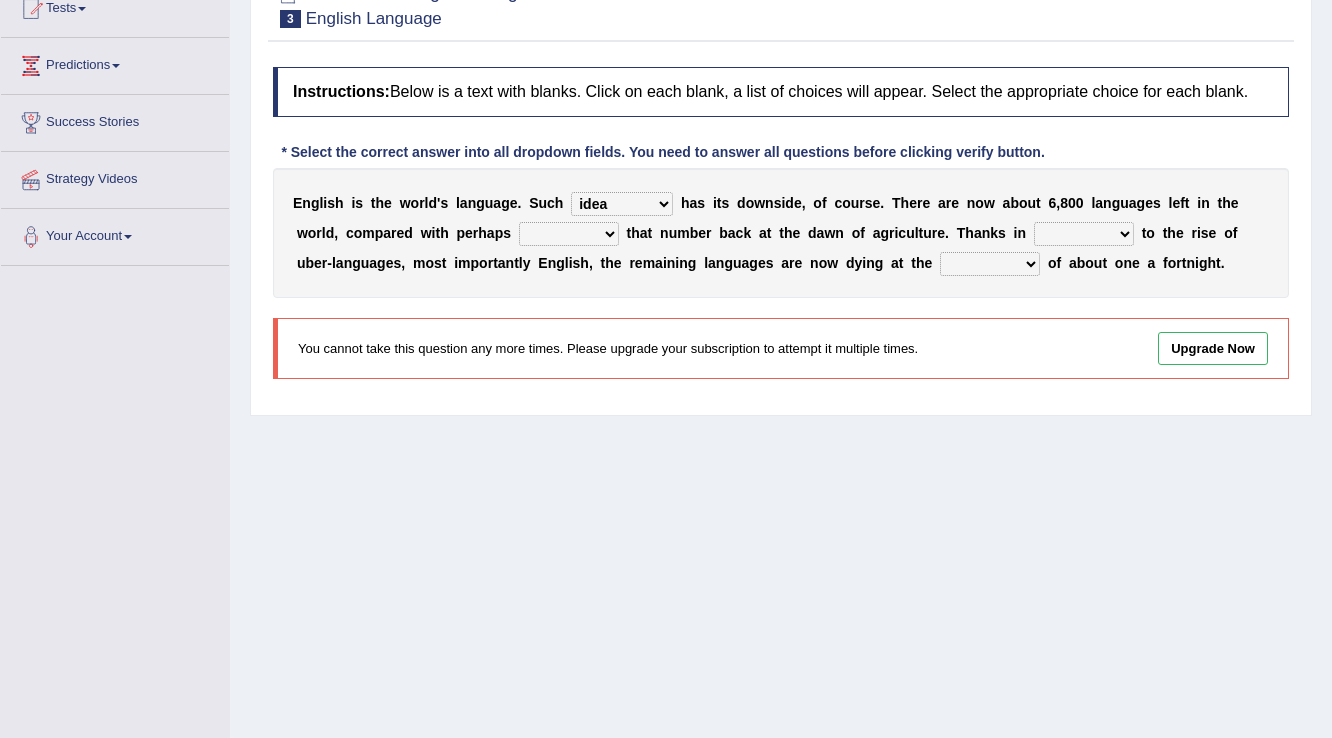 click on "rare start part bother" at bounding box center [1084, 234] 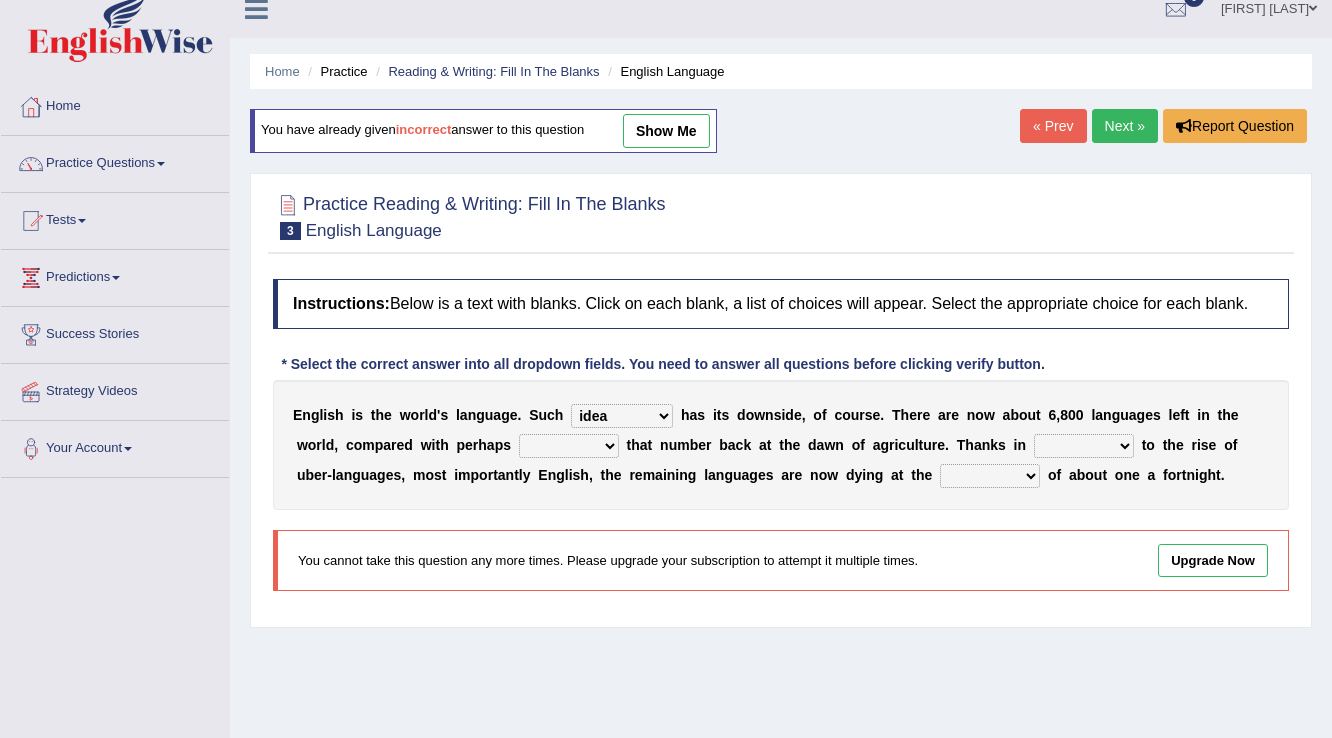 scroll, scrollTop: 0, scrollLeft: 0, axis: both 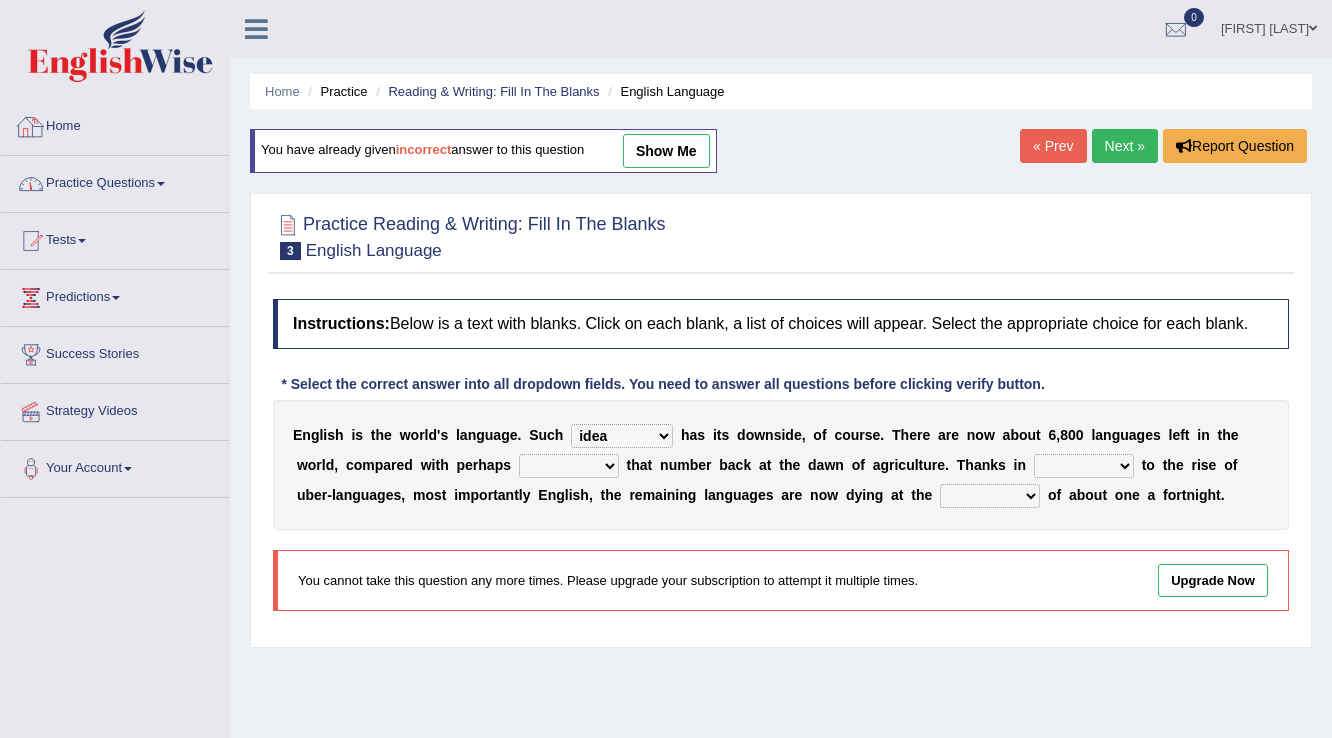 click on "Practice Questions" at bounding box center (115, 181) 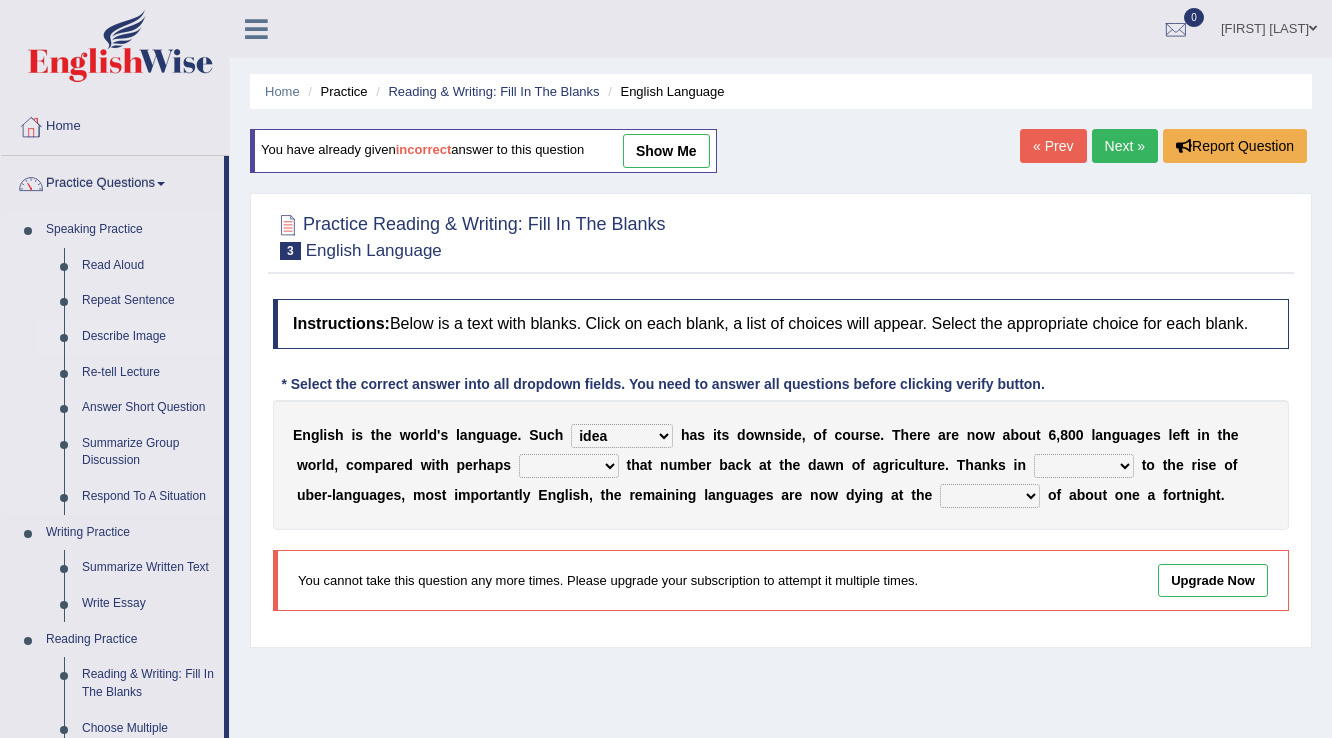 click on "Describe Image" at bounding box center (148, 337) 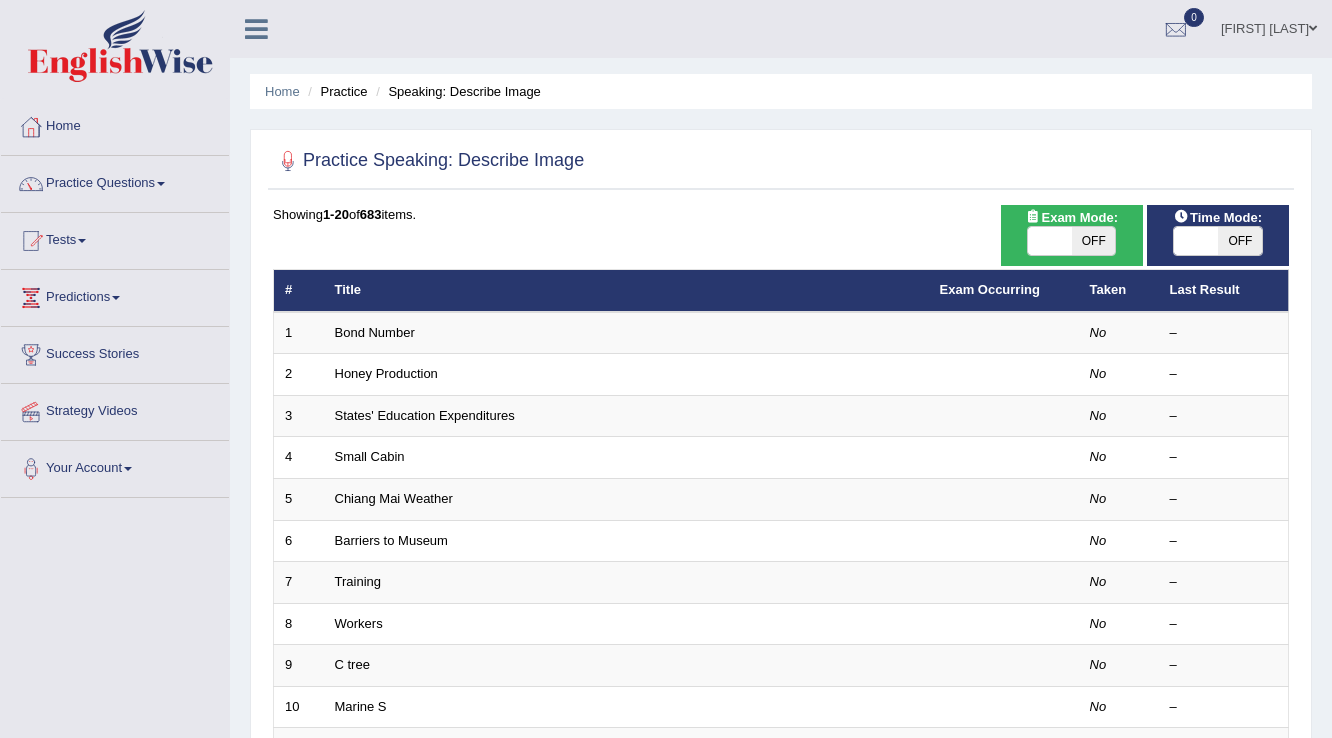 scroll, scrollTop: 0, scrollLeft: 0, axis: both 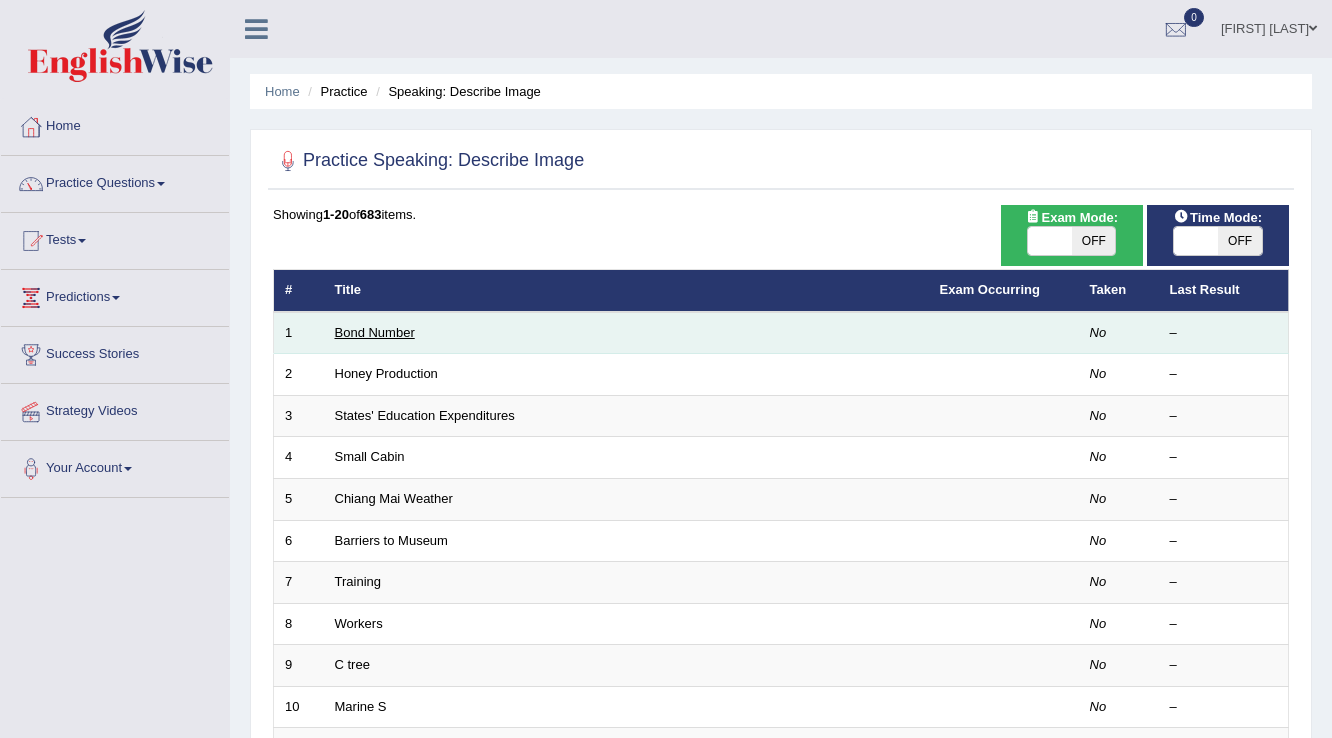 click on "Bond Number" at bounding box center (375, 332) 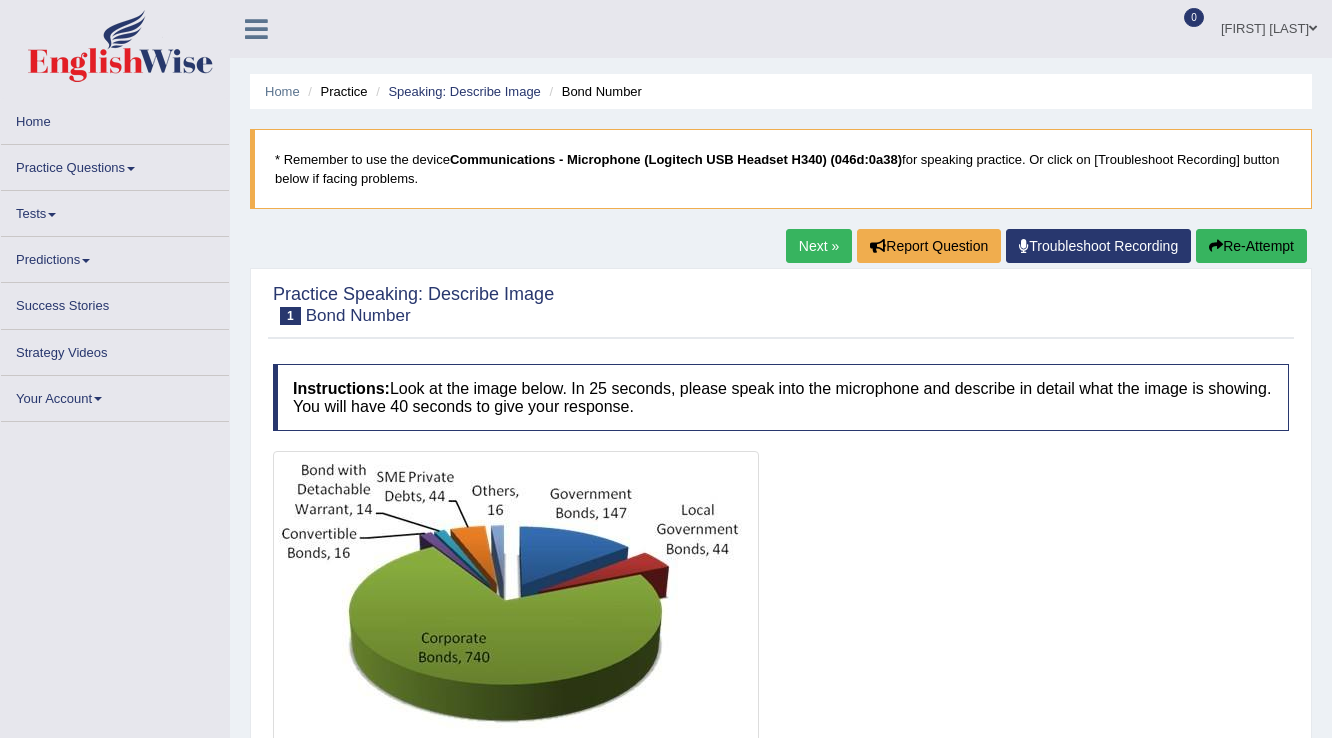 scroll, scrollTop: 0, scrollLeft: 0, axis: both 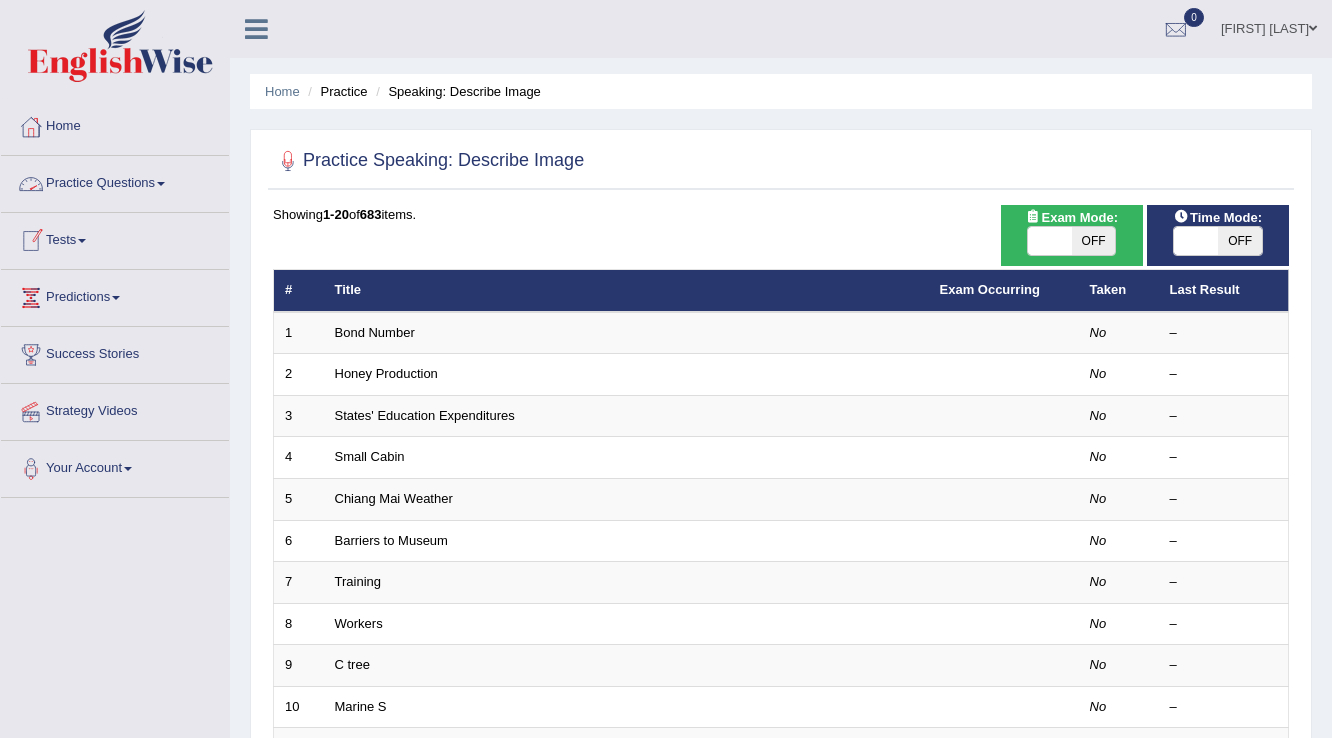 click on "Practice Questions" at bounding box center (115, 181) 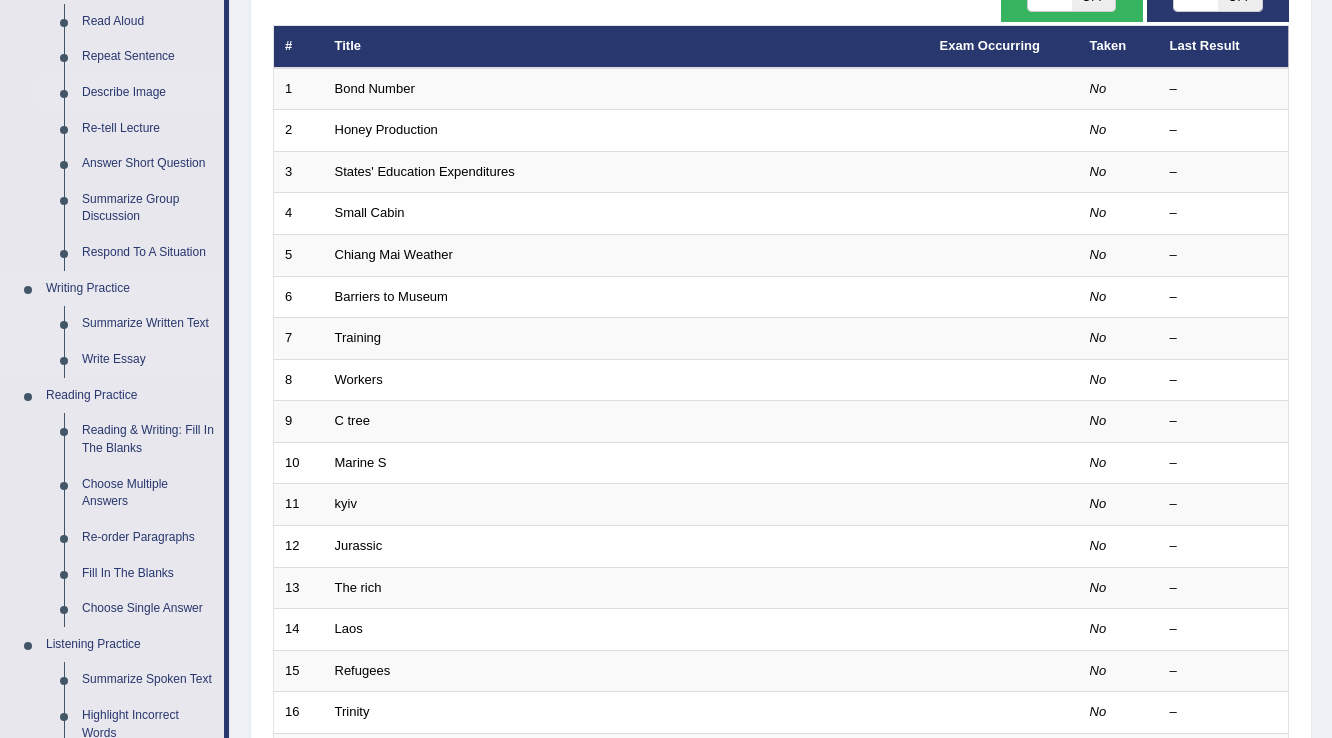 scroll, scrollTop: 320, scrollLeft: 0, axis: vertical 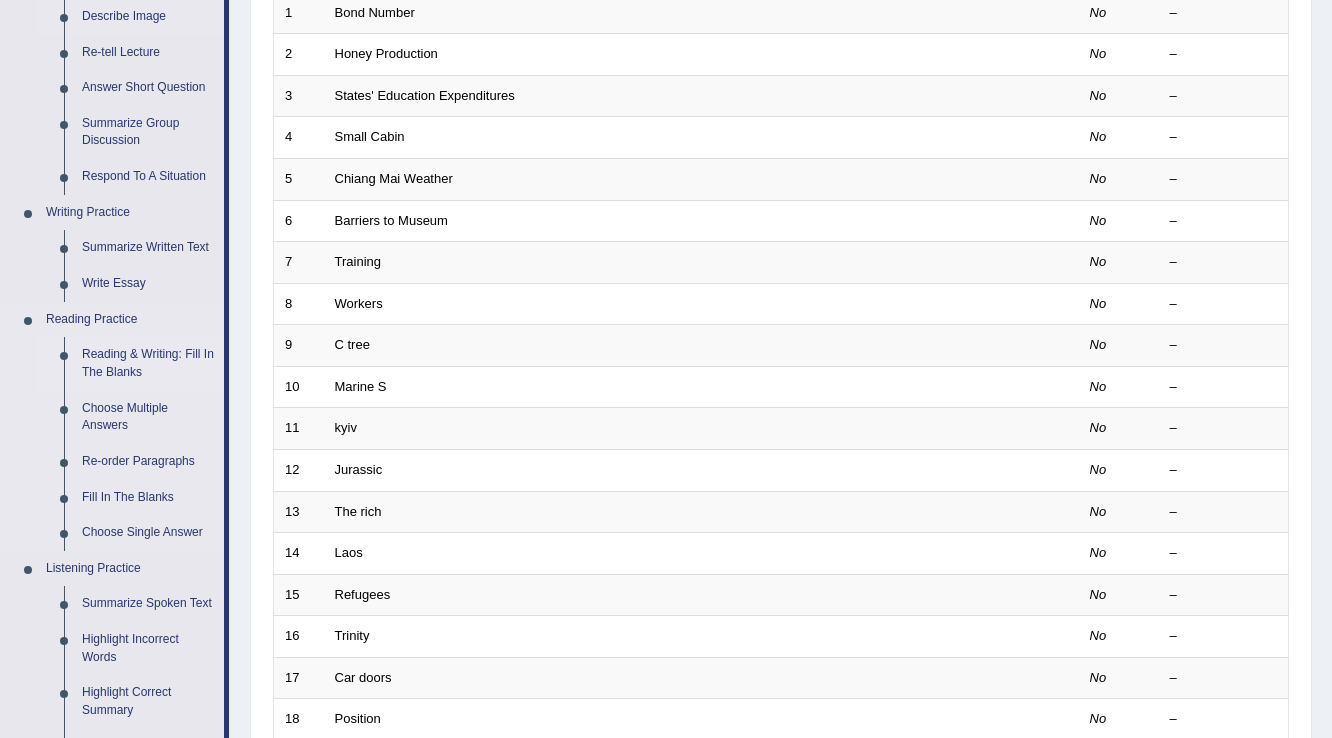 click on "Reading & Writing: Fill In The Blanks" at bounding box center [148, 363] 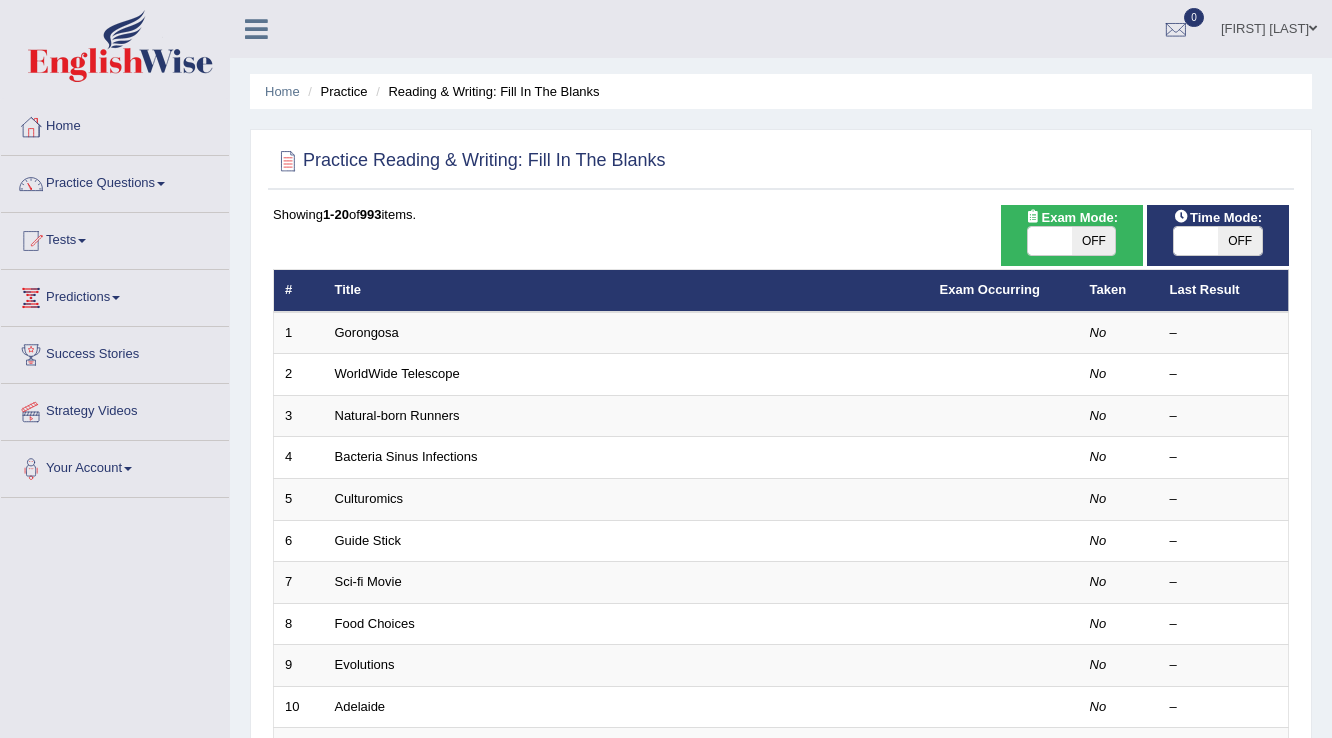 scroll, scrollTop: 0, scrollLeft: 0, axis: both 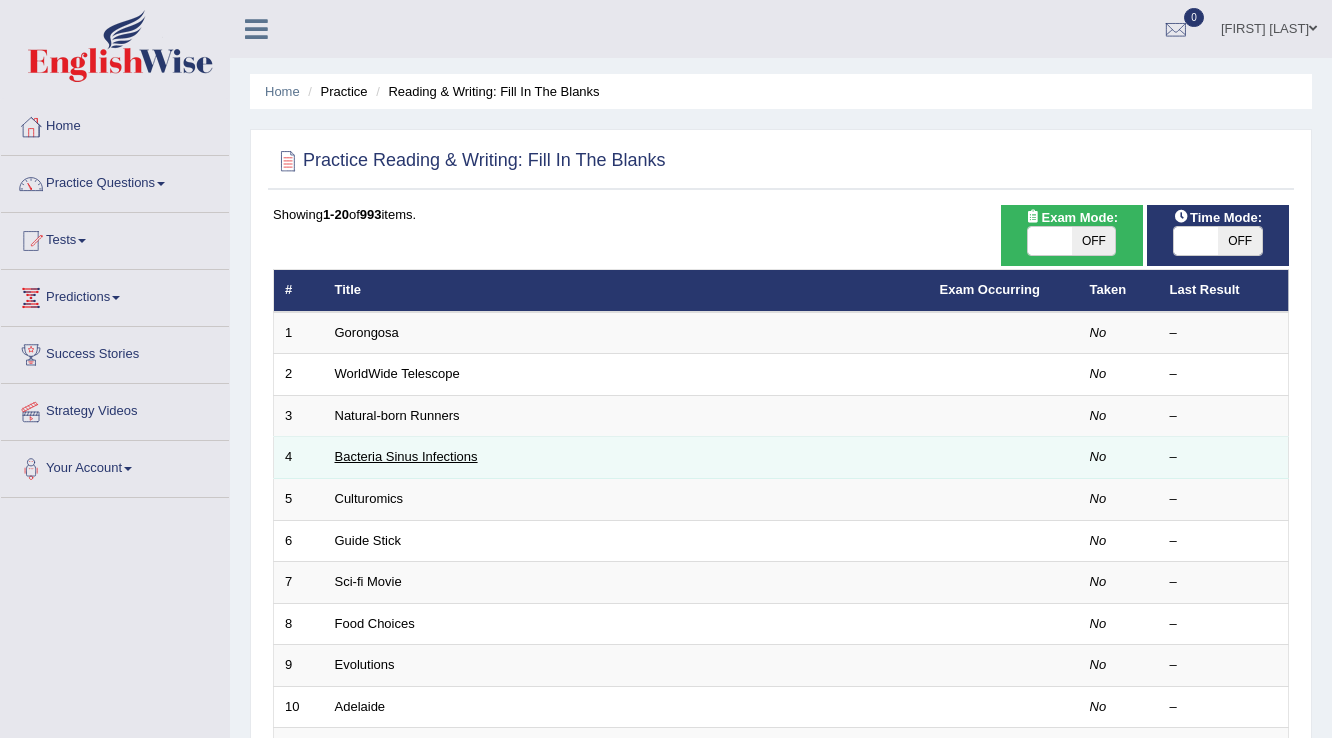 click on "Bacteria Sinus Infections" at bounding box center [406, 456] 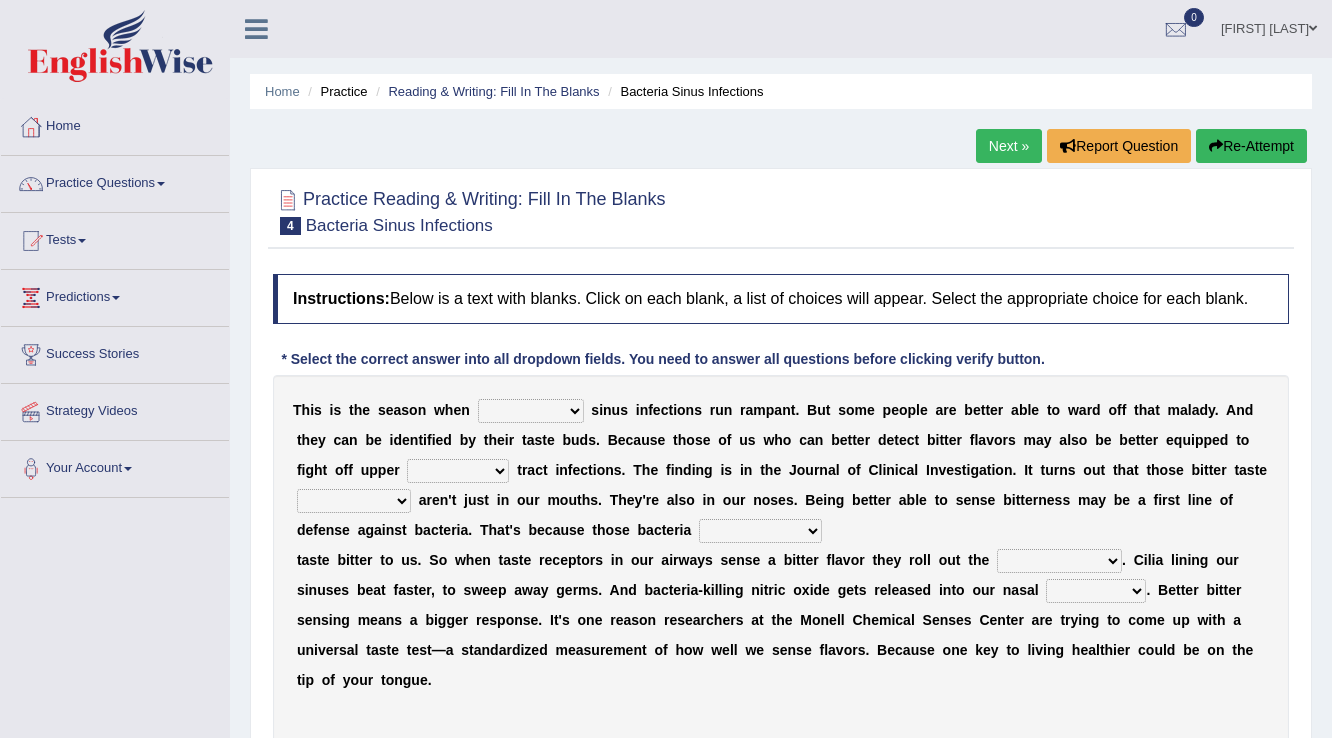scroll, scrollTop: 0, scrollLeft: 0, axis: both 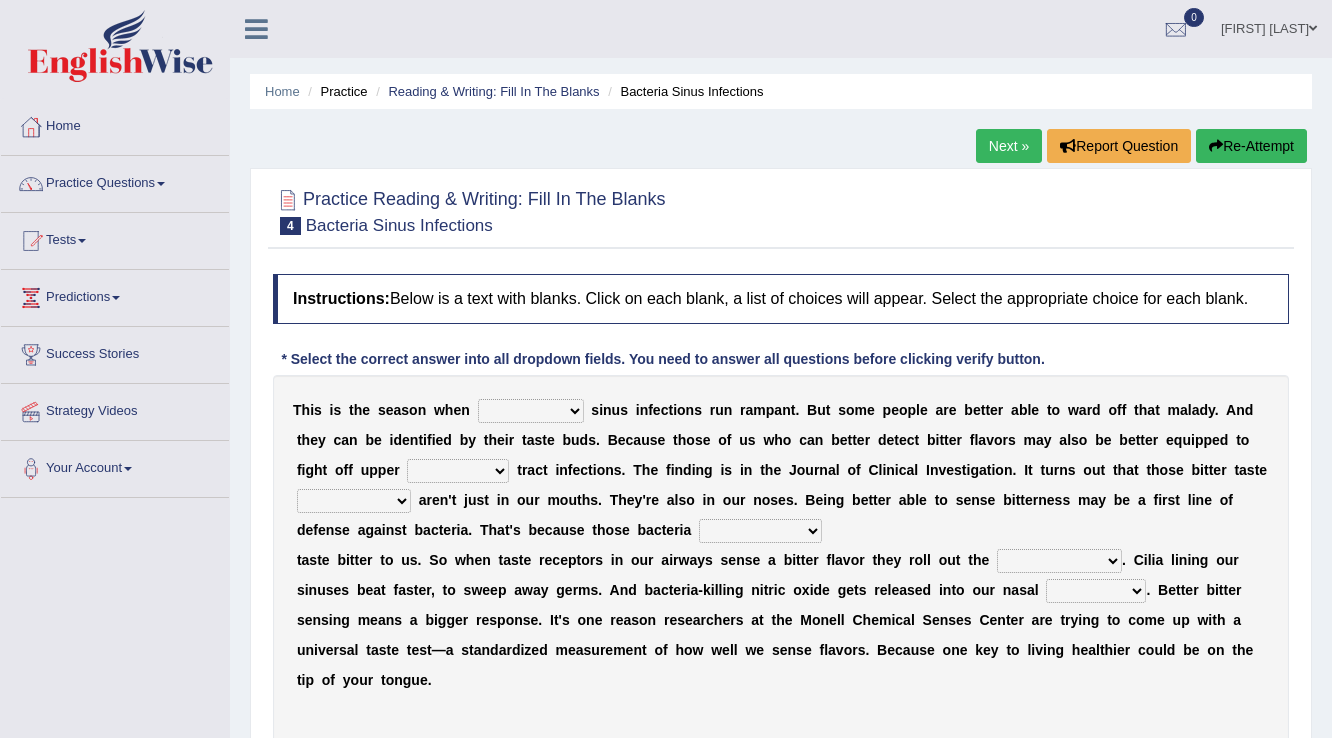 click on "Next »" at bounding box center (1009, 146) 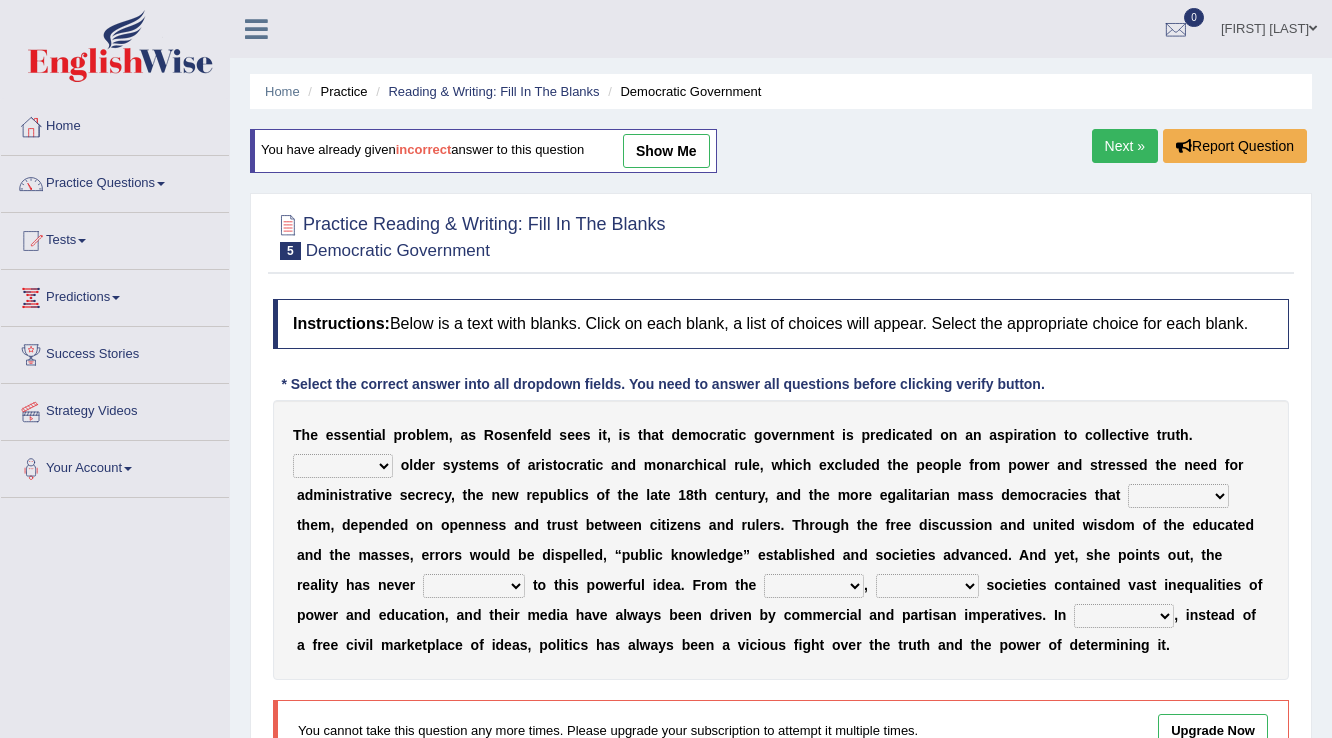 scroll, scrollTop: 0, scrollLeft: 0, axis: both 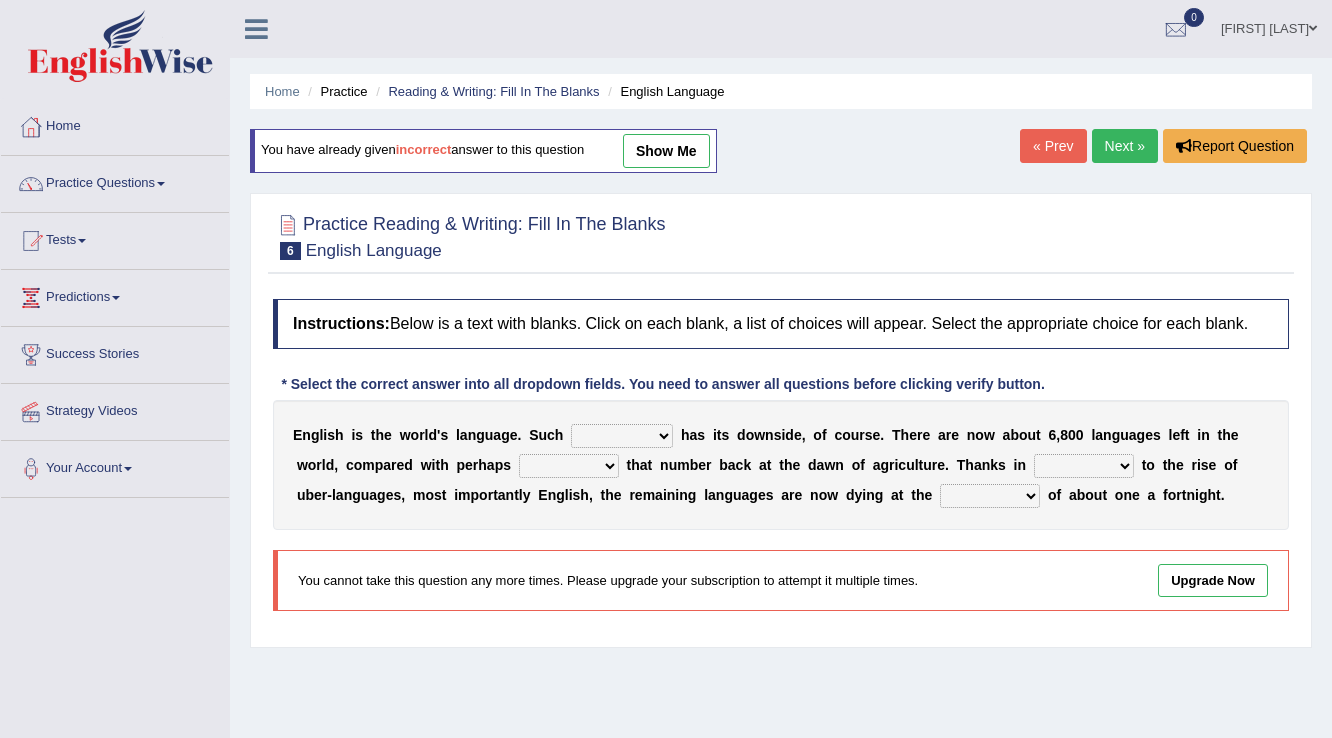 click on "show me" at bounding box center (666, 151) 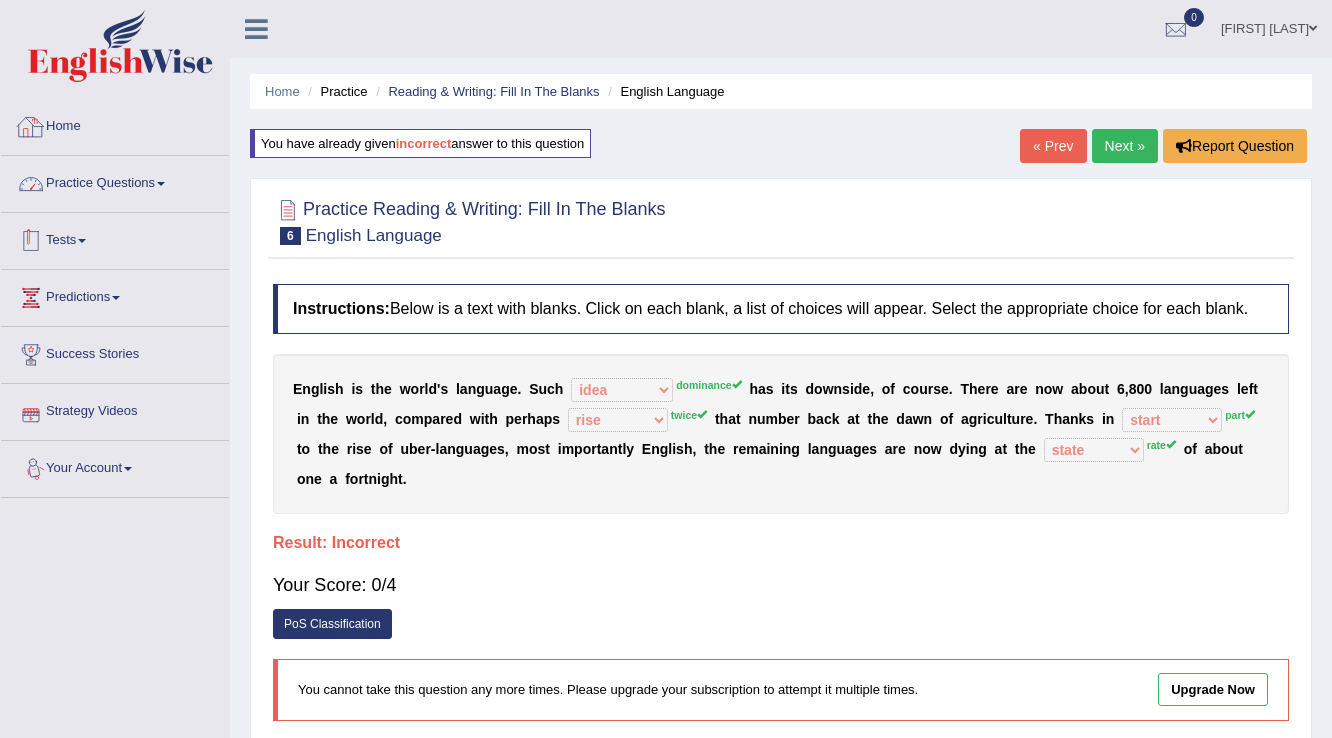 click on "Practice Questions" at bounding box center (115, 181) 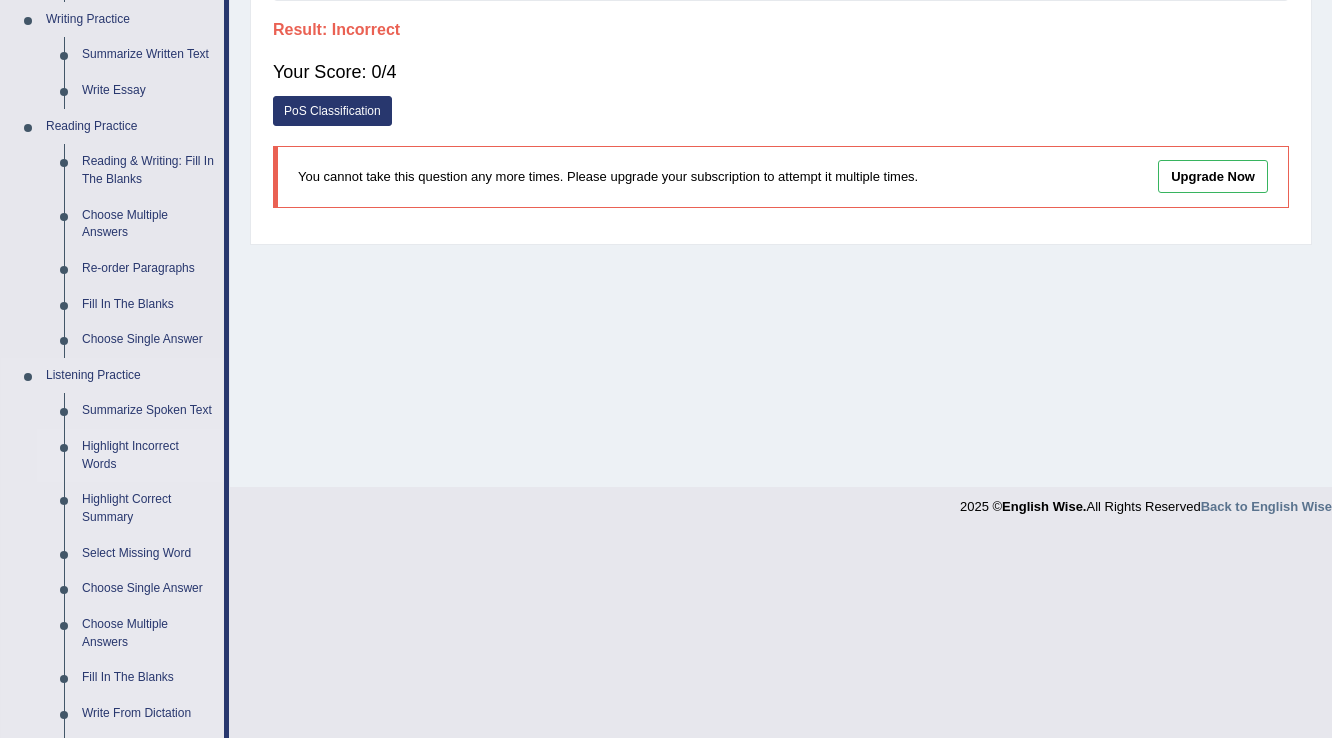 scroll, scrollTop: 507, scrollLeft: 0, axis: vertical 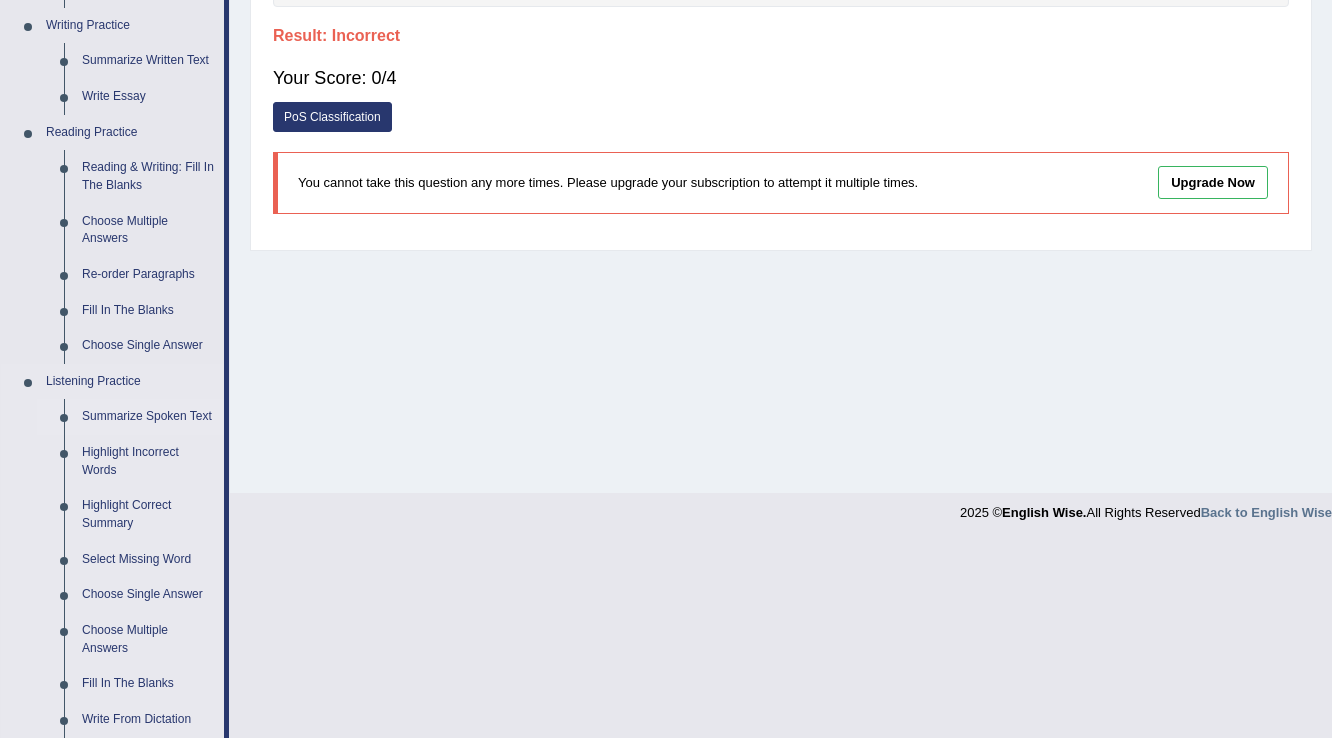 click on "Summarize Spoken Text" at bounding box center [148, 417] 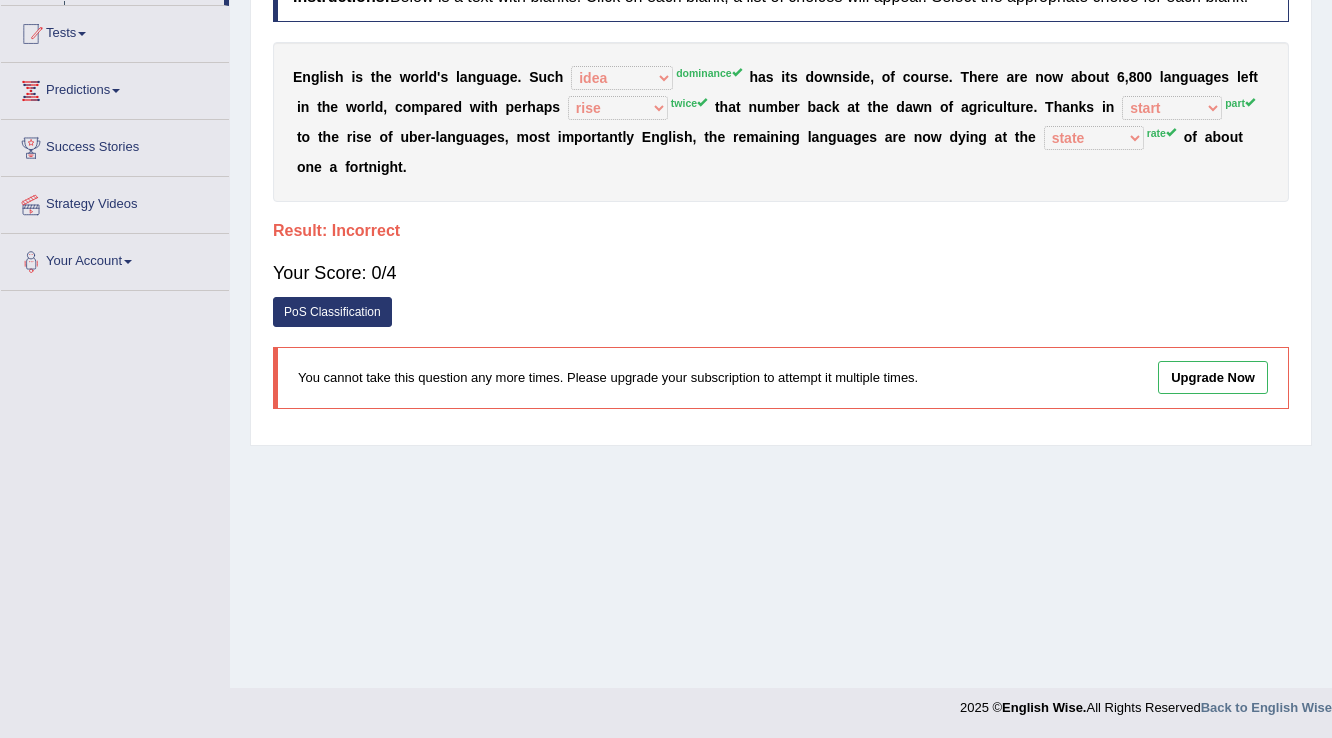 scroll, scrollTop: 312, scrollLeft: 0, axis: vertical 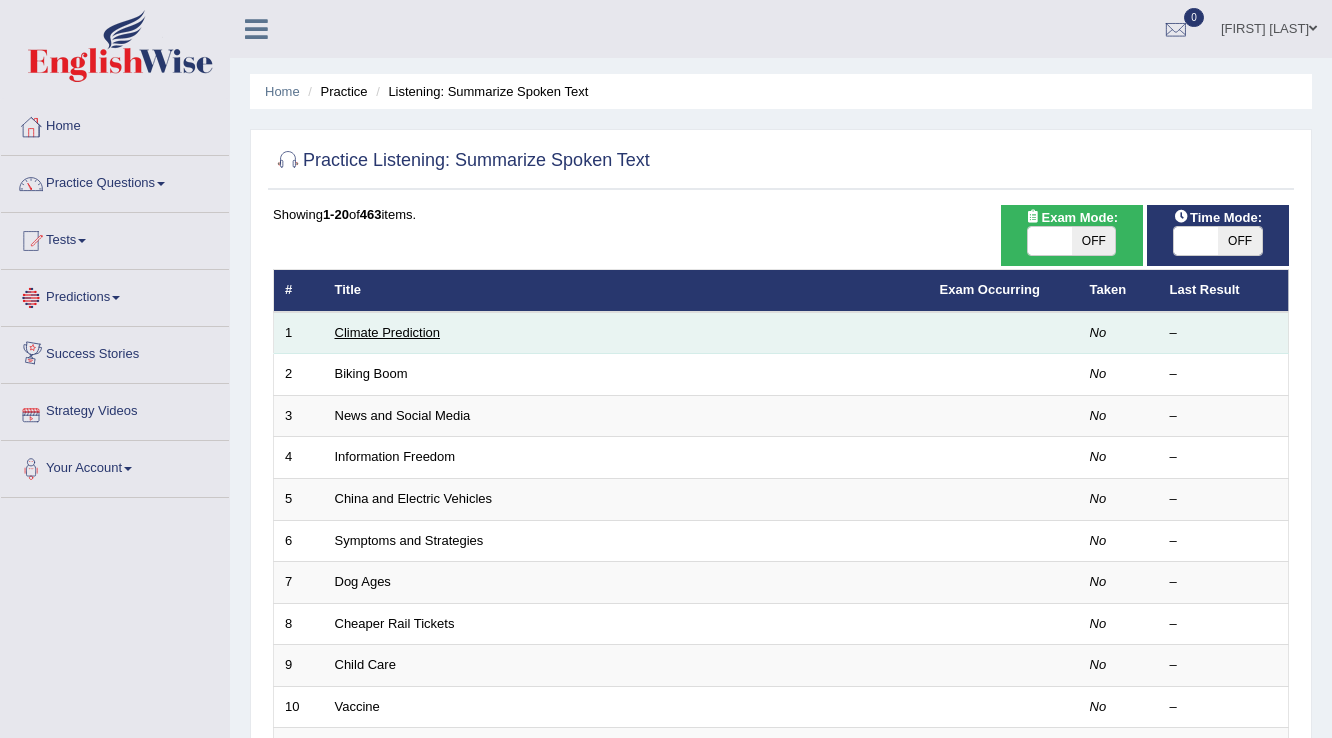 click on "Climate Prediction" at bounding box center (388, 332) 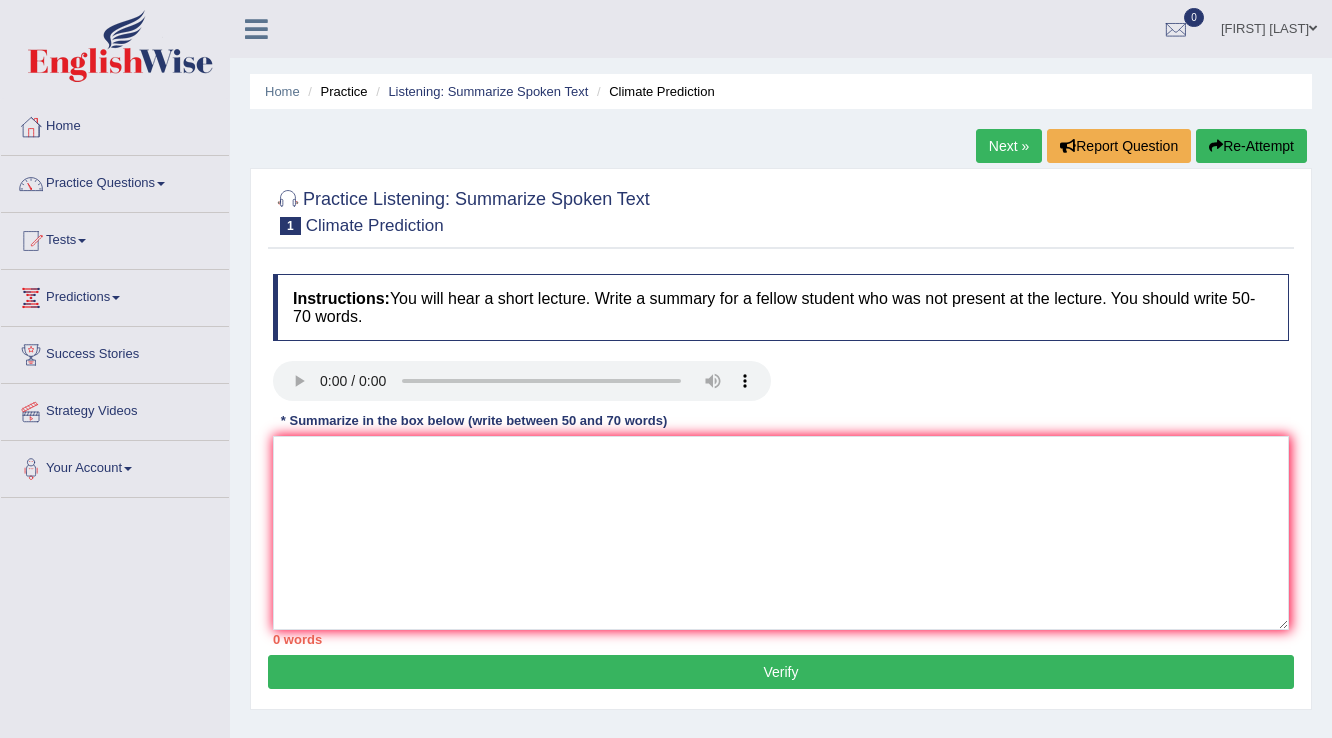 scroll, scrollTop: 0, scrollLeft: 0, axis: both 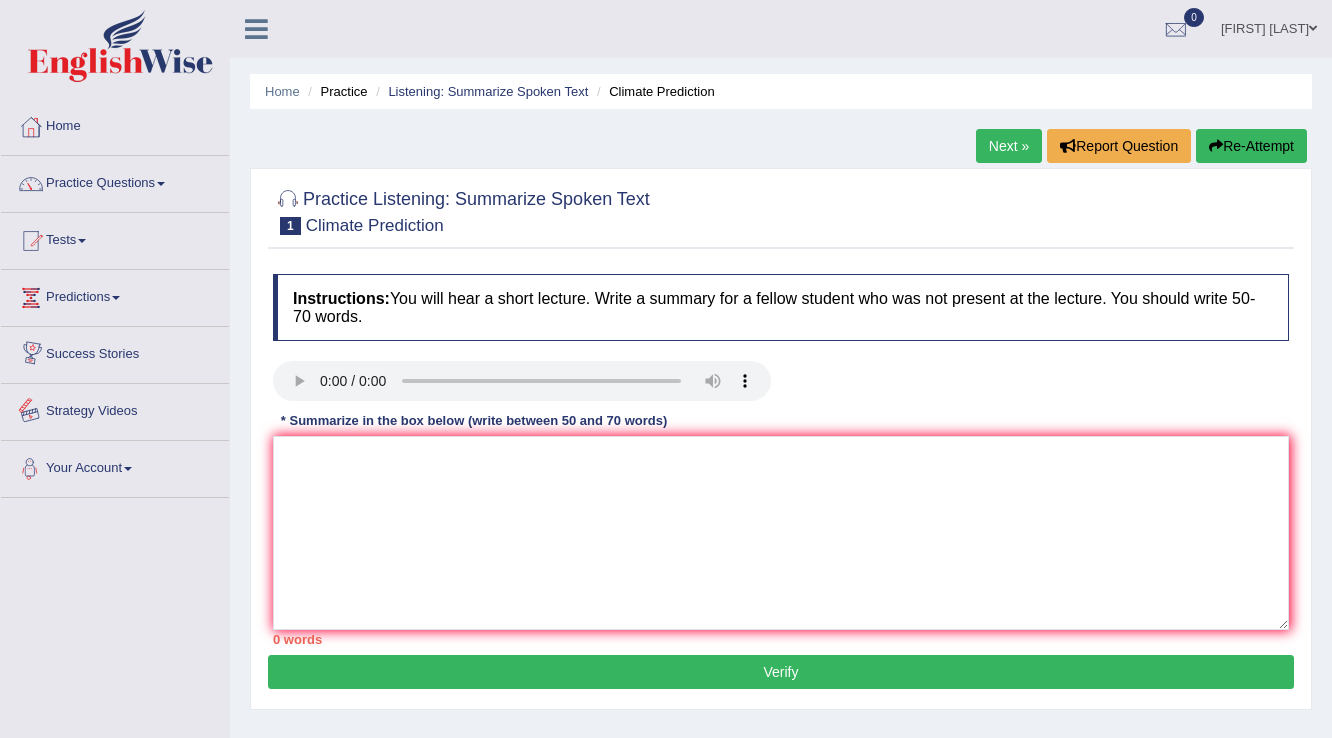drag, startPoint x: 684, startPoint y: 631, endPoint x: 526, endPoint y: 539, distance: 182.83325 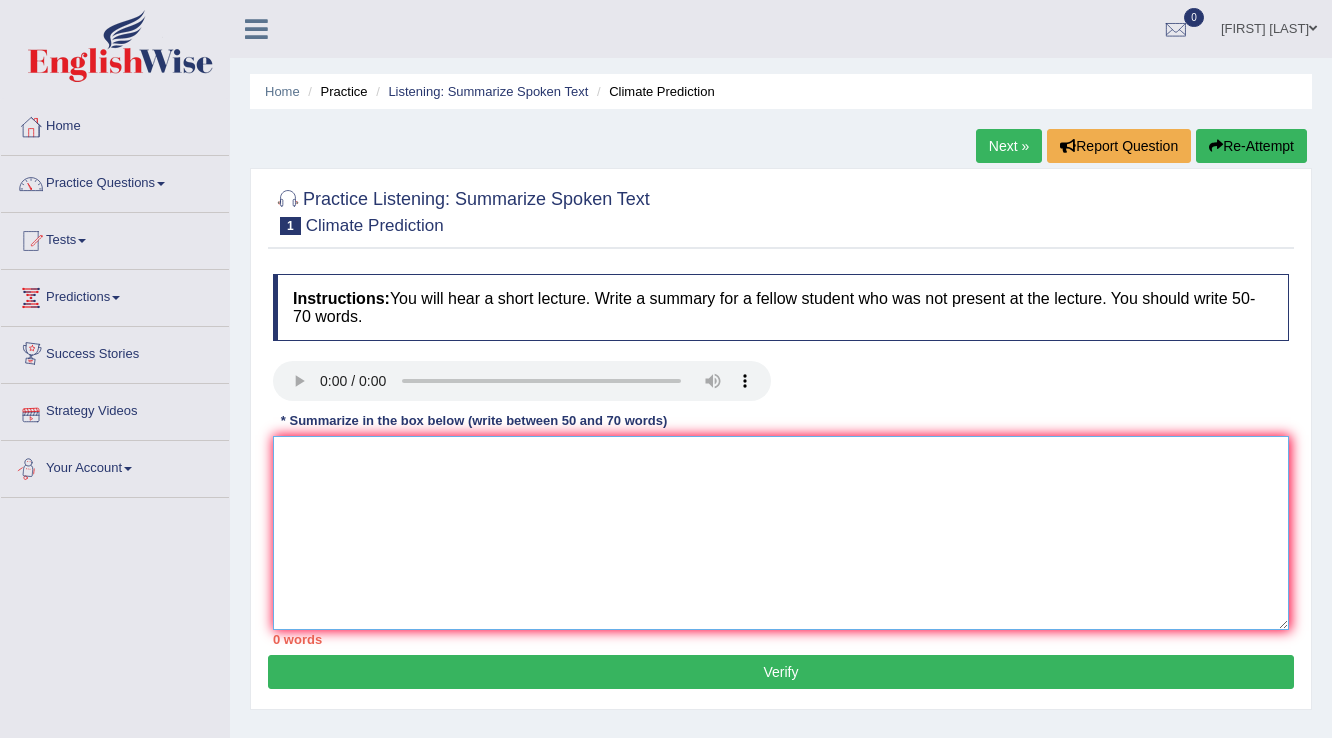 click at bounding box center [781, 533] 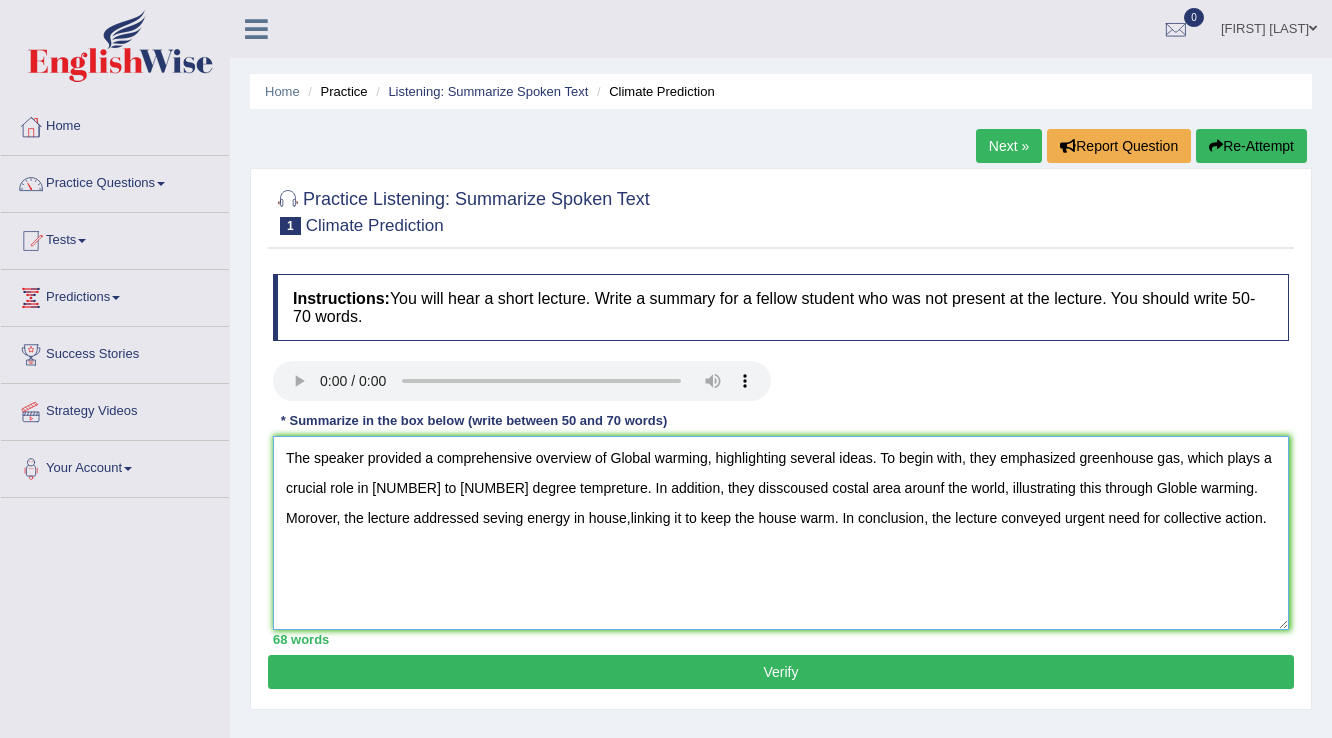 type on "The speaker provided a comprehensive overview of Global warming, highlighting several ideas. To begin with, they emphasized greenhouse gas, which plays a crucial role in [NUMBER] to [NUMBER] degree tempreture. In addition, they disscoused costal area arounf the world, illustrating this through Globle warming. Morover, the lecture addressed seving energy in house,linking it to keep the house warm. In conclusion, the lecture conveyed urgent need for collective action." 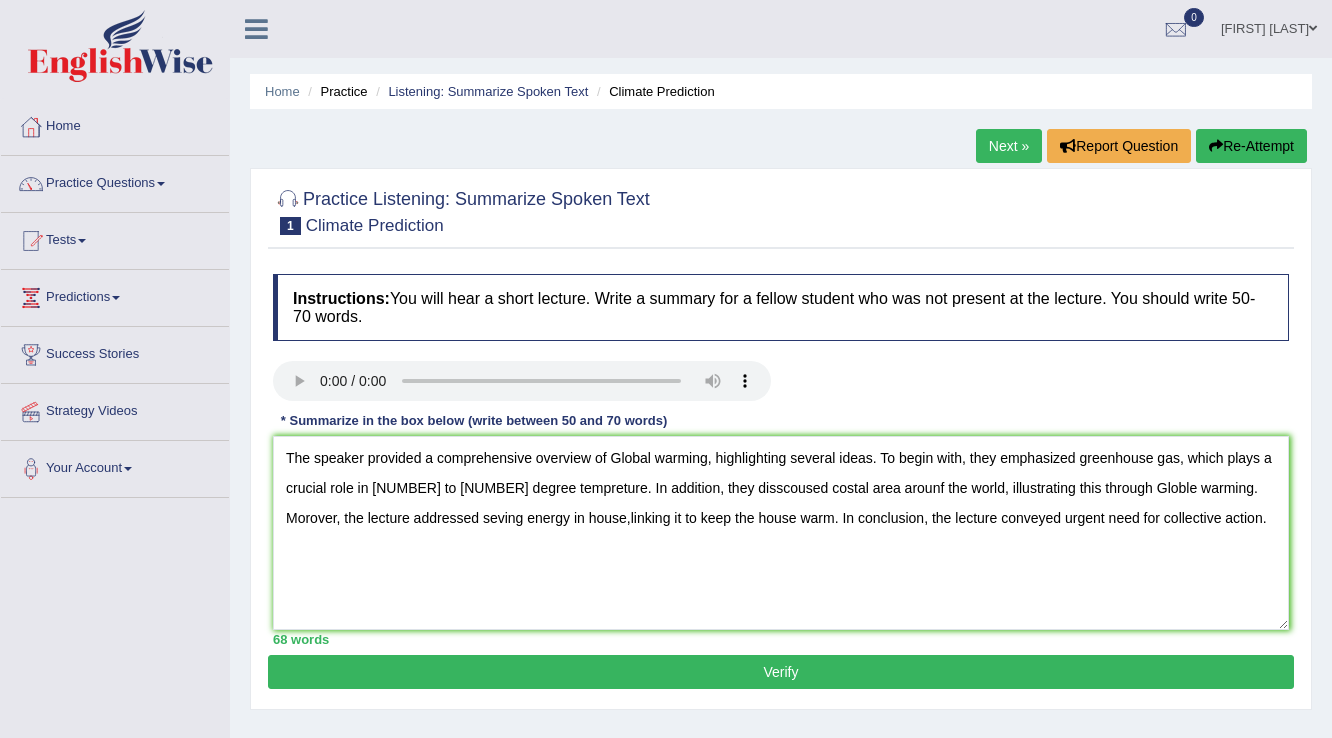 click on "Verify" at bounding box center (781, 672) 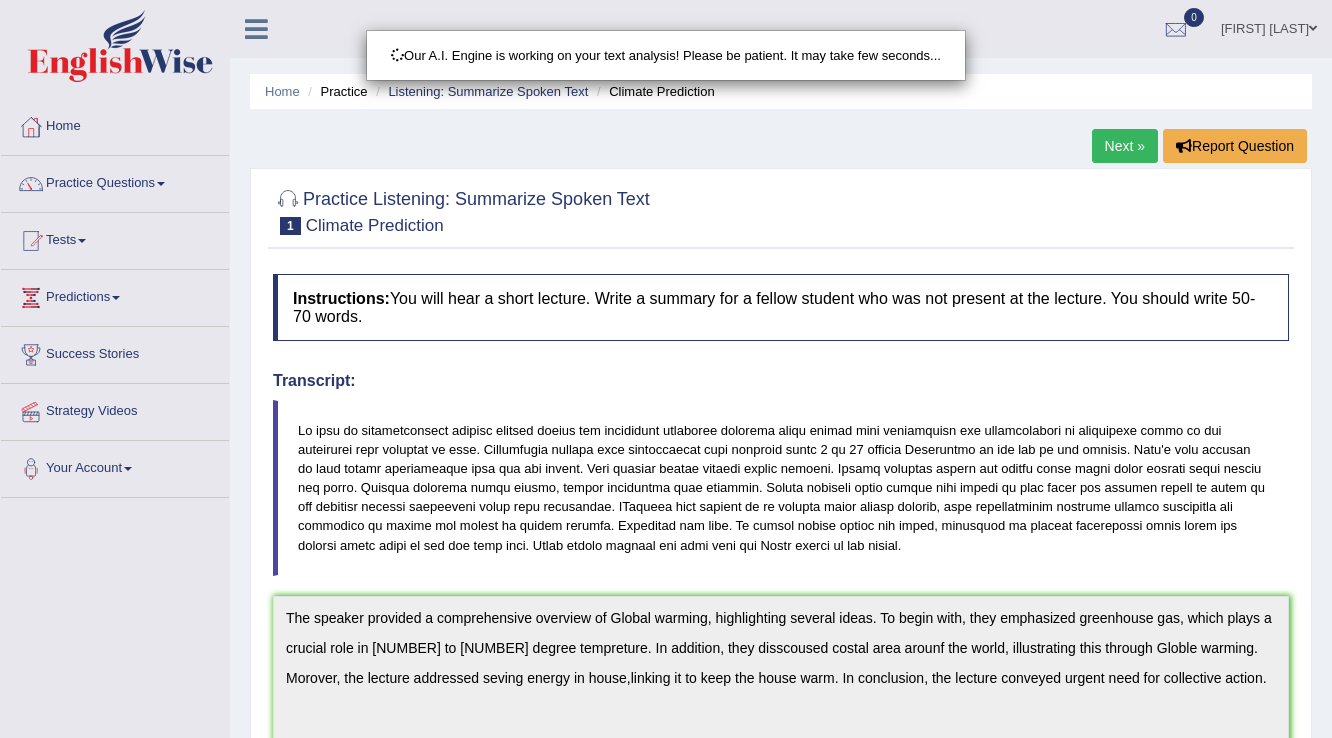 scroll, scrollTop: 480, scrollLeft: 0, axis: vertical 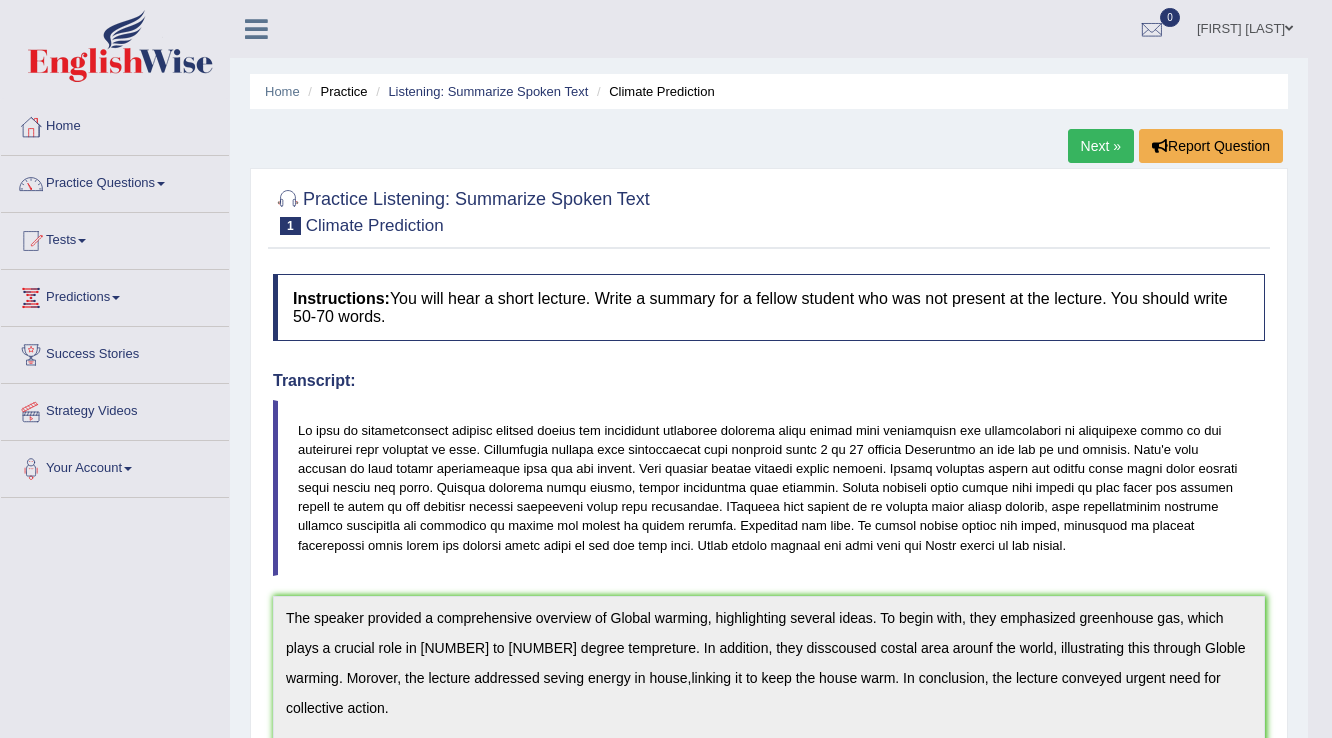 click on "Next »" at bounding box center [1101, 146] 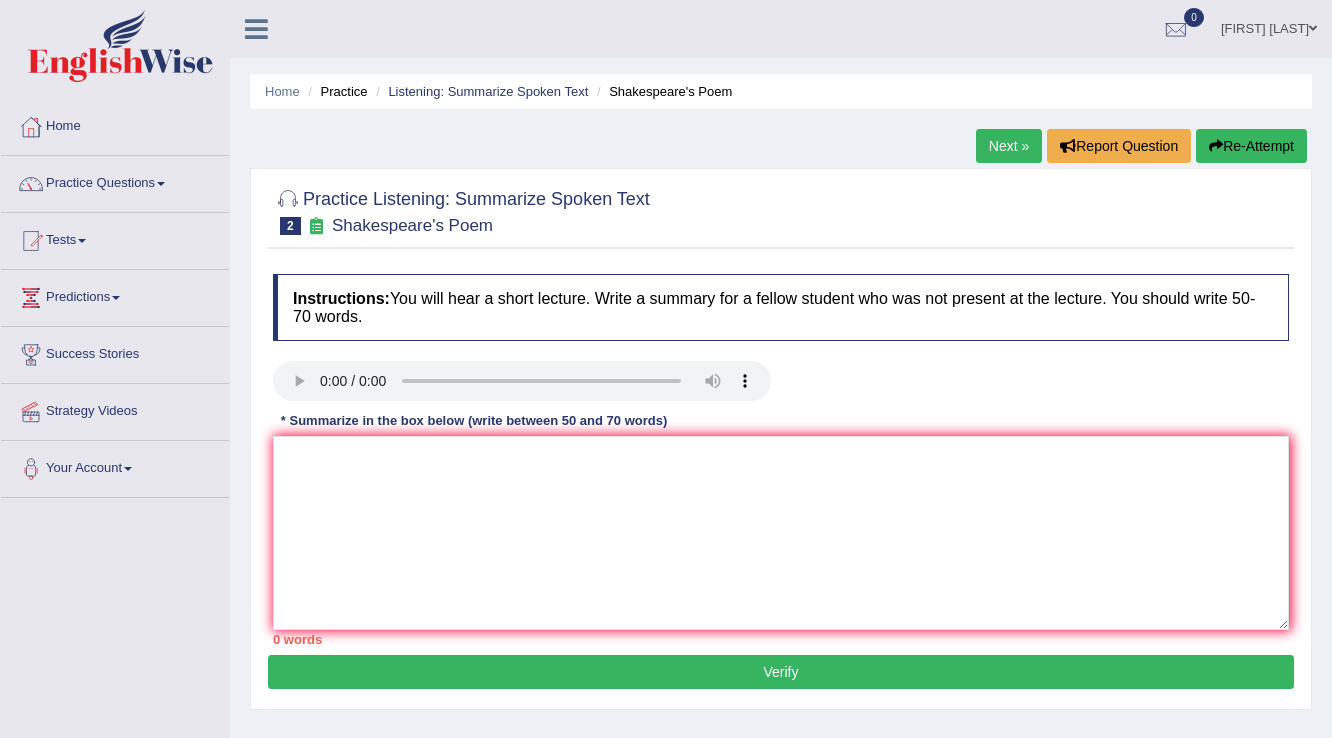scroll, scrollTop: 0, scrollLeft: 0, axis: both 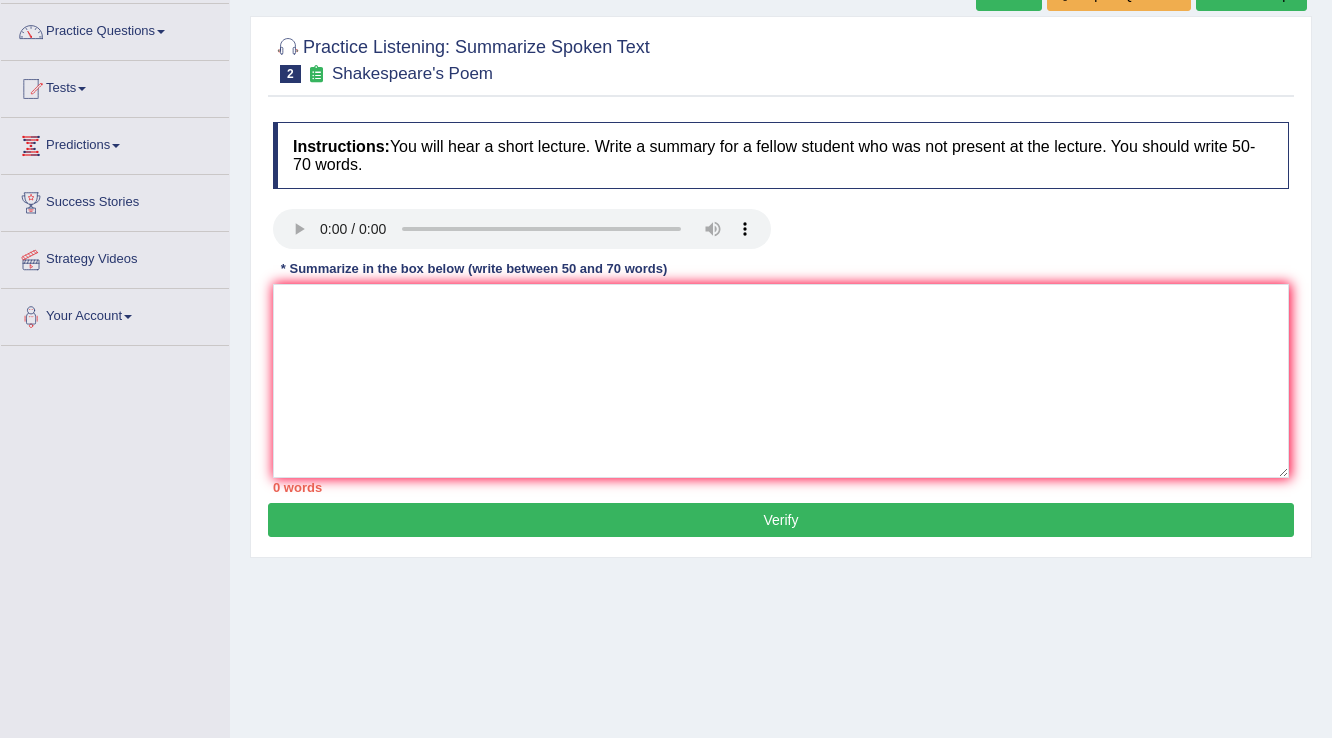 drag, startPoint x: 99, startPoint y: 418, endPoint x: 384, endPoint y: 402, distance: 285.44876 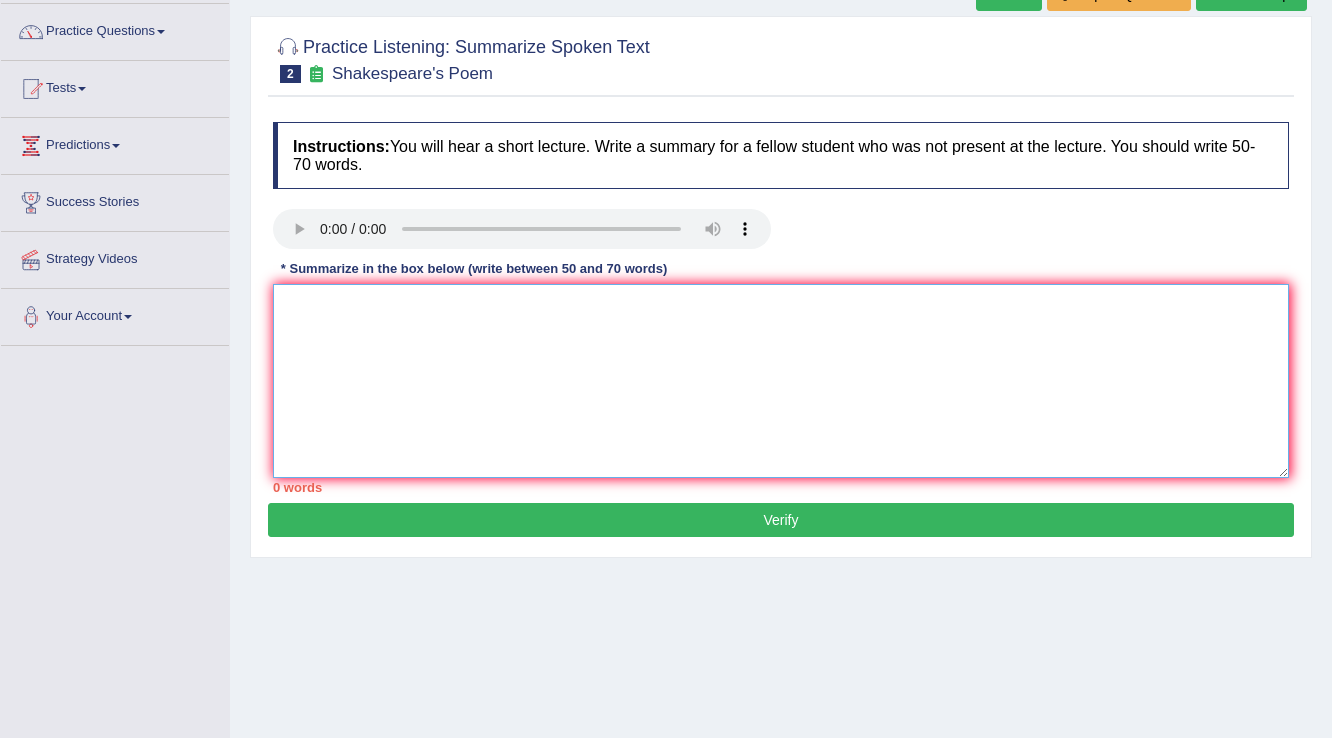 click at bounding box center [781, 381] 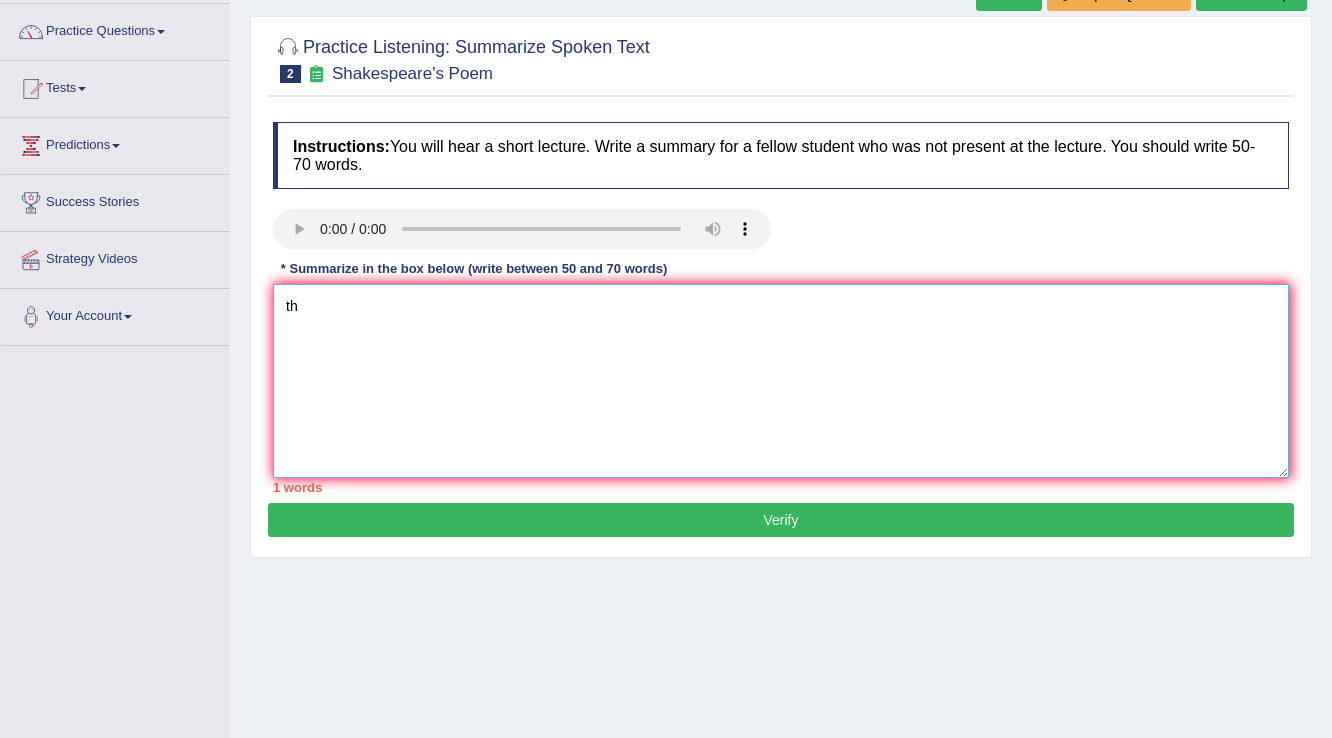 type on "t" 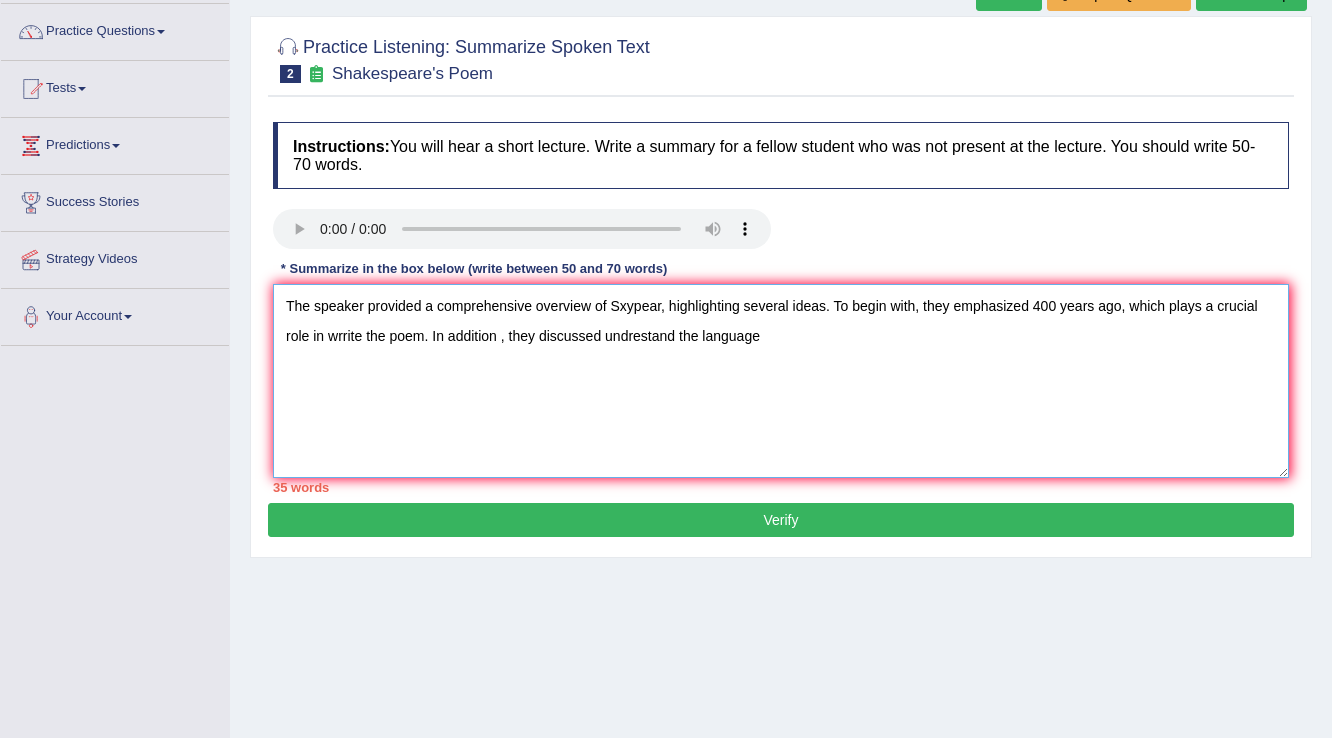 click on "The speaker provided a comprehensive overview of Sxypear, highlighting several ideas. To begin with, they emphasized 400 years ago, which plays a crucial role in wrrite the poem. In addition , they discussed undrestand the language" at bounding box center [781, 381] 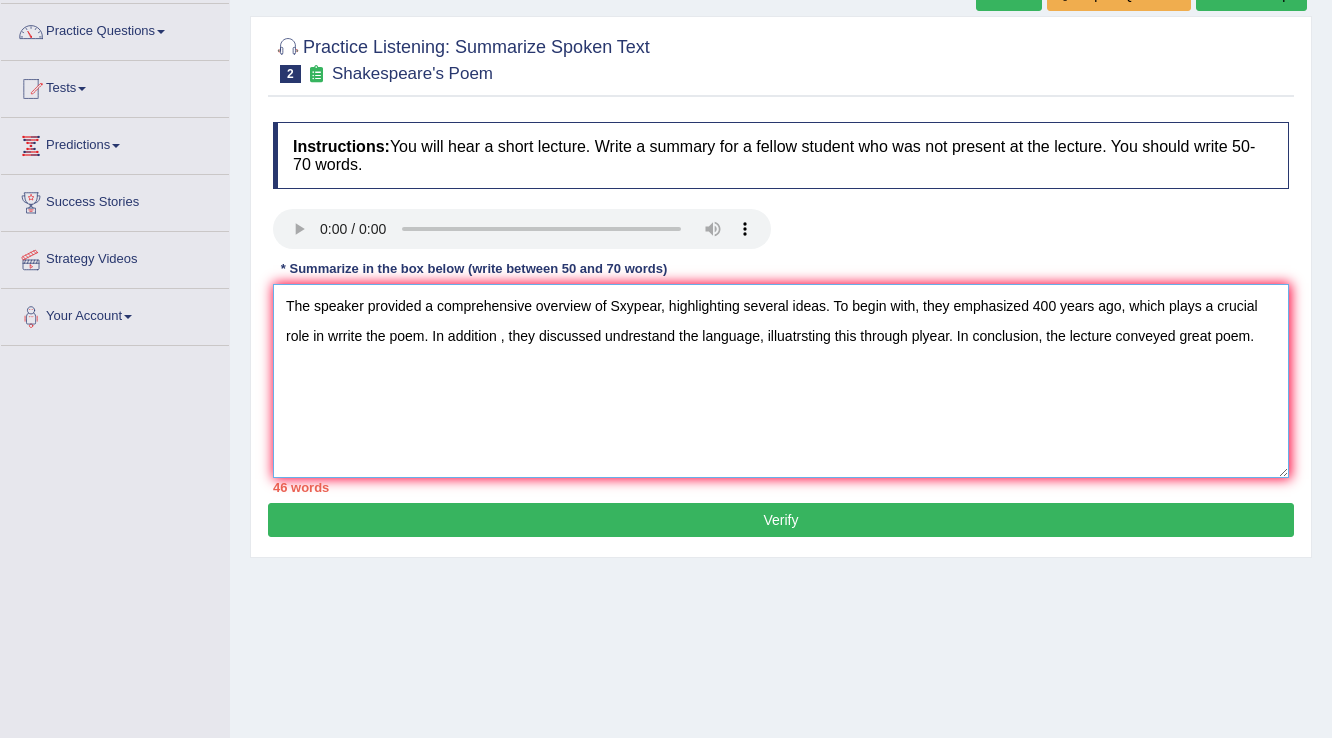 type on "The speaker provided a comprehensive overview of Sxypear, highlighting several ideas. To begin with, they emphasized 400 years ago, which plays a crucial role in wrrite the poem. In addition , they discussed undrestand the language, illuatrsting this through plyear. In conclusion, the lecture conveyed great poem." 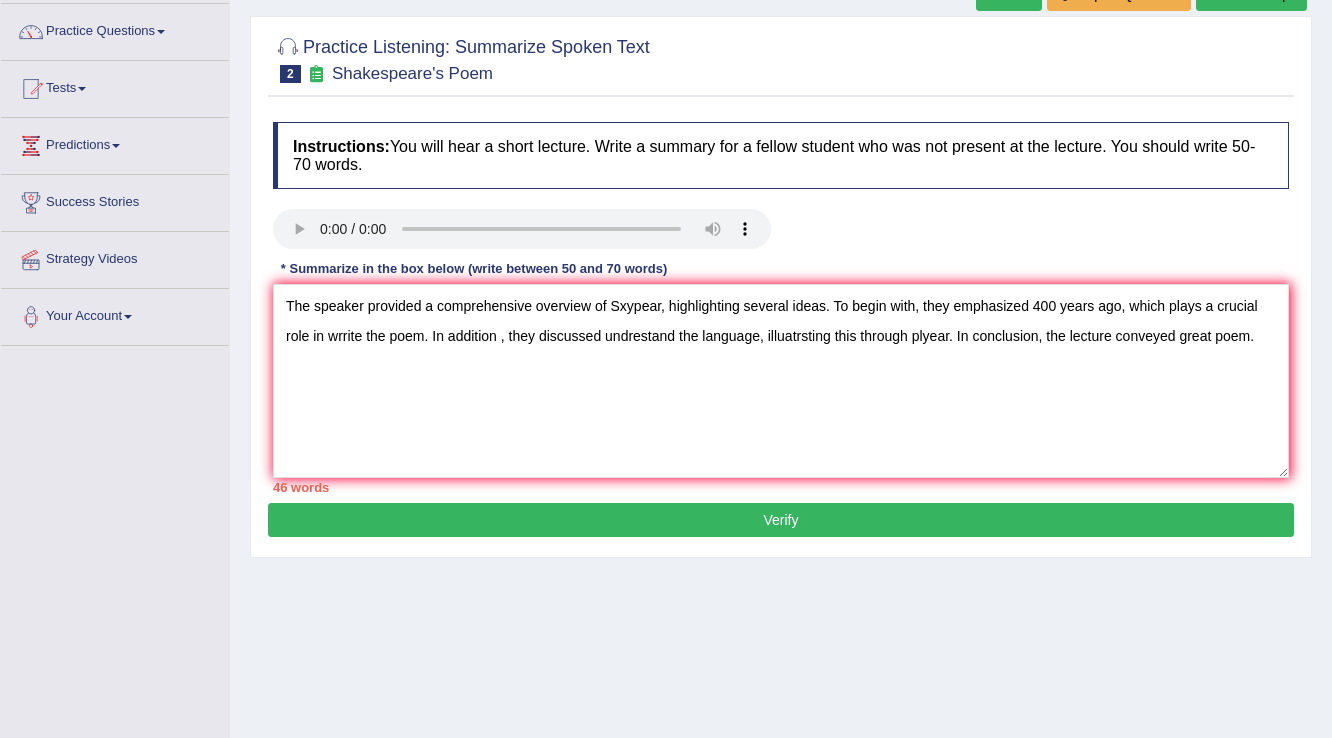 click on "Verify" at bounding box center (781, 520) 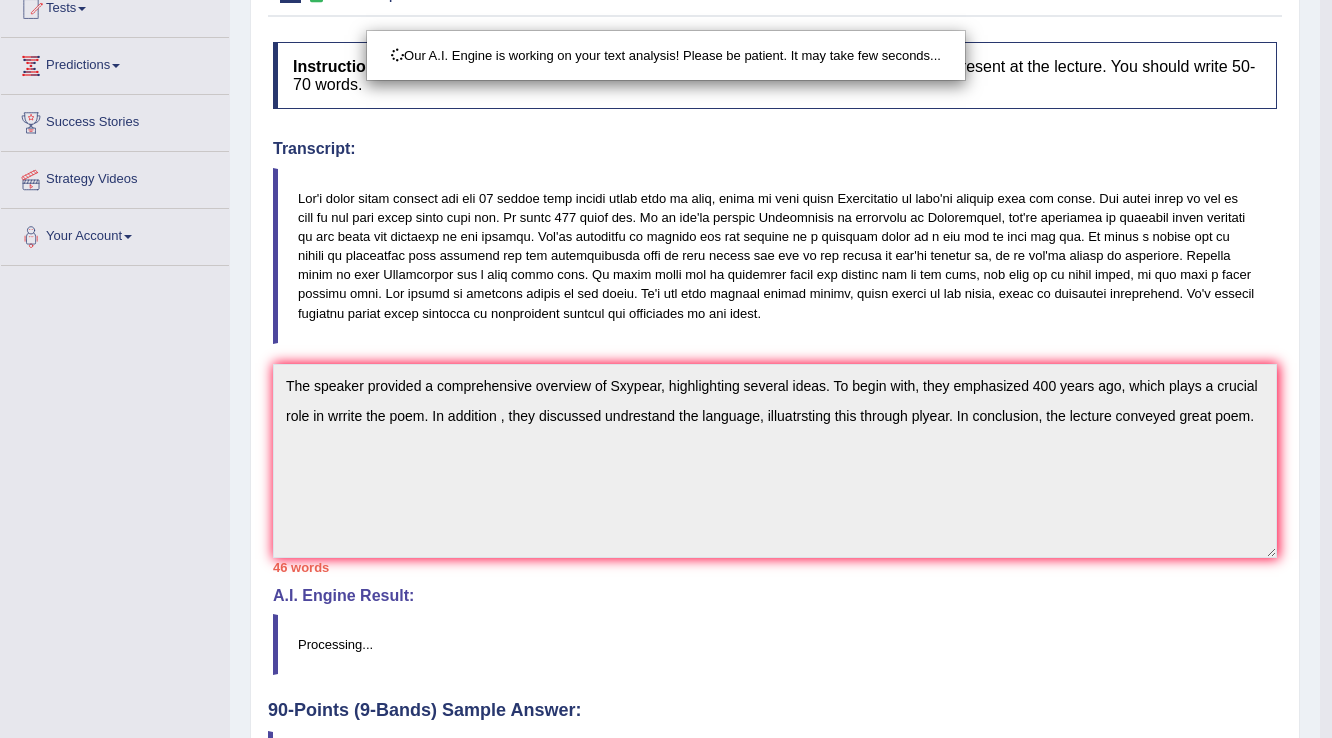 scroll, scrollTop: 432, scrollLeft: 0, axis: vertical 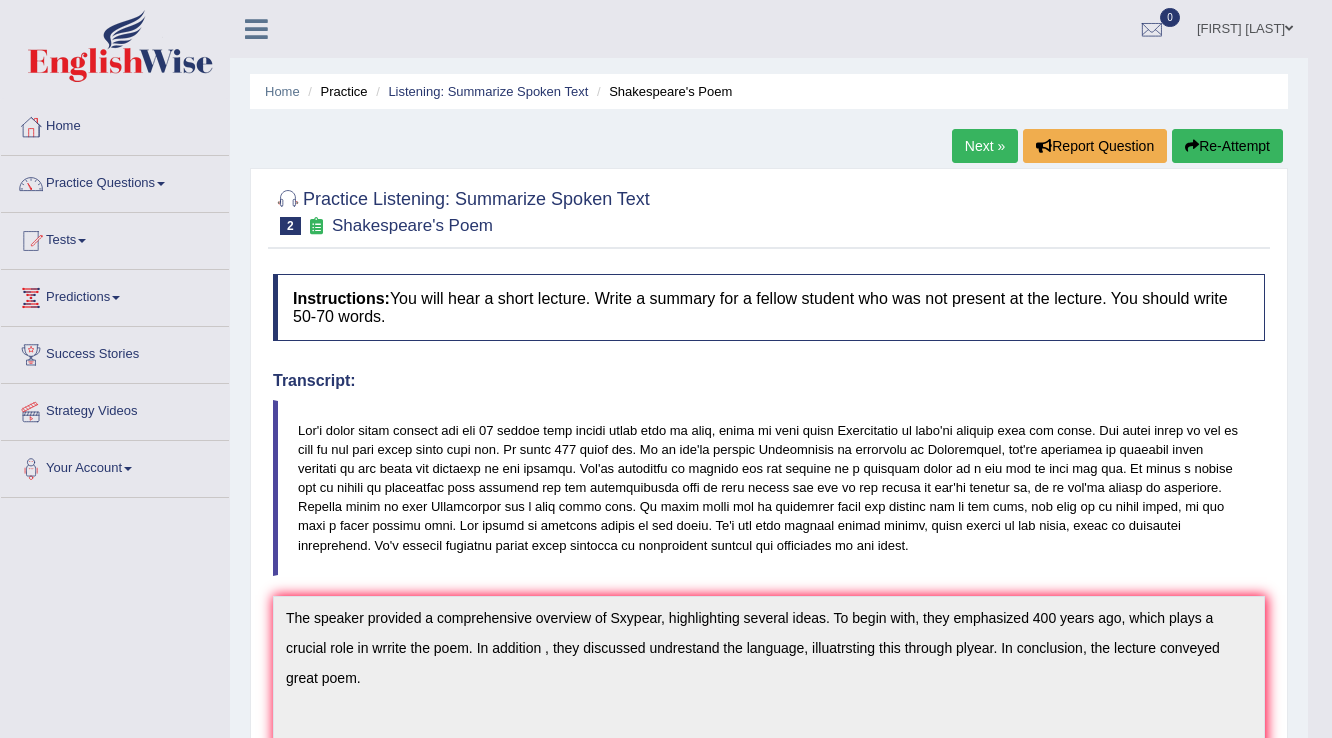 click on "Next »" at bounding box center (985, 146) 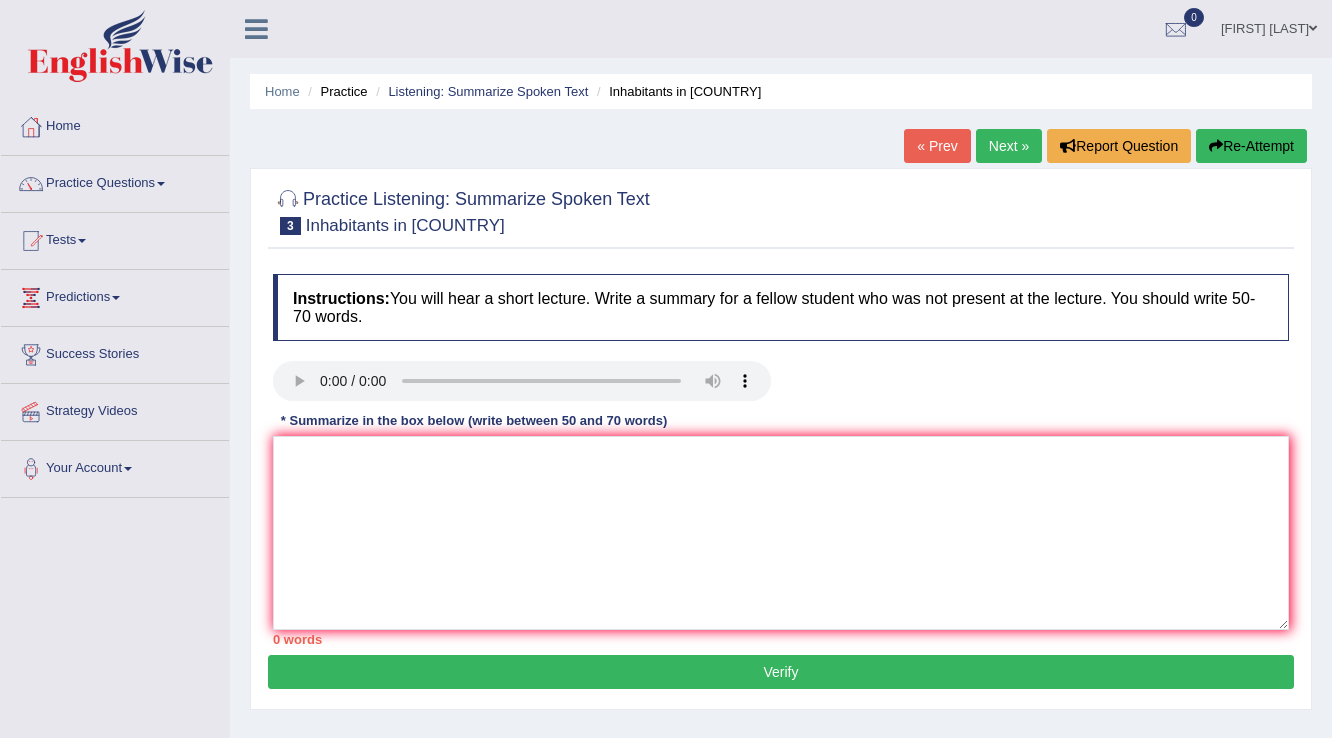 scroll, scrollTop: 0, scrollLeft: 0, axis: both 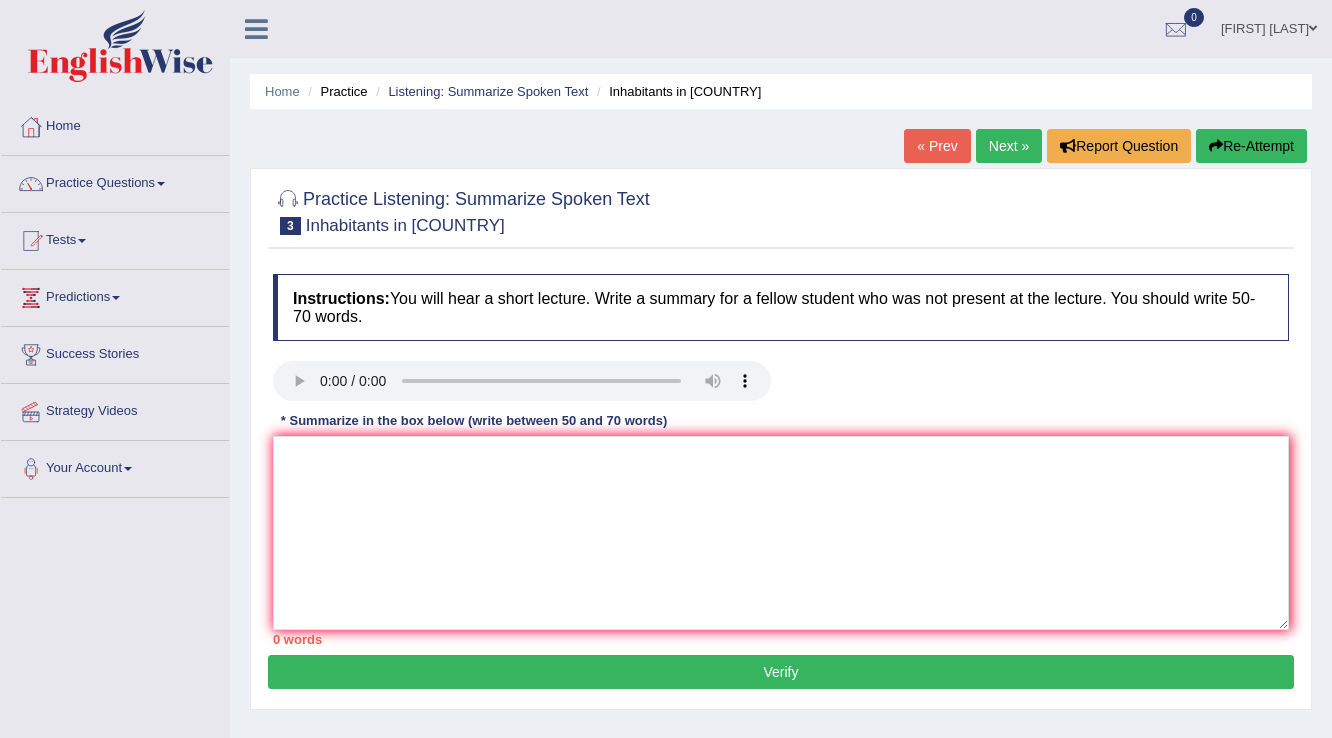 type 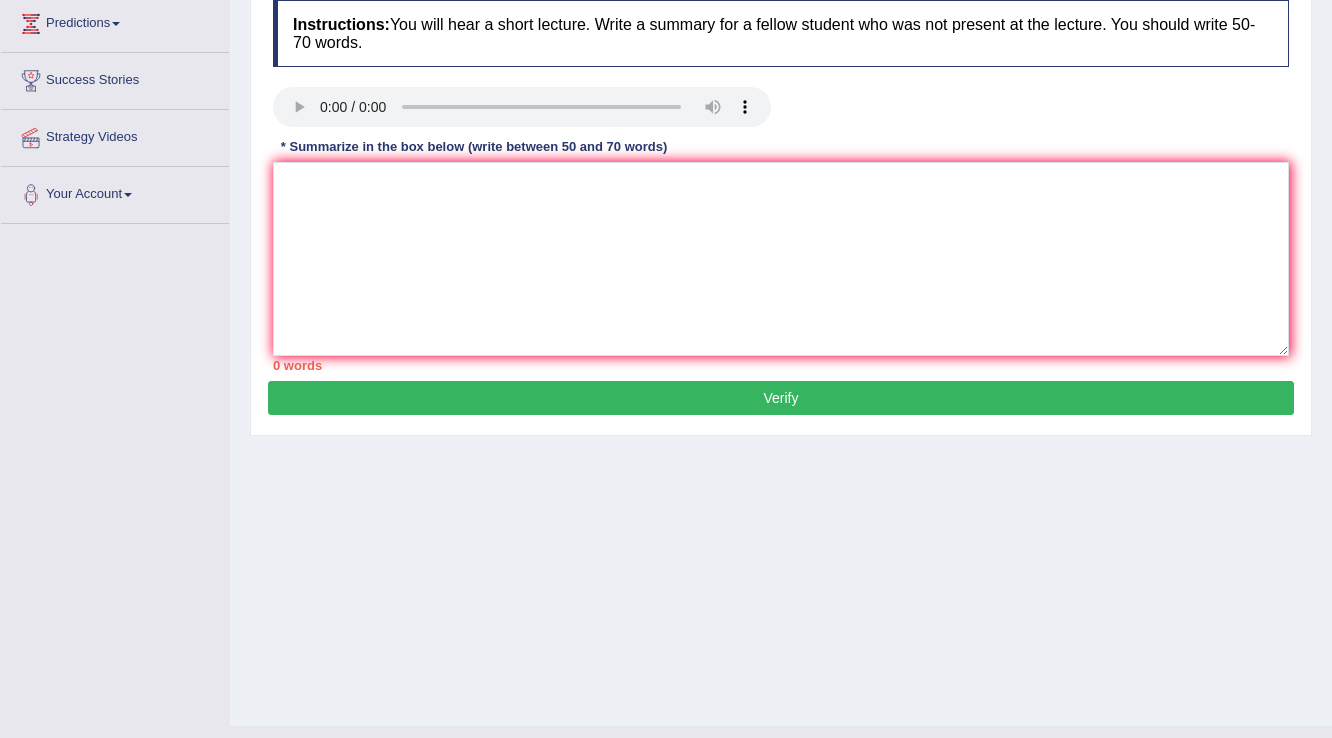 scroll, scrollTop: 312, scrollLeft: 0, axis: vertical 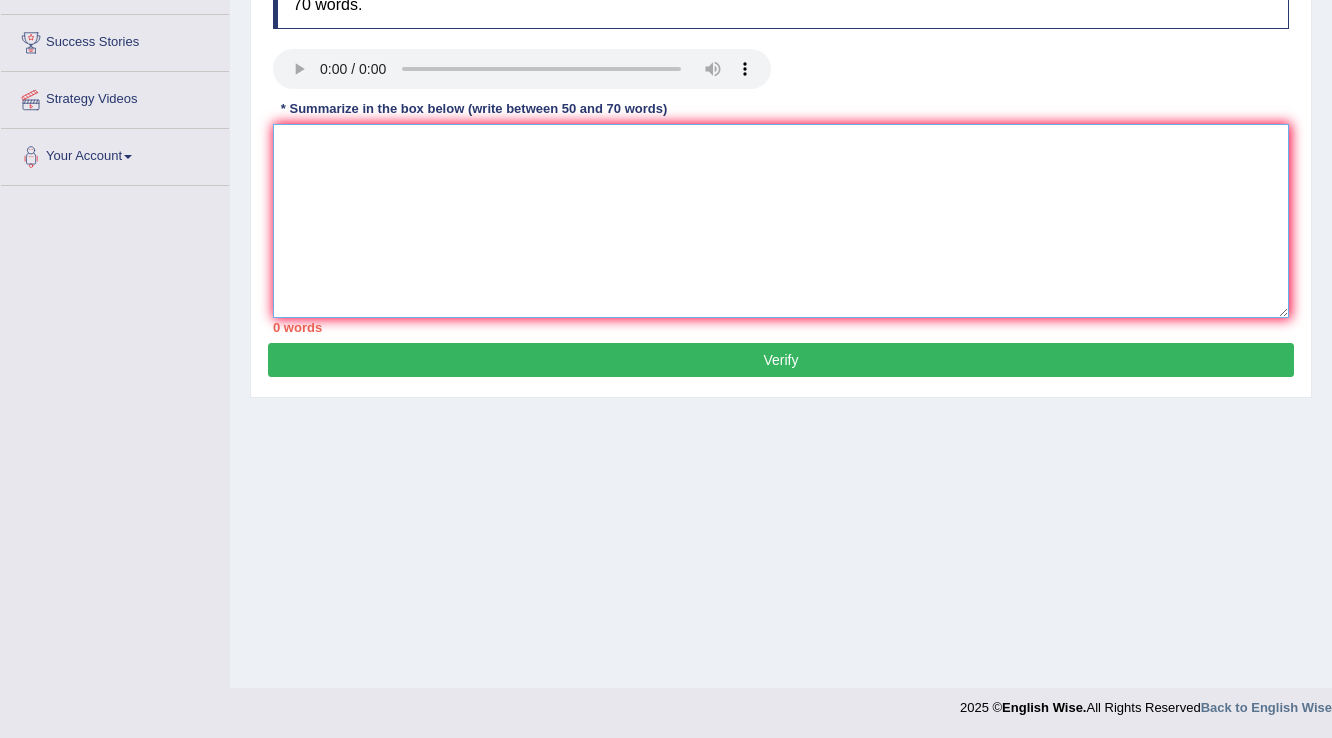 click at bounding box center [781, 221] 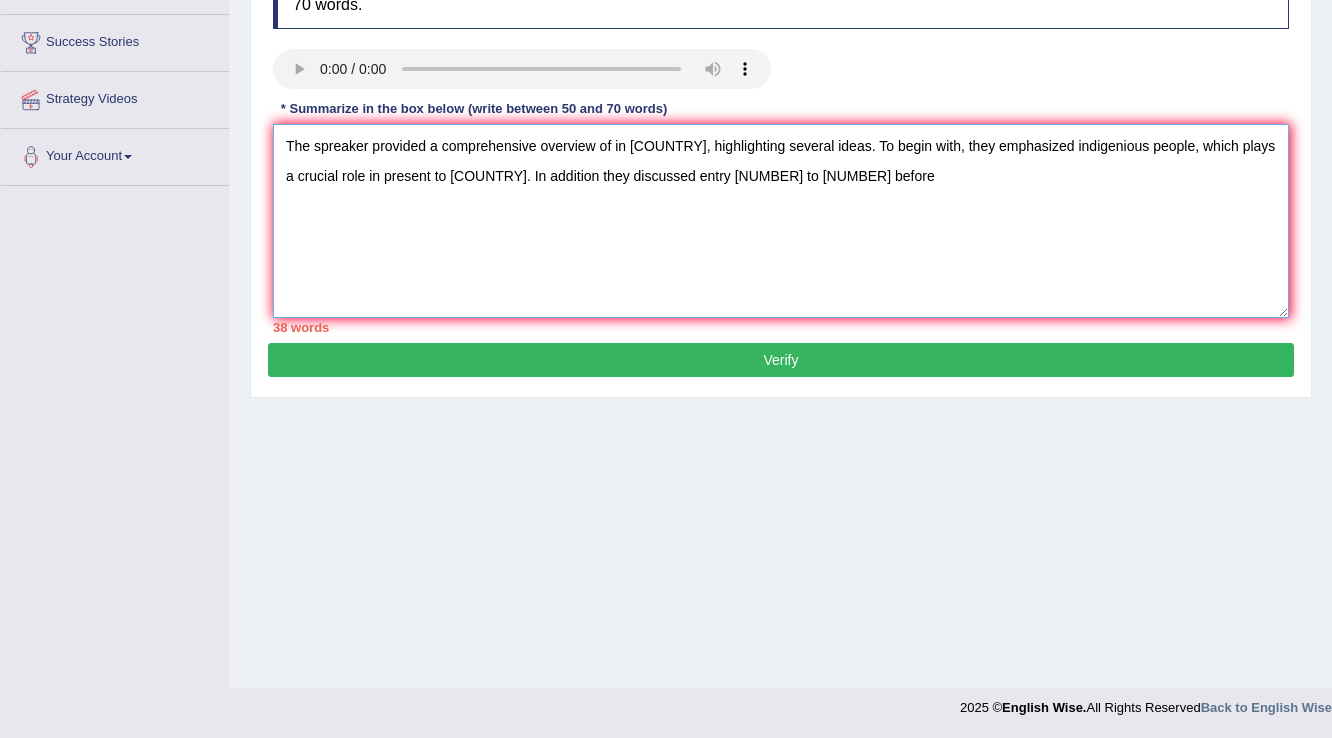 click on "The spreaker provided a comprehensive overview of in [COUNTRY], highlighting several ideas. To begin with, they emphasized indigenious people, which plays a crucial role in present to [COUNTRY]. In addition they discussed entry [NUMBER] to [NUMBER] before" at bounding box center [781, 221] 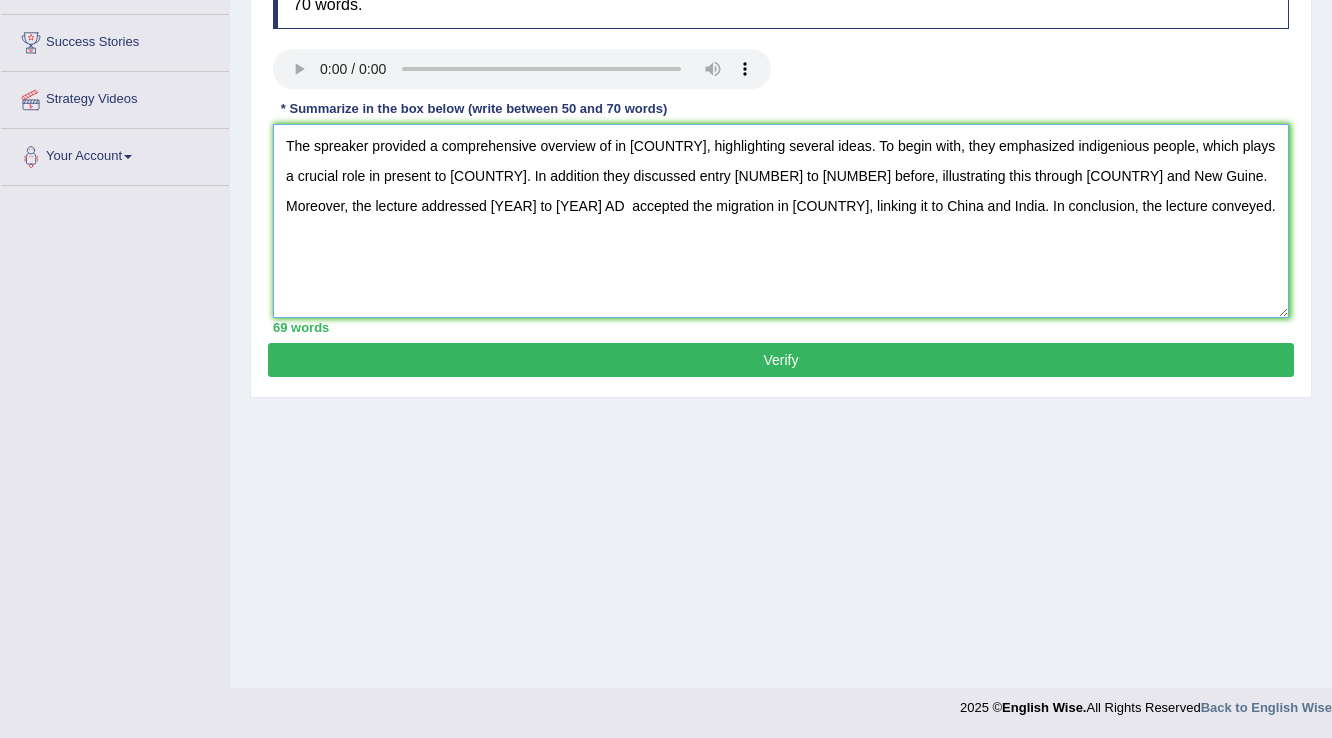 type on "The spreaker provided a comprehensive overview of in [COUNTRY], highlighting several ideas. To begin with, they emphasized indigenious people, which plays a crucial role in present to [COUNTRY]. In addition they discussed entry [NUMBER] to [NUMBER] before, illustrating this through [COUNTRY] and New Guine. Moreover, the lecture addressed [YEAR] to [YEAR] AD  accepted the migration in [COUNTRY], linking it to China and India. In conclusion, the lecture conveyed." 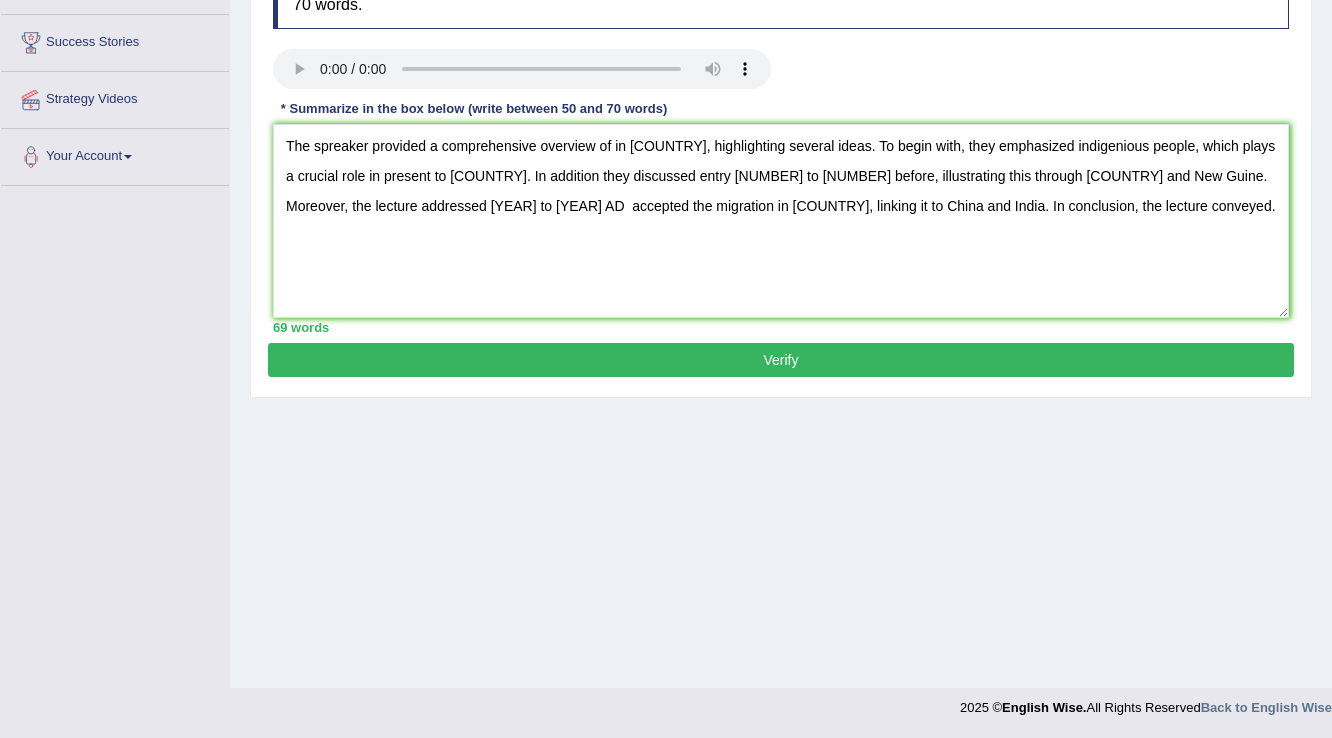 click on "Verify" at bounding box center [781, 360] 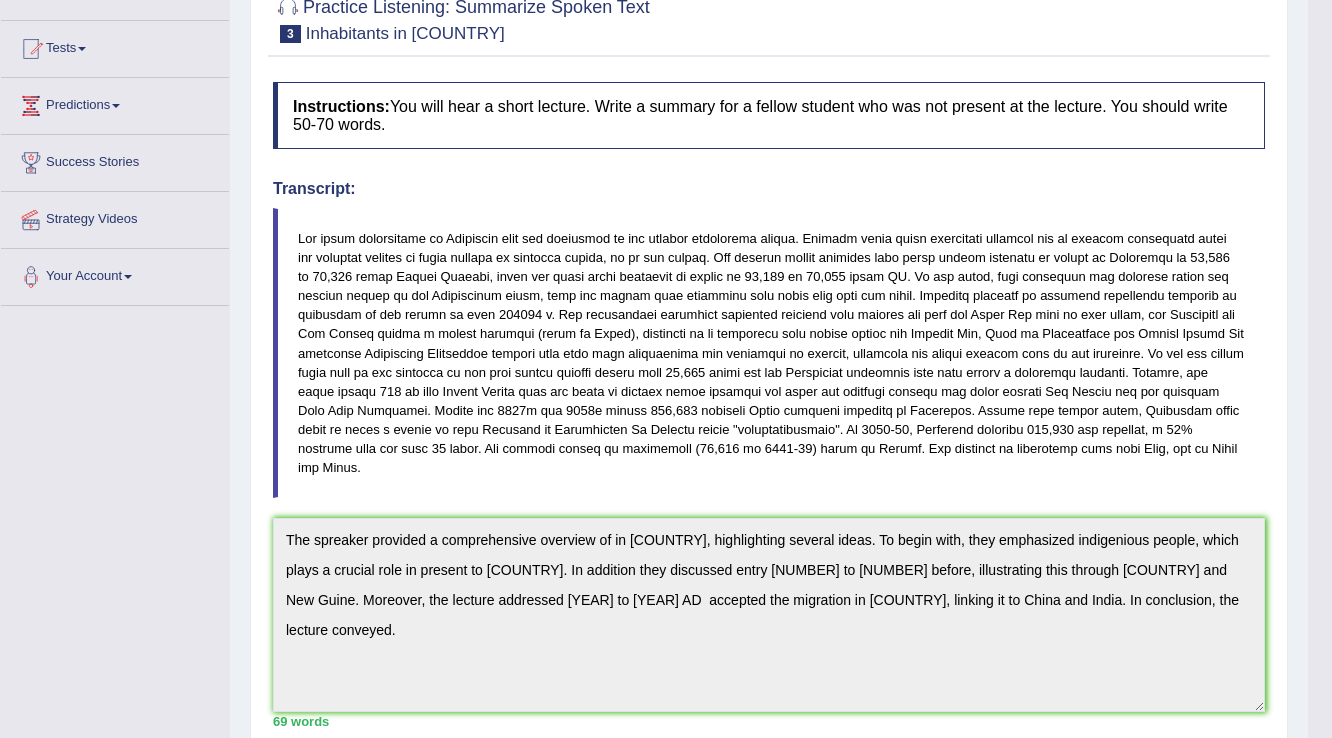 scroll, scrollTop: 0, scrollLeft: 0, axis: both 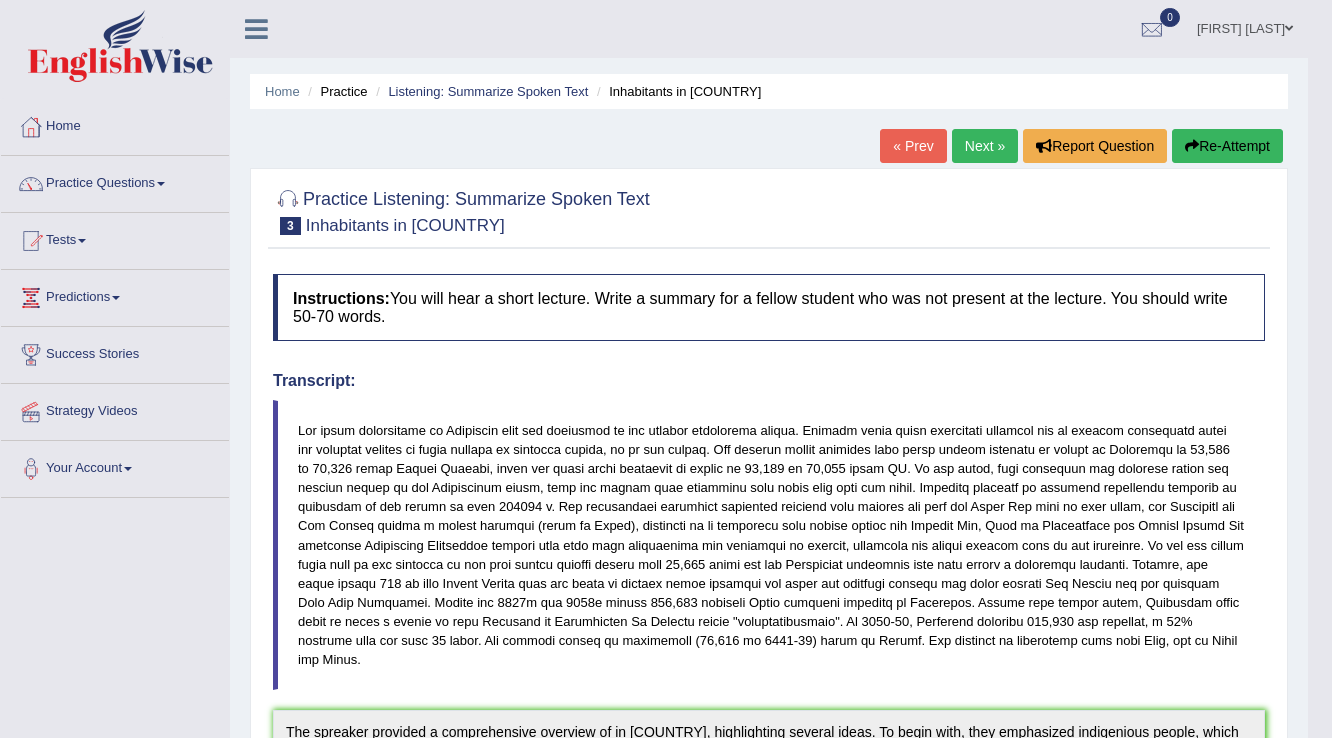 click on "Next »" at bounding box center (985, 146) 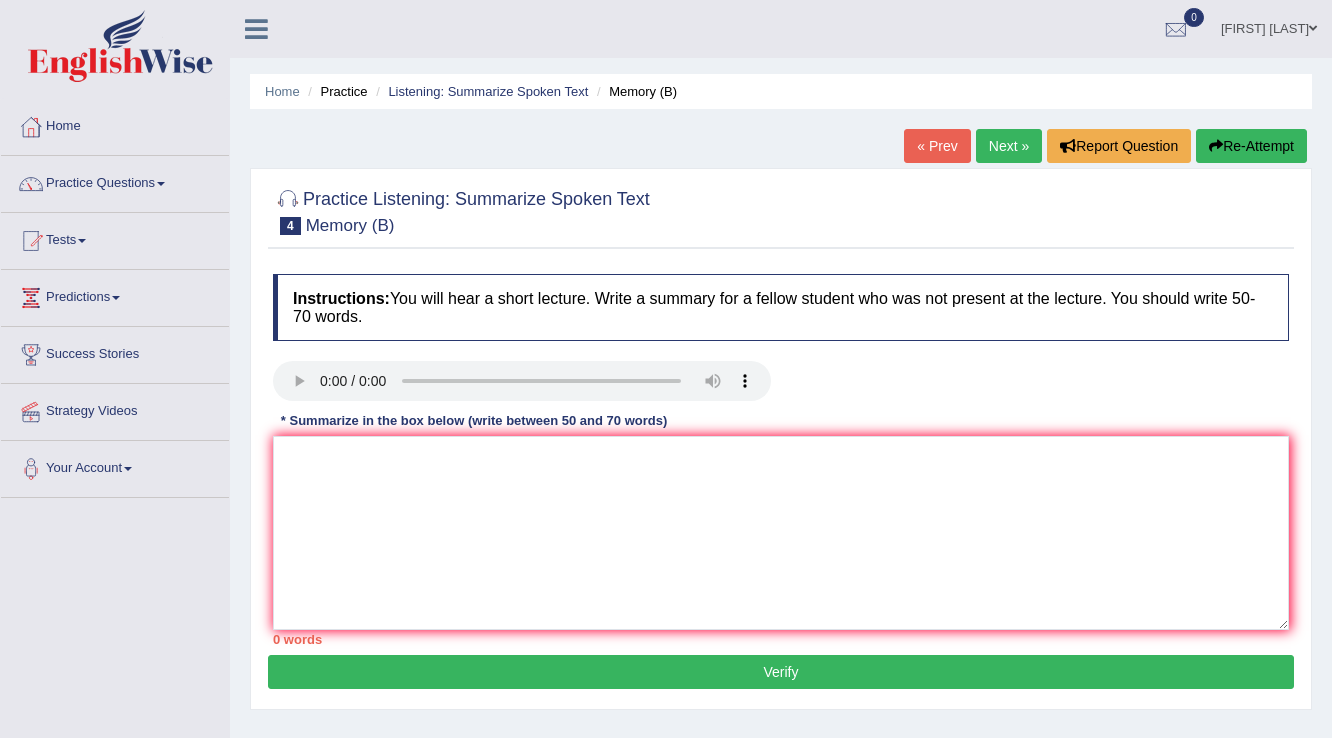 scroll, scrollTop: 0, scrollLeft: 0, axis: both 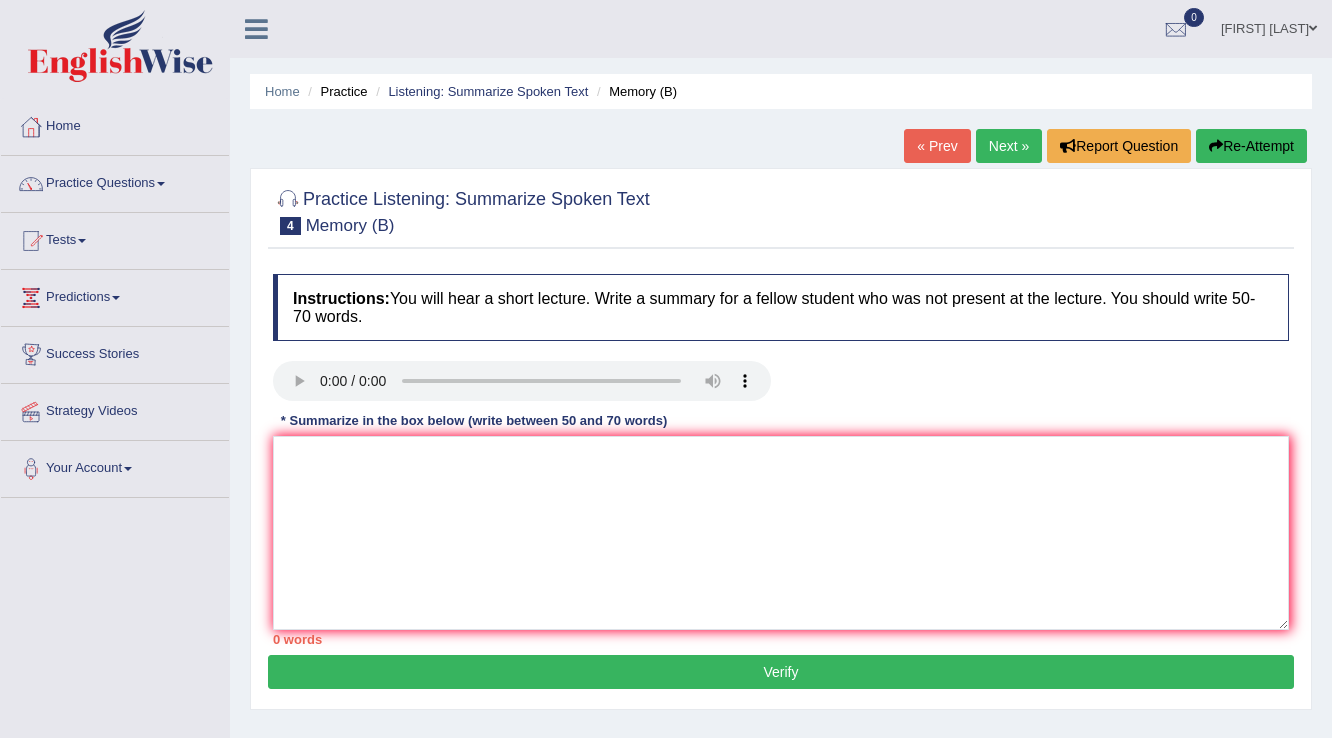 click on "Instructions:  You will hear a short lecture. Write a summary for a fellow student who was not present at the lecture. You should write 50-70 words.
Transcript: Recorded Answer: * Summarize in the box below (write between 50 and 70 words) 0 words Written Keywords: A.I. Engine Result: Processing..." at bounding box center (781, 459) 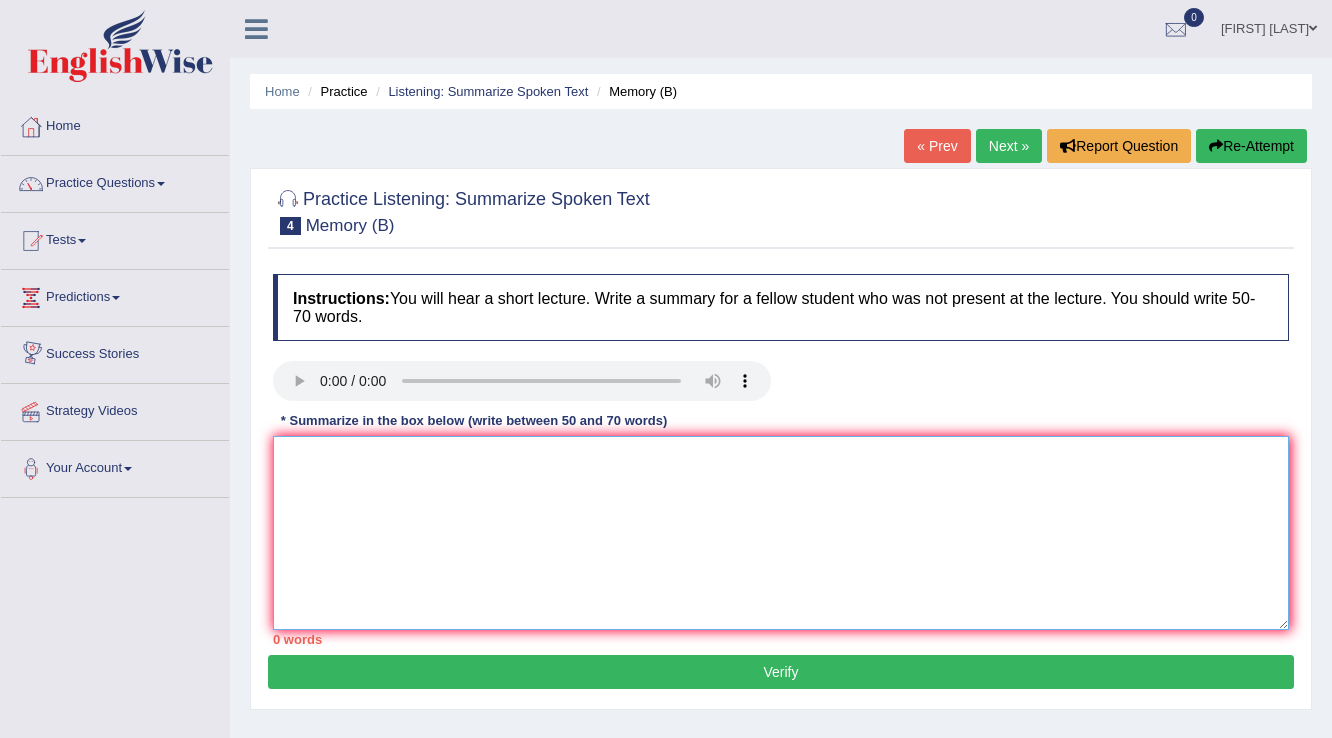 click at bounding box center [781, 533] 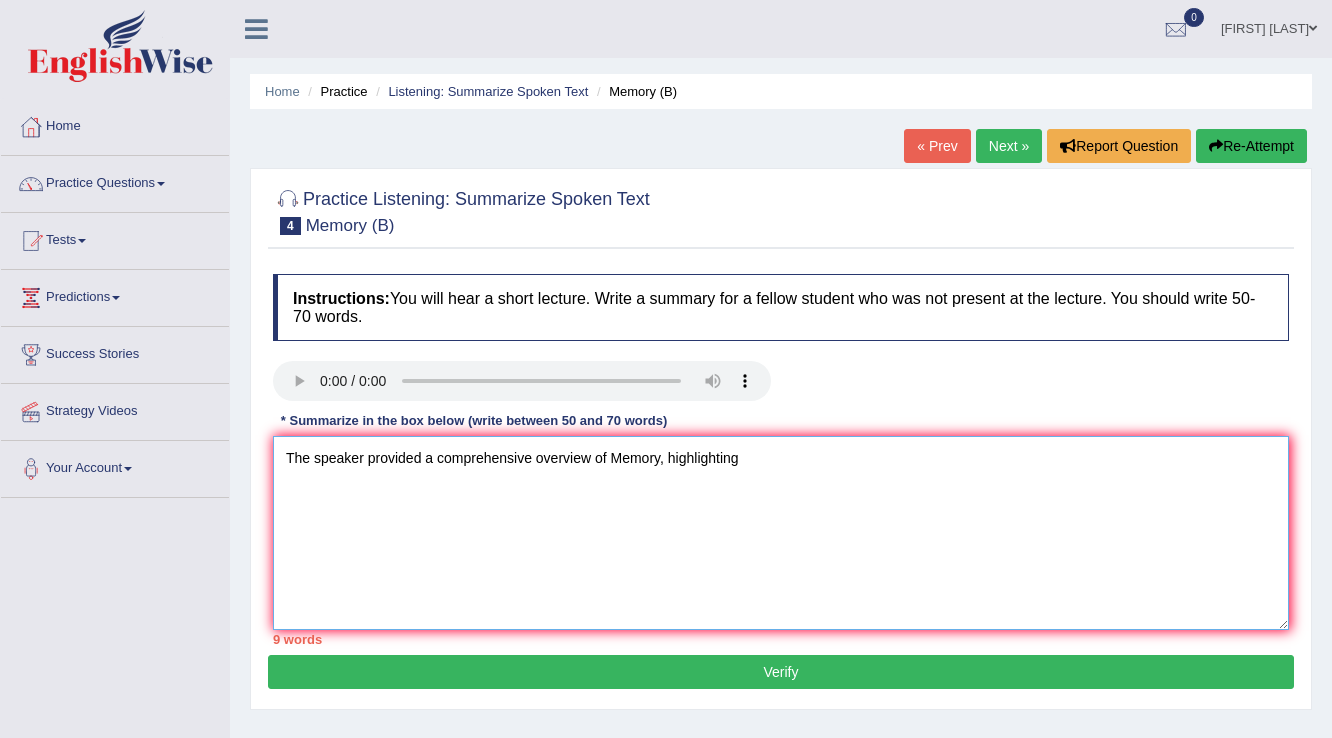 click on "The speaker provided a comprehensive overview of Memory, highlighting" at bounding box center [781, 533] 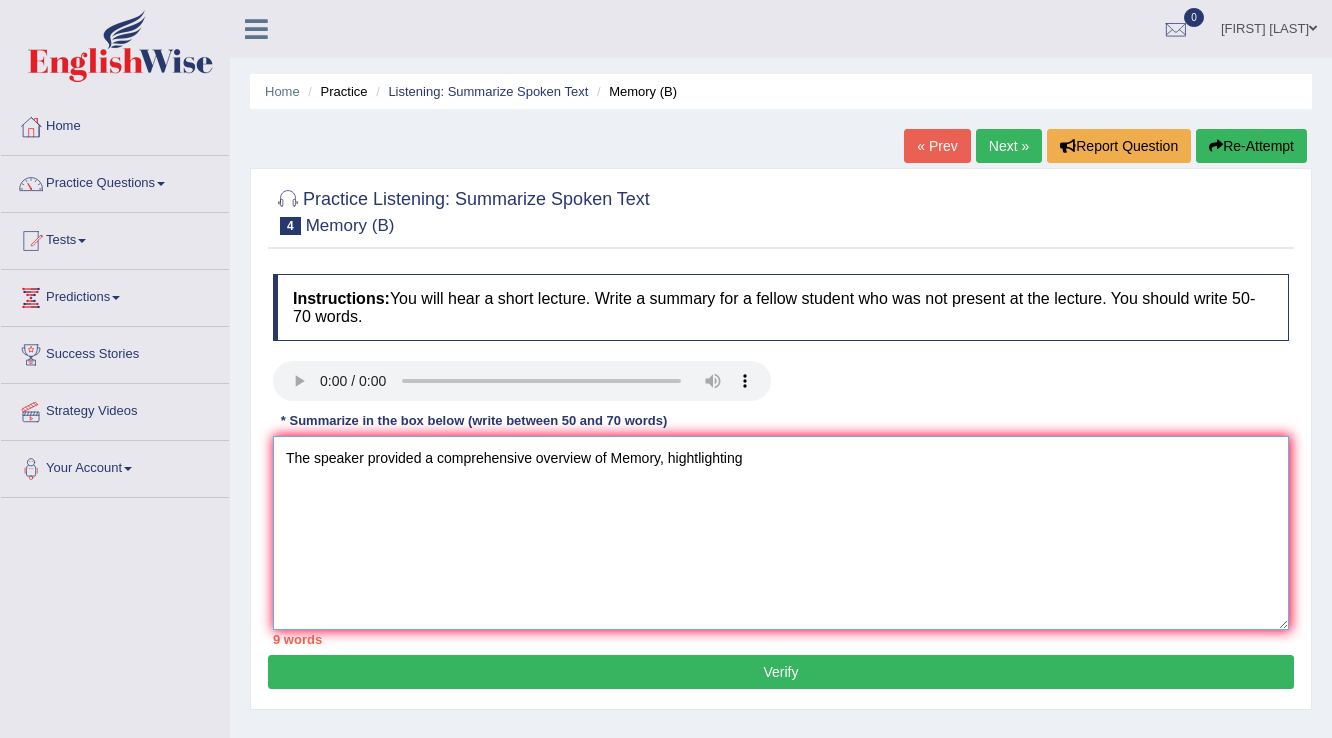 drag, startPoint x: 676, startPoint y: 452, endPoint x: 702, endPoint y: 493, distance: 48.548943 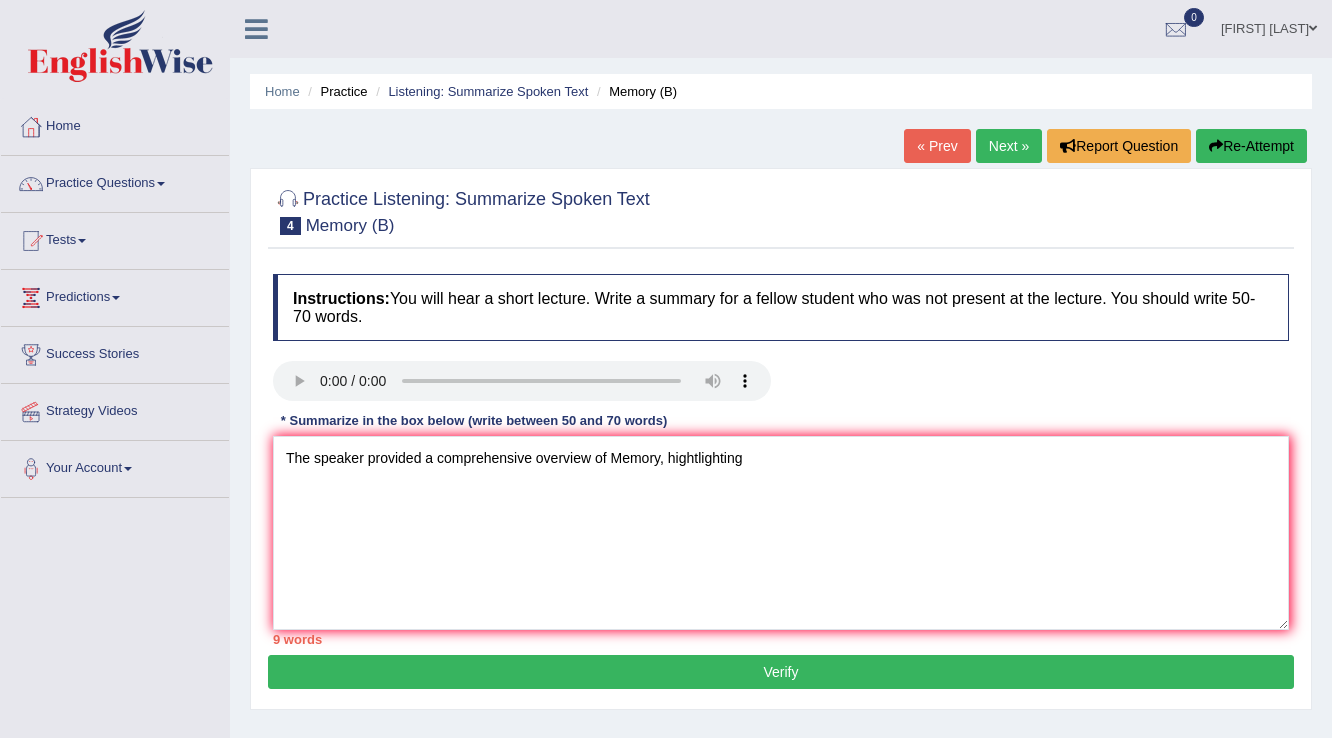 drag, startPoint x: 746, startPoint y: 430, endPoint x: 720, endPoint y: 444, distance: 29.529646 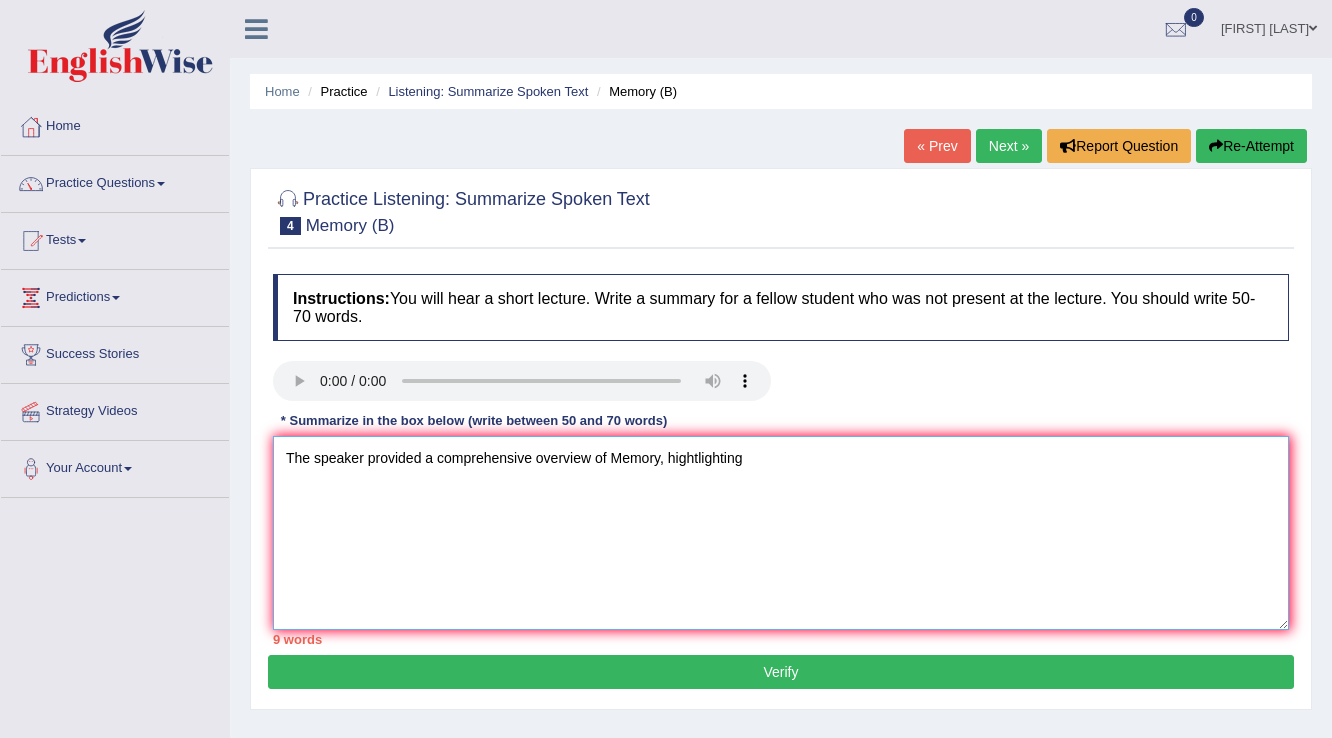drag, startPoint x: 695, startPoint y: 452, endPoint x: 780, endPoint y: 459, distance: 85.28775 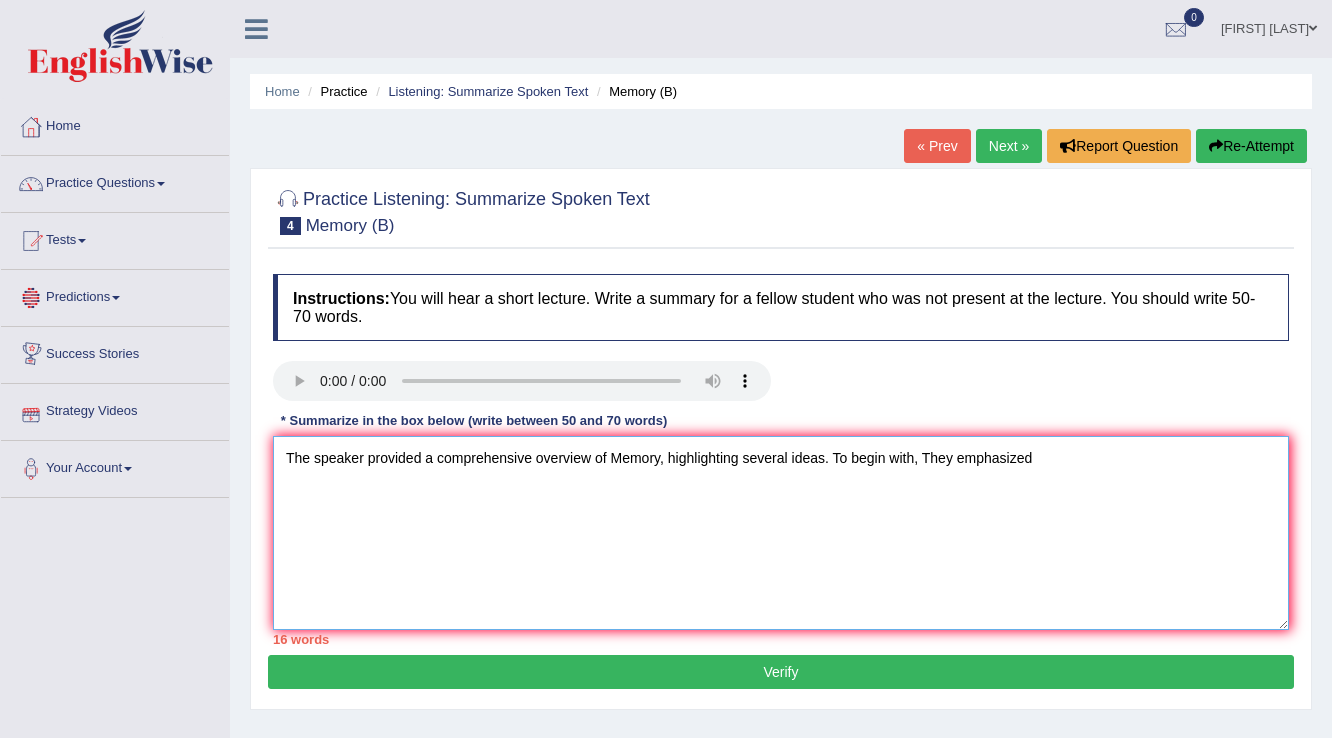 click on "The speaker provided a comprehensive overview of Memory, highlighting several ideas. To begin with, They emphasized" at bounding box center [781, 533] 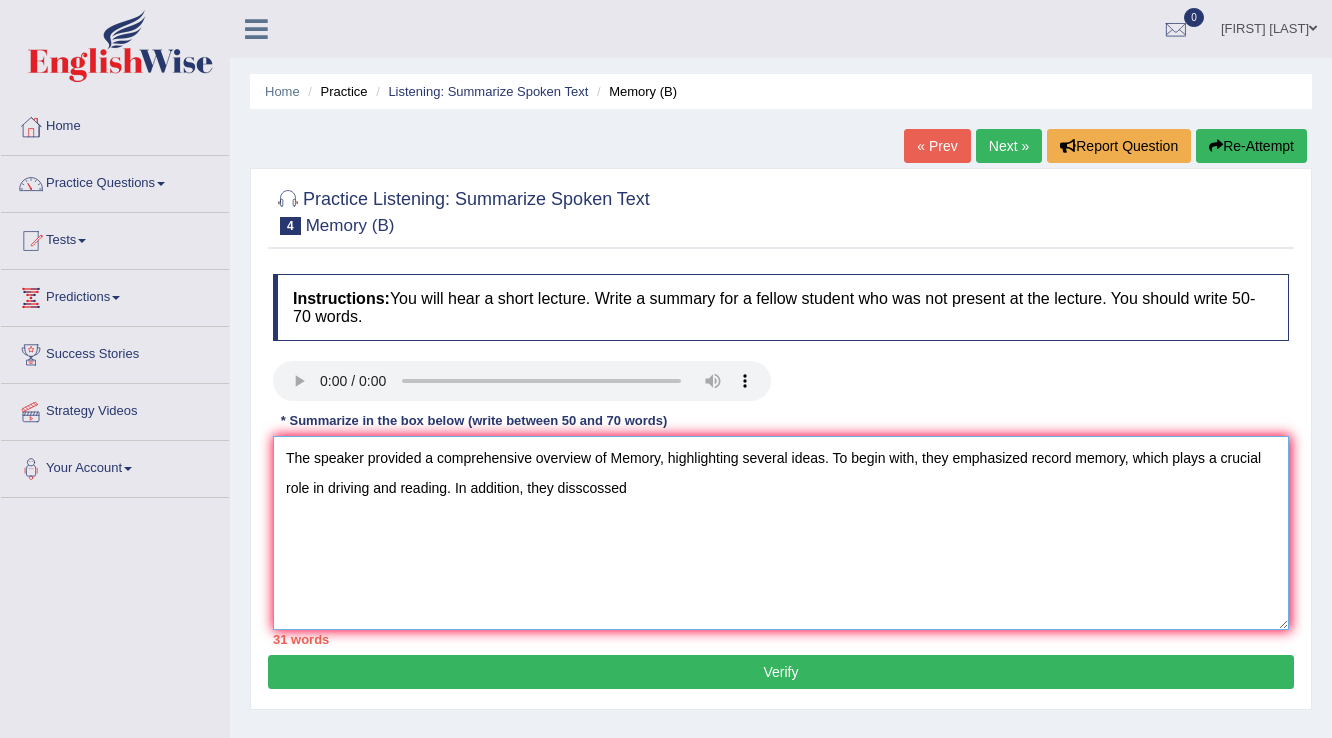 click on "The speaker provided a comprehensive overview of Memory, highlighting several ideas. To begin with, they emphasized record memory, which plays a crucial role in driving and reading. In addition, they disscossed" at bounding box center (781, 533) 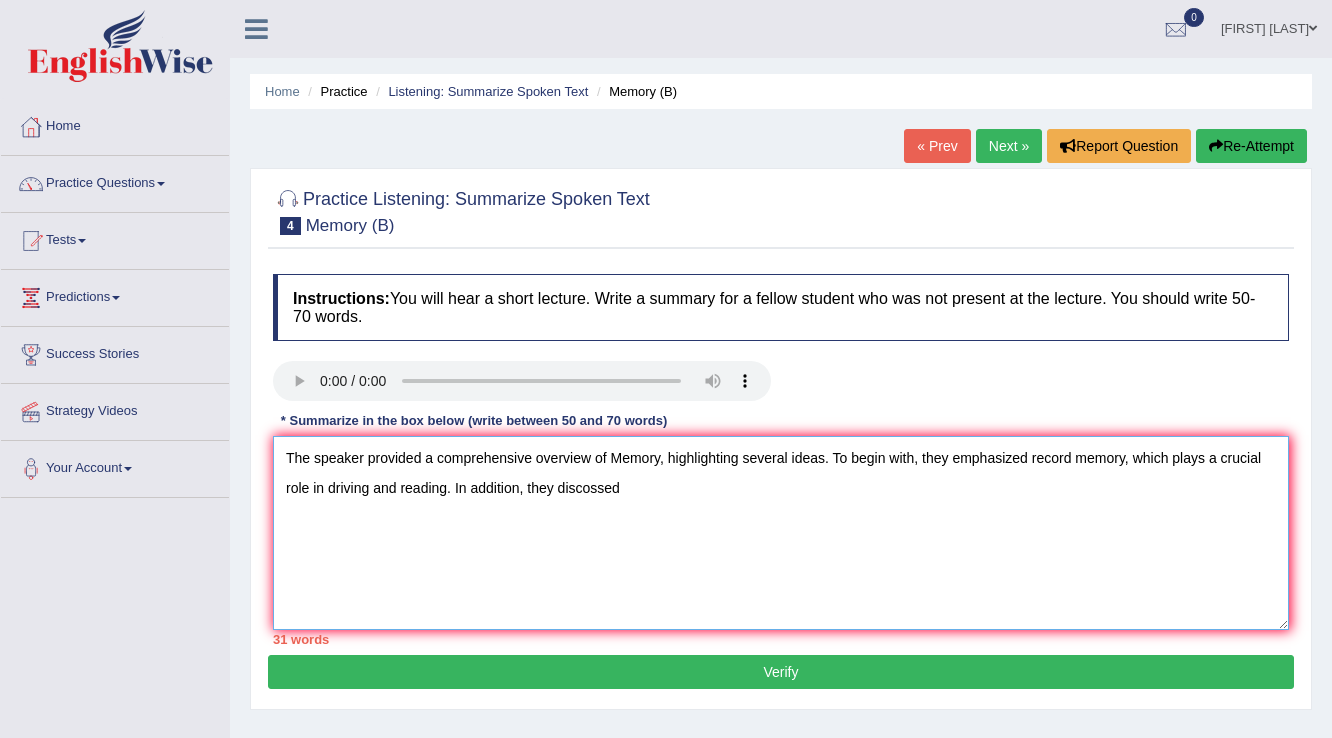 click on "The speaker provided a comprehensive overview of Memory, highlighting several ideas. To begin with, they emphasized record memory, which plays a crucial role in driving and reading. In addition, they discossed" at bounding box center [781, 533] 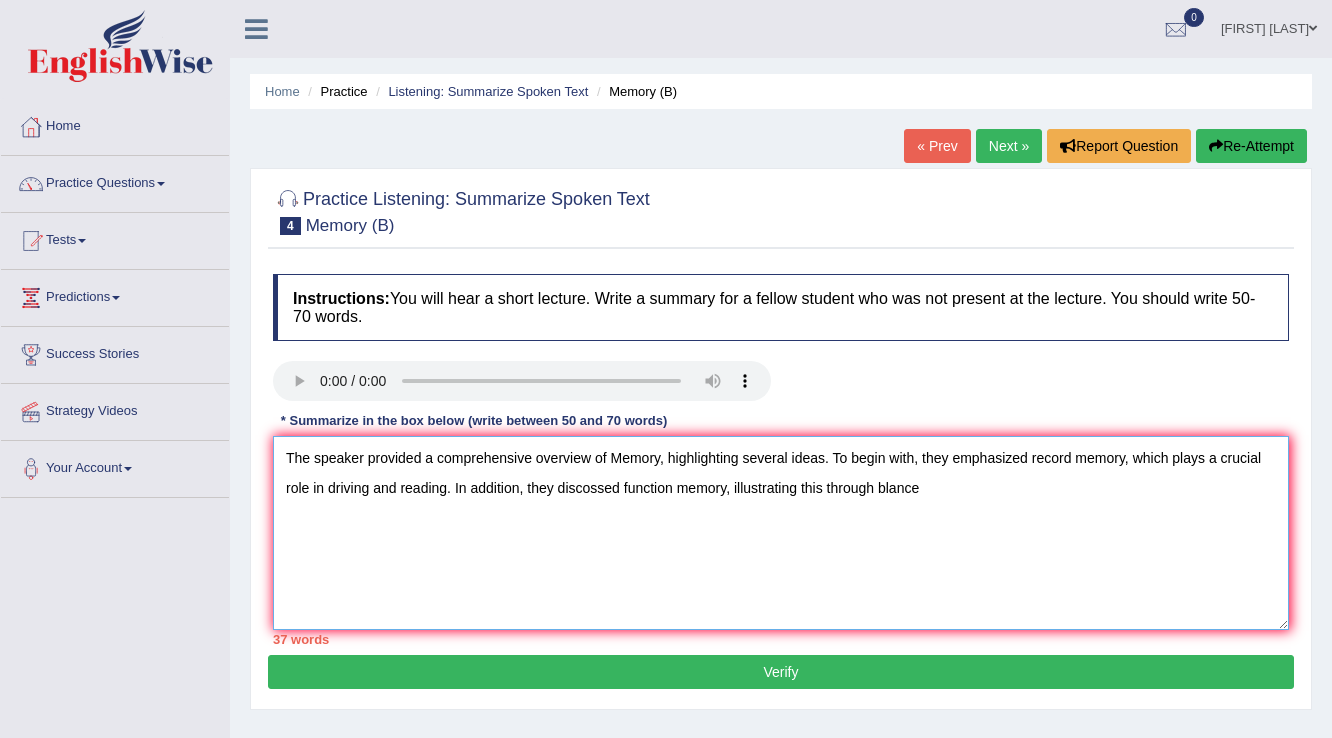 click on "The speaker provided a comprehensive overview of Memory, highlighting several ideas. To begin with, they emphasized record memory, which plays a crucial role in driving and reading. In addition, they discossed function memory, illustrating this through blance" at bounding box center [781, 533] 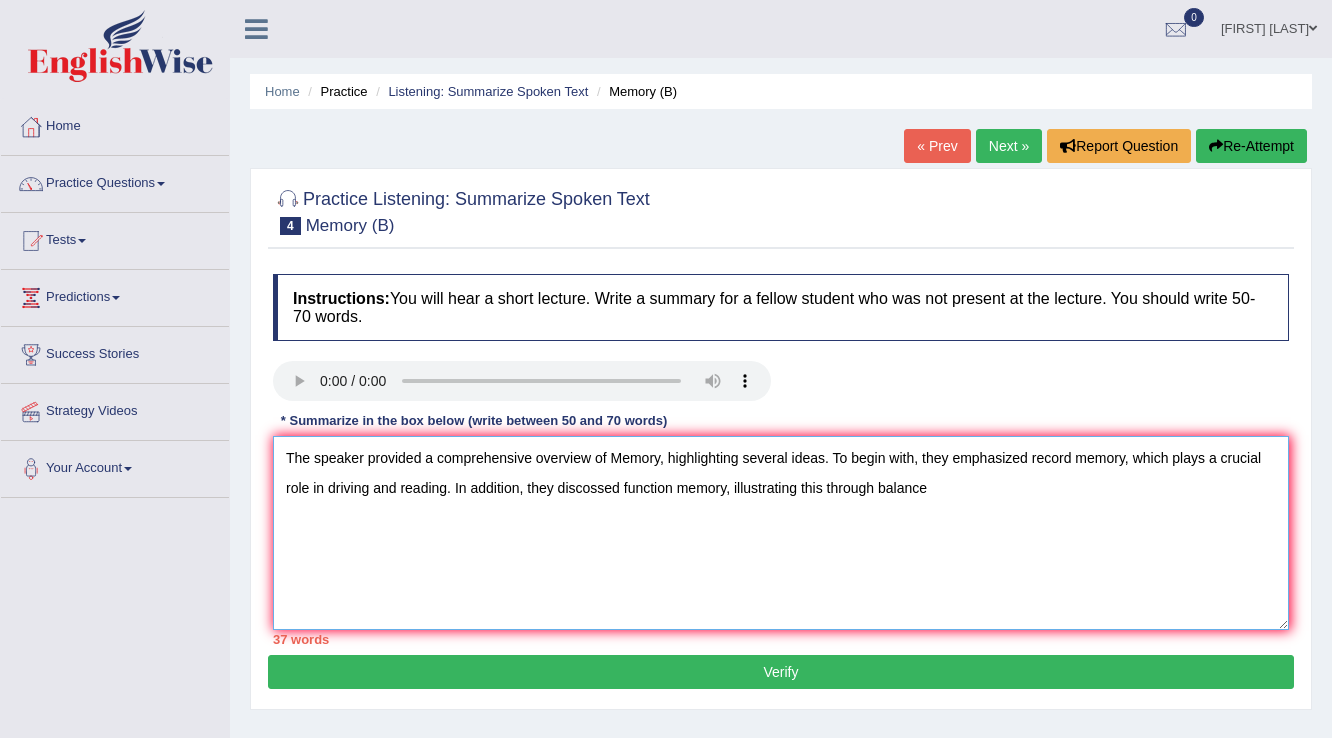 click on "The speaker provided a comprehensive overview of Memory, highlighting several ideas. To begin with, they emphasized record memory, which plays a crucial role in driving and reading. In addition, they discossed function memory, illustrating this through balance" at bounding box center (781, 533) 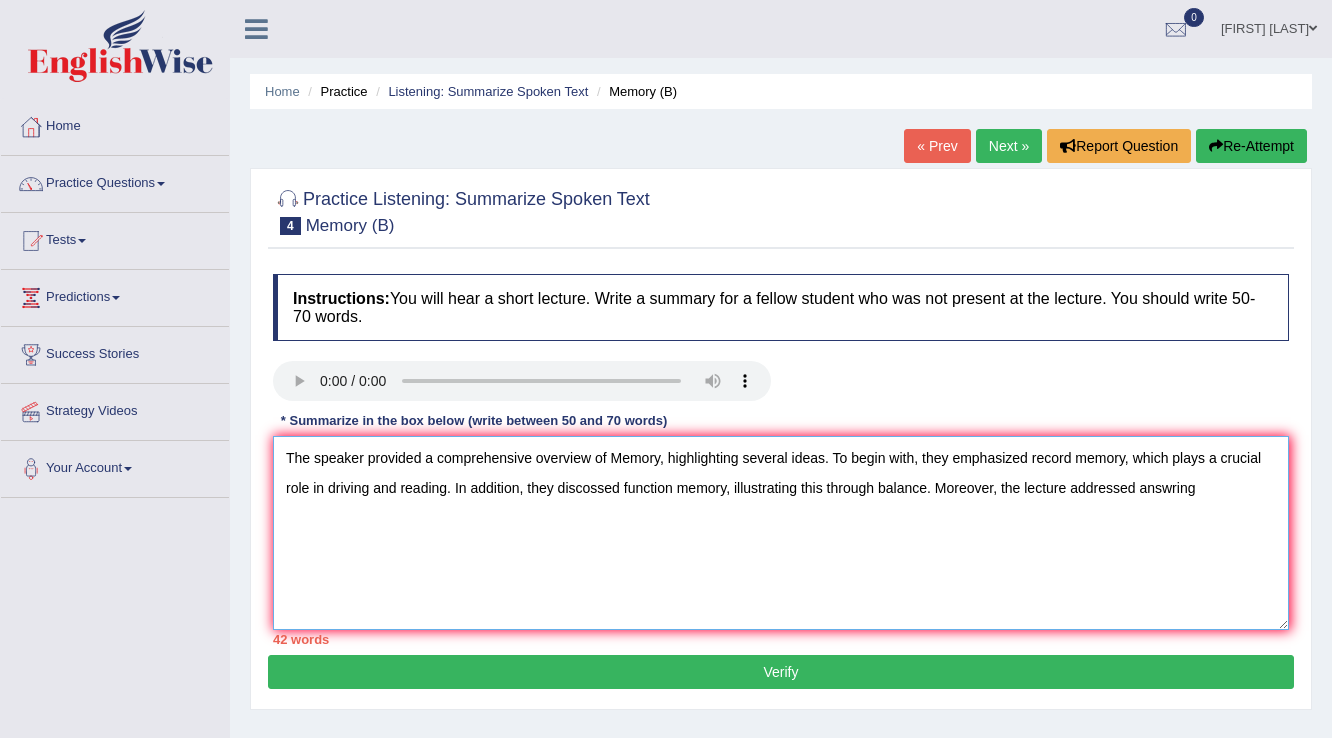 click on "The speaker provided a comprehensive overview of Memory, highlighting several ideas. To begin with, they emphasized record memory, which plays a crucial role in driving and reading. In addition, they discossed function memory, illustrating this through balance. Moreover, the lecture addressed answring" at bounding box center [781, 533] 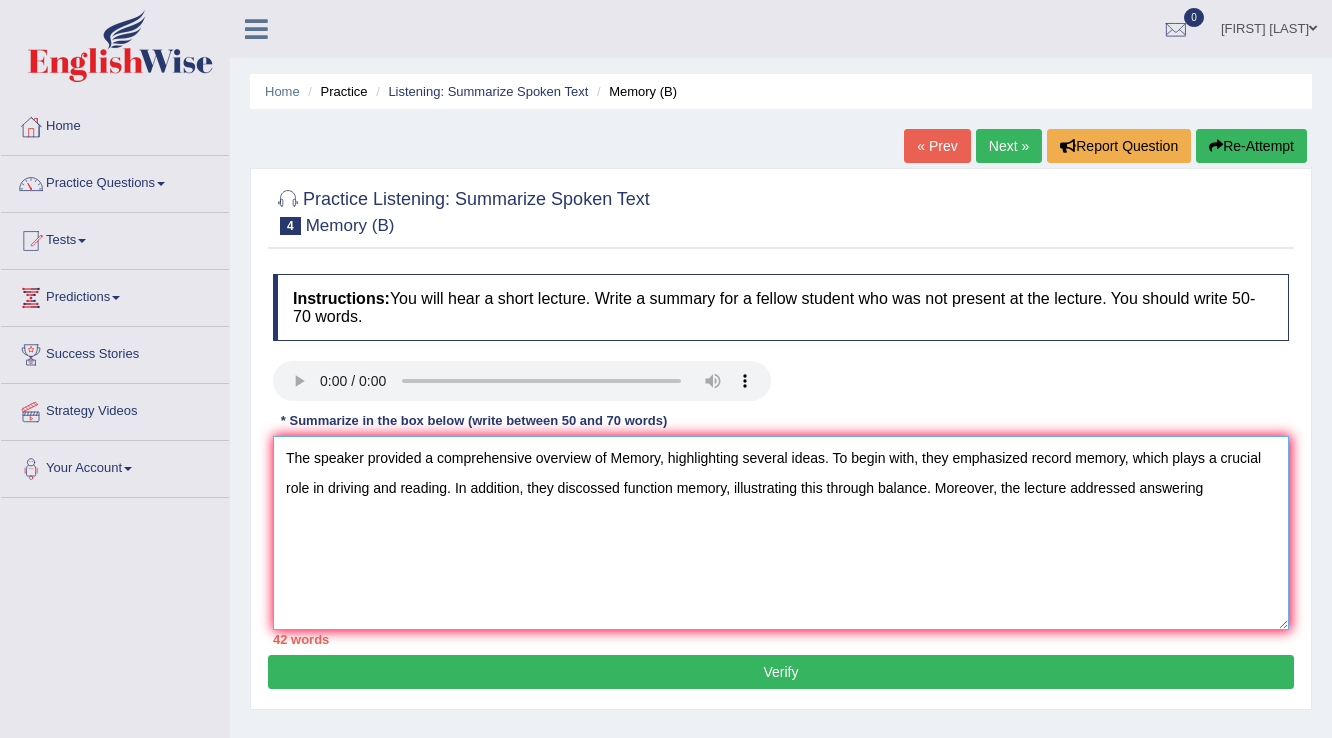click on "The speaker provided a comprehensive overview of Memory, highlighting several ideas. To begin with, they emphasized record memory, which plays a crucial role in driving and reading. In addition, they discossed function memory, illustrating this through balance. Moreover, the lecture addressed answering" at bounding box center [781, 533] 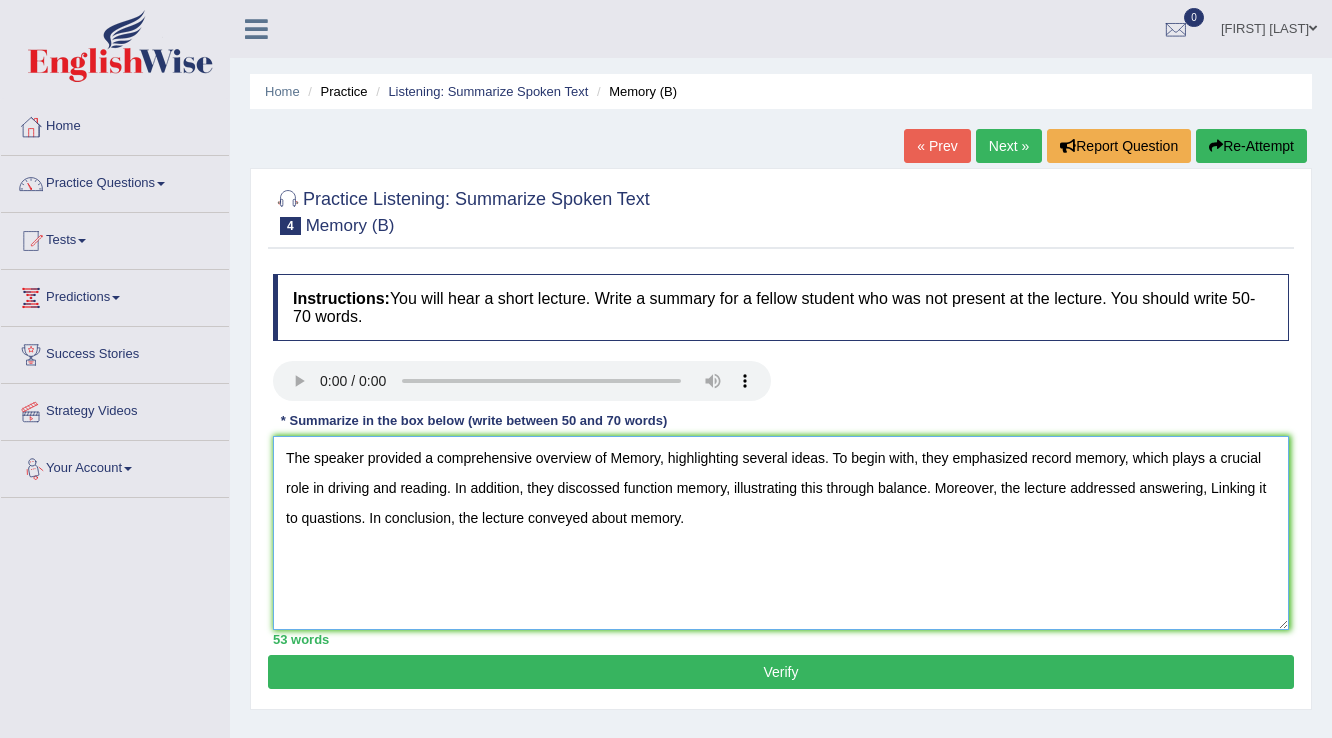 type on "The speaker provided a comprehensive overview of Memory, highlighting several ideas. To begin with, they emphasized record memory, which plays a crucial role in driving and reading. In addition, they discossed function memory, illustrating this through balance. Moreover, the lecture addressed answering, Linking it to quastions. In conclusion, the lecture conveyed about memory." 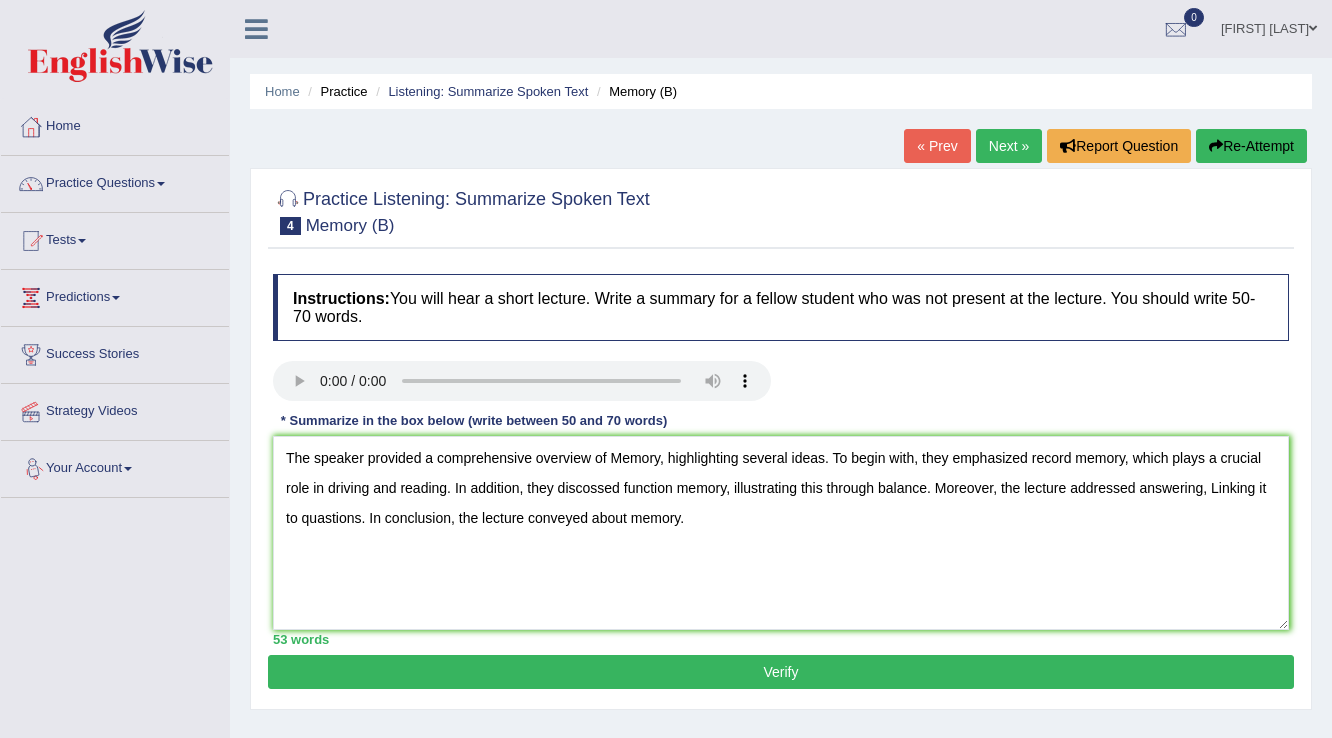 click on "Verify" at bounding box center (781, 672) 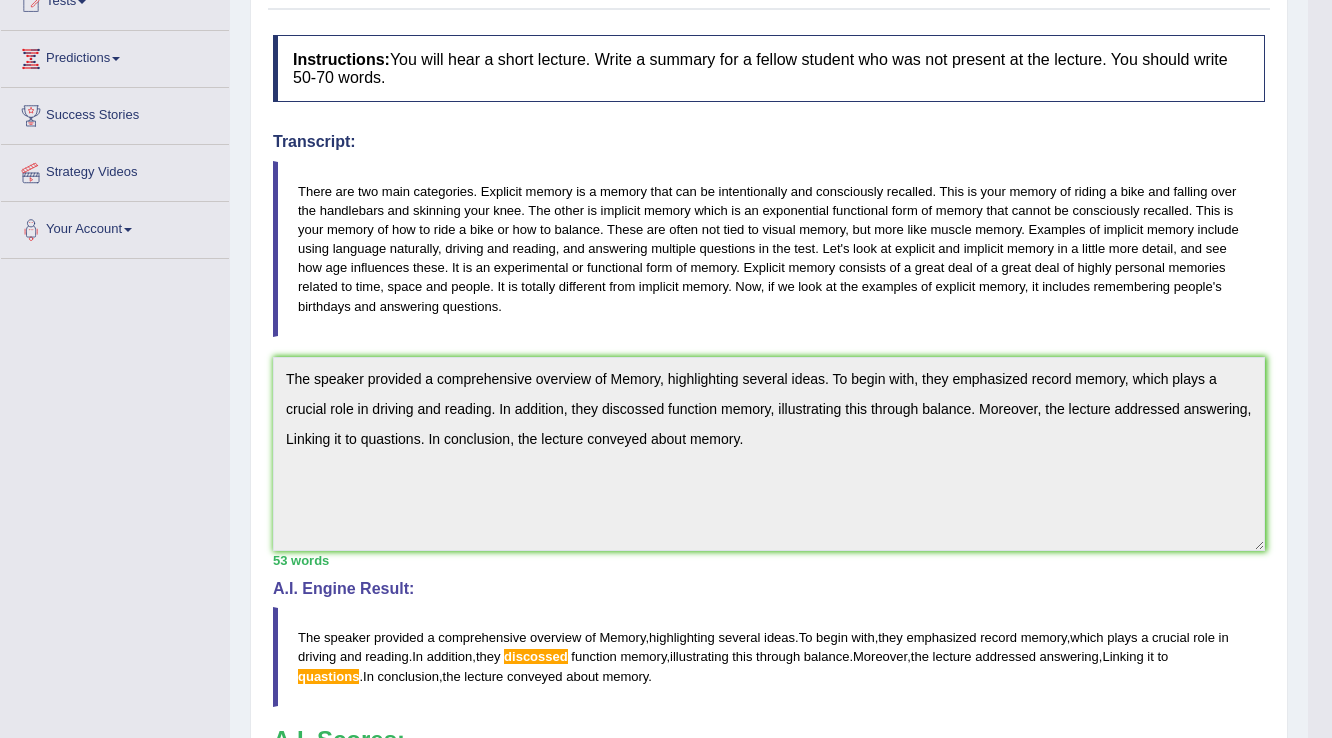 scroll, scrollTop: 480, scrollLeft: 0, axis: vertical 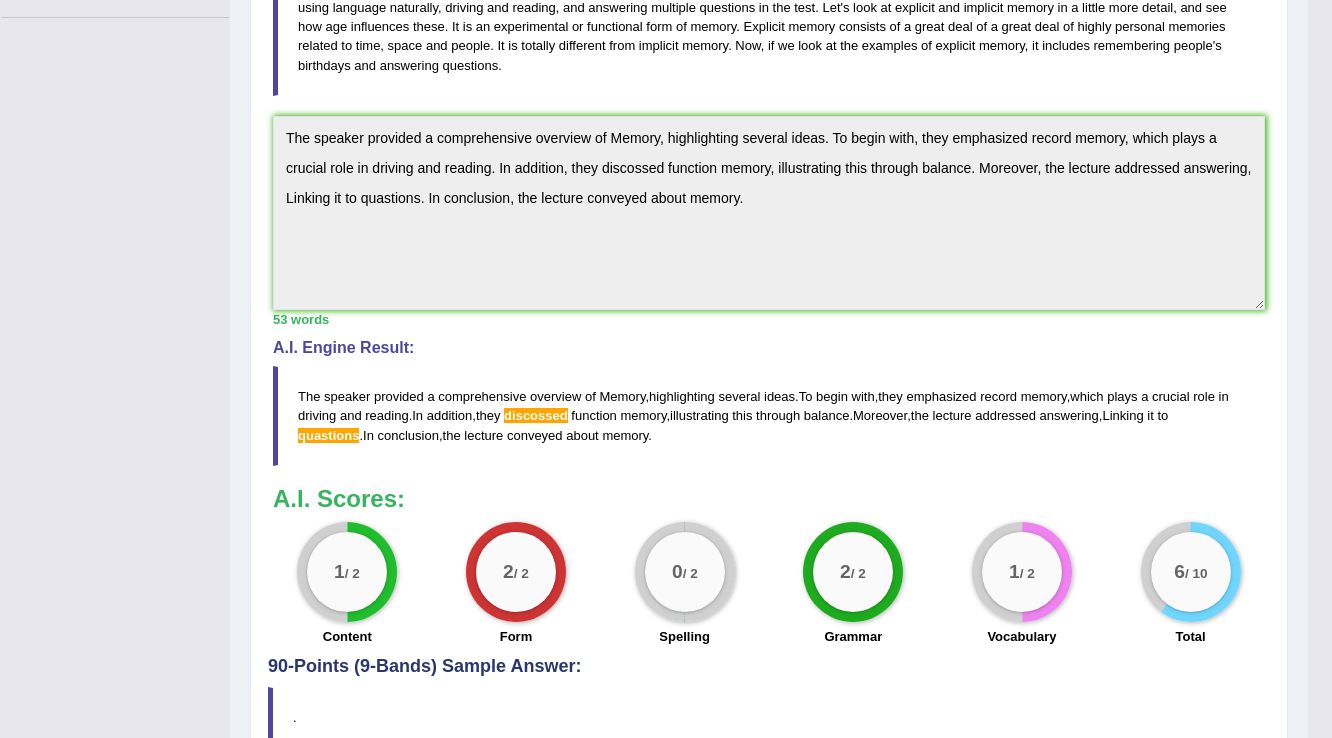 click on "quastions" at bounding box center (328, 435) 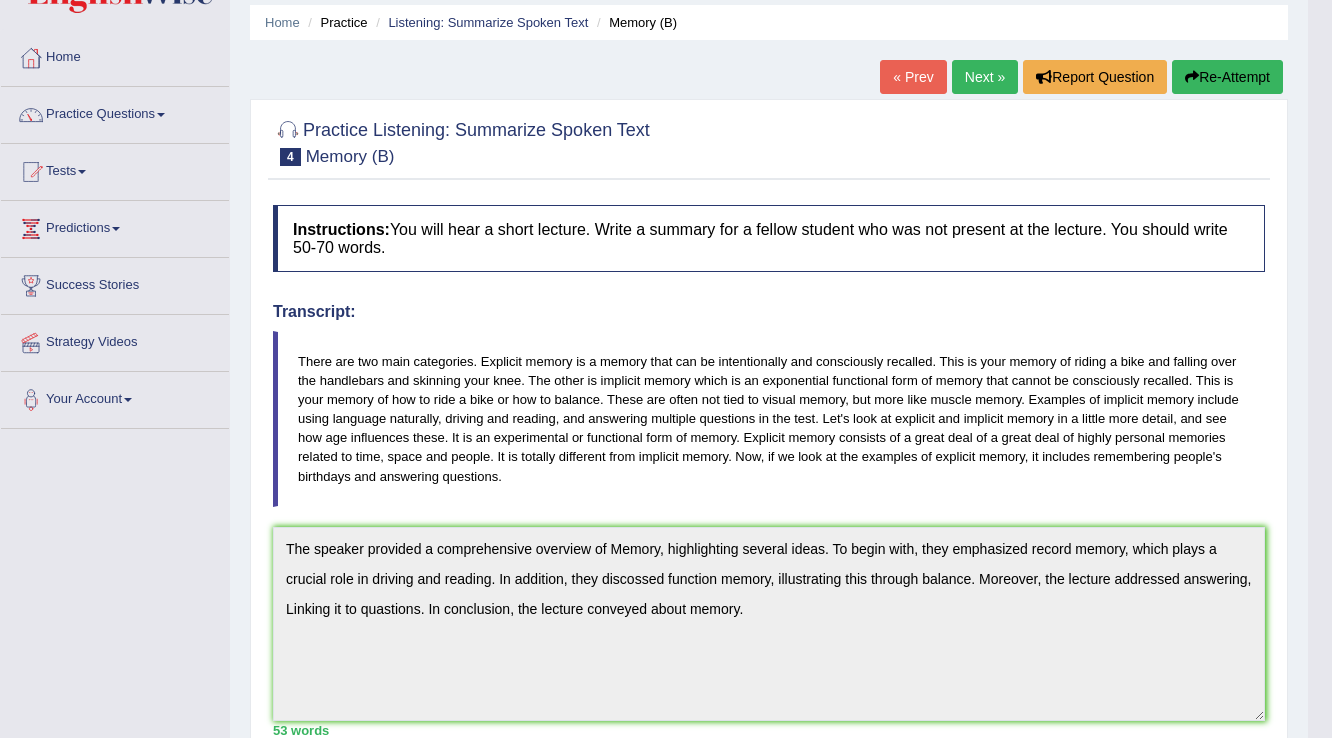 scroll, scrollTop: 0, scrollLeft: 0, axis: both 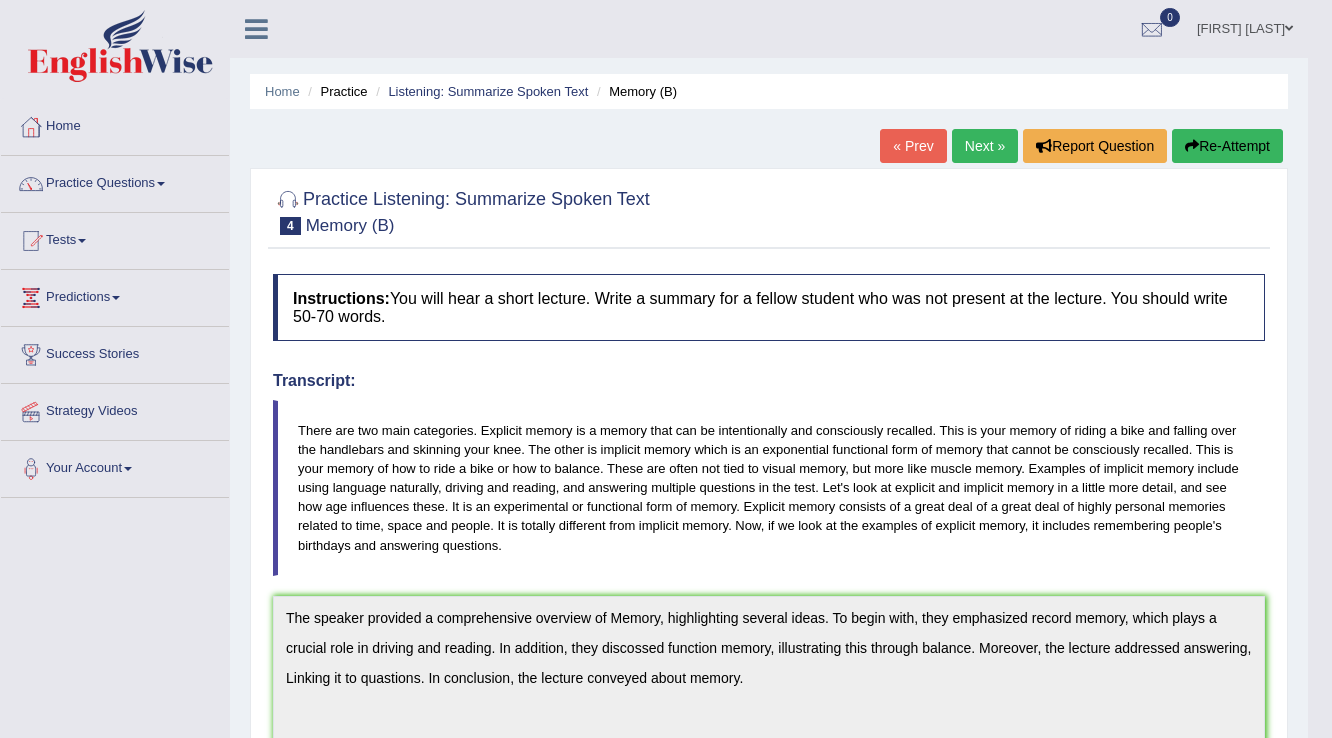 click on "« Prev" at bounding box center [913, 146] 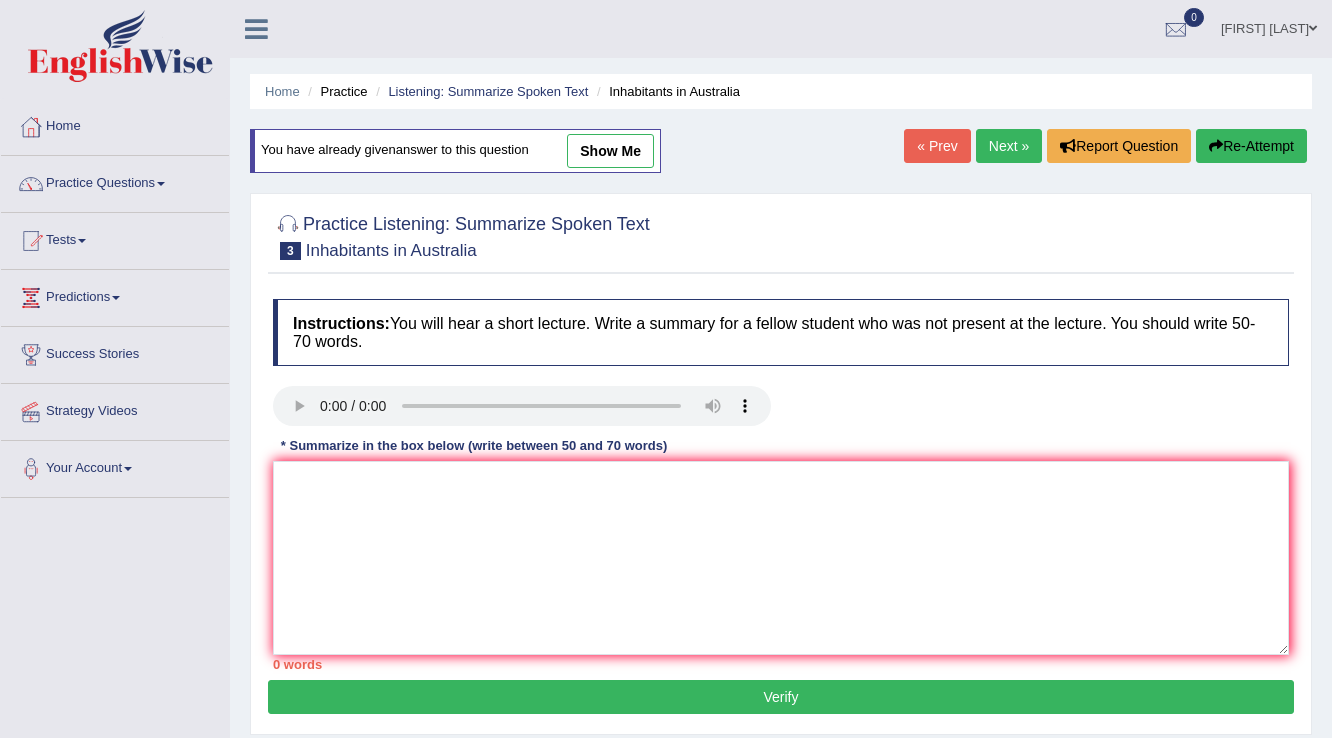 scroll, scrollTop: 0, scrollLeft: 0, axis: both 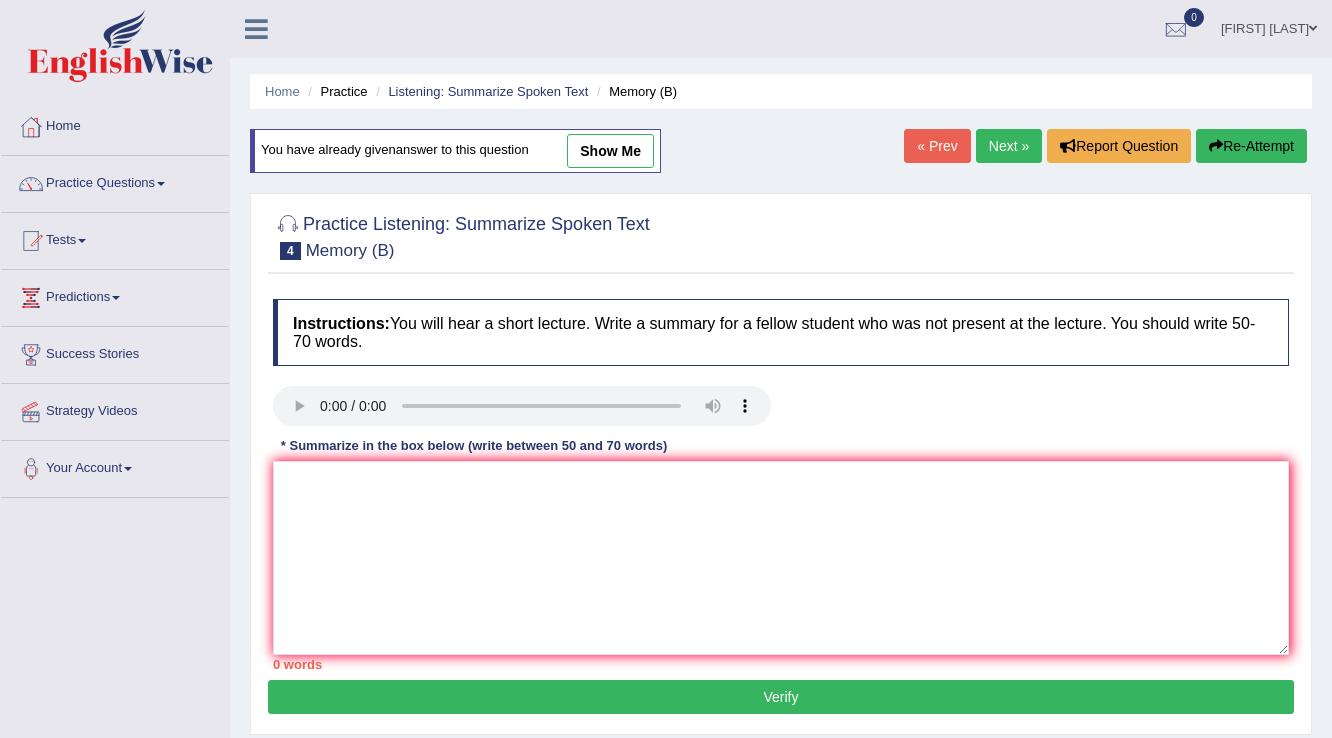 click on "show me" at bounding box center [610, 151] 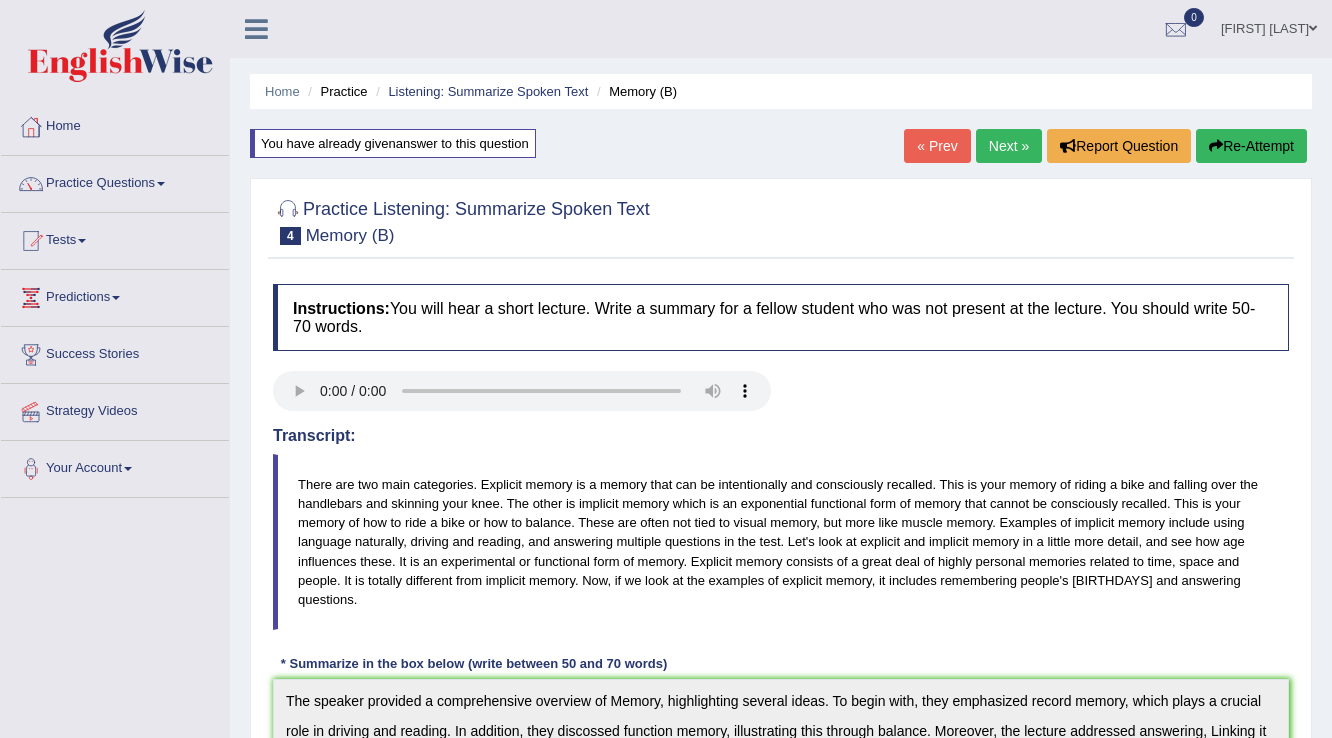 click on "Next »" at bounding box center [1009, 146] 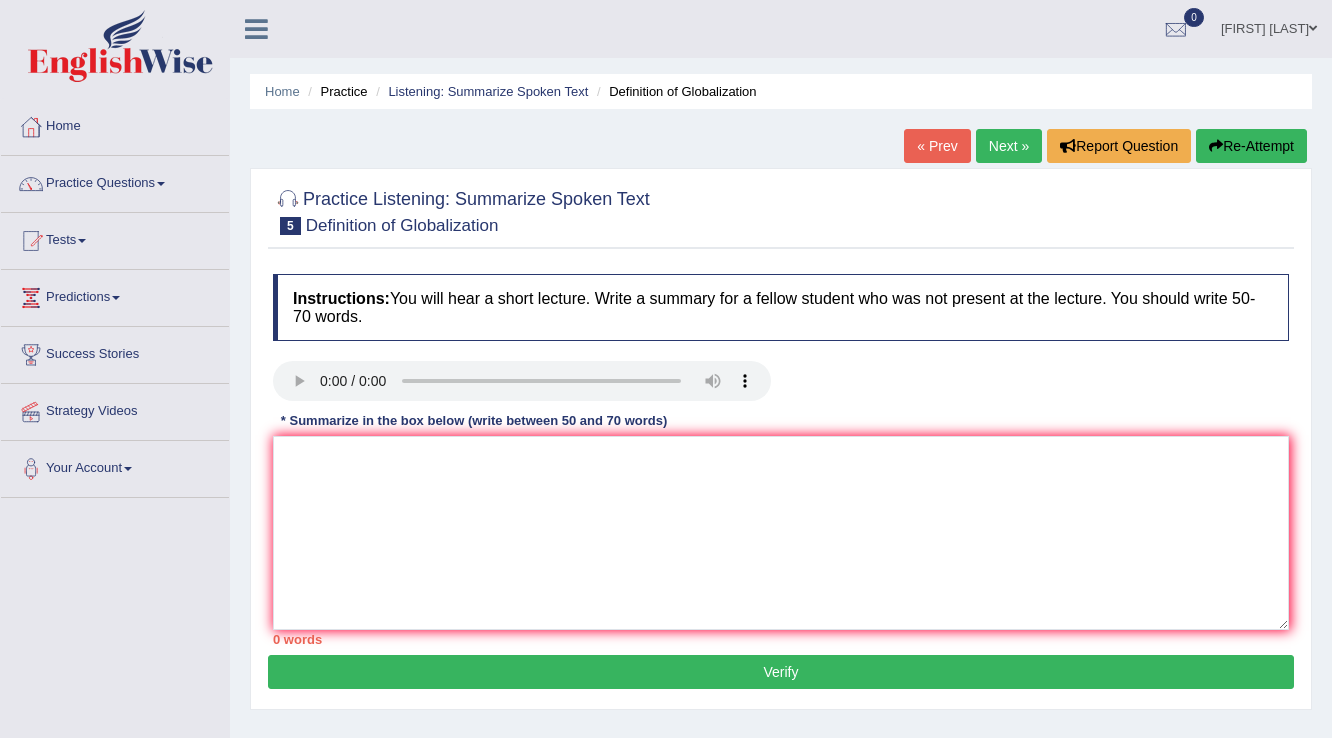 scroll, scrollTop: 0, scrollLeft: 0, axis: both 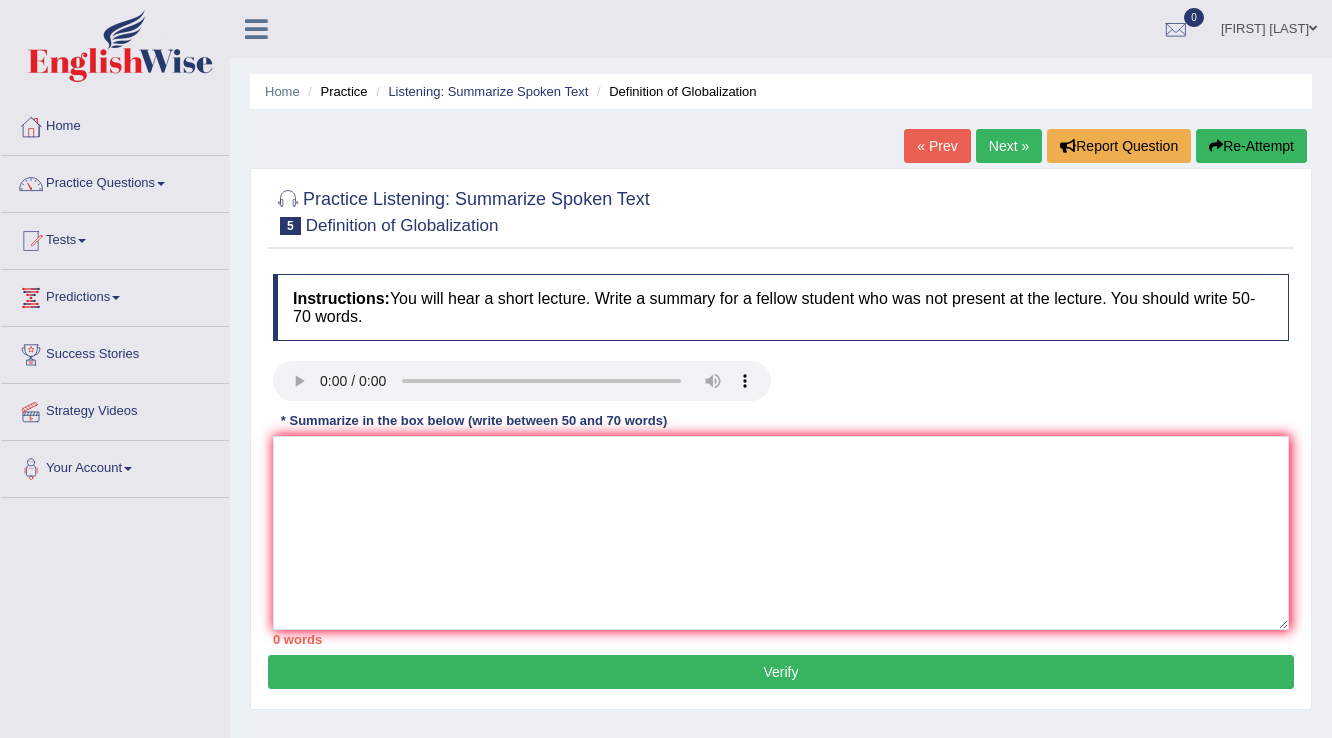 type 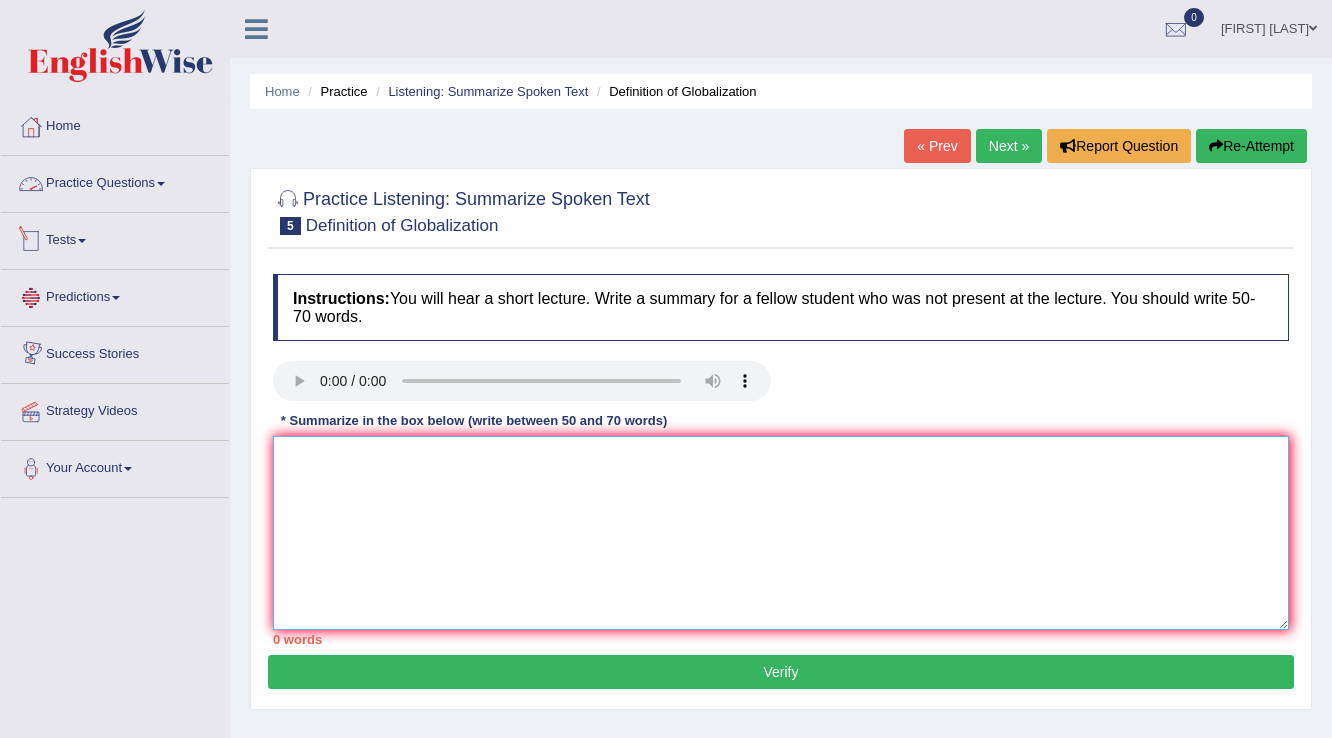click at bounding box center (781, 533) 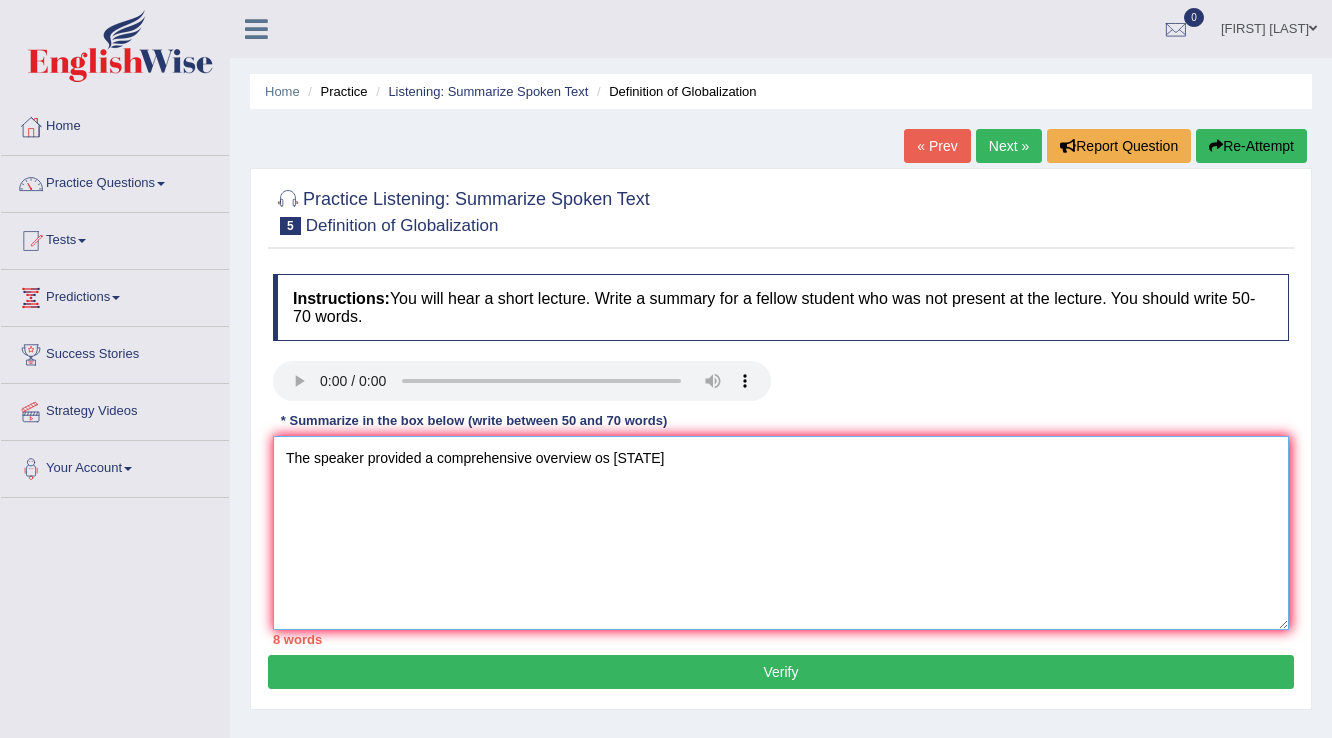click on "The speaker provided a comprehensive overview os [STATE]" at bounding box center (781, 533) 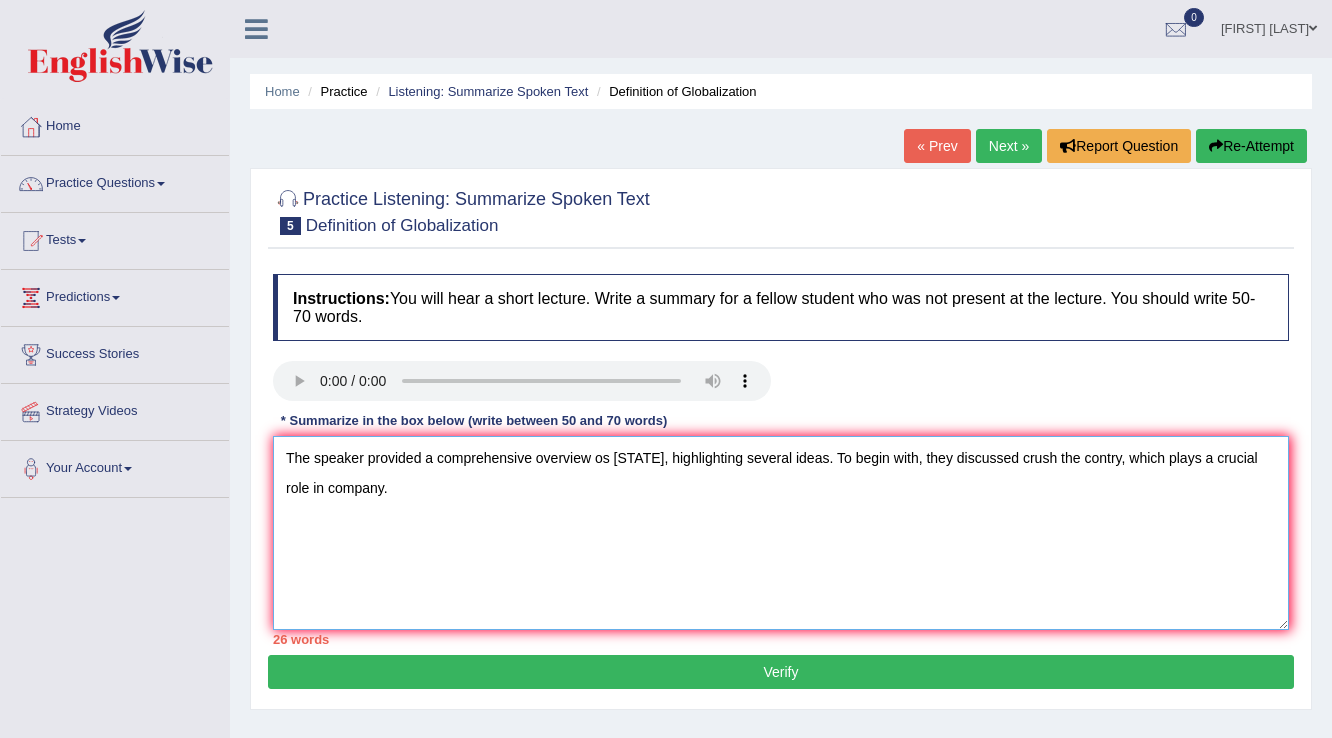 click on "The speaker provided a comprehensive overview os [STATE], highlighting several ideas. To begin with, they discussed crush the contry, which plays a crucial role in company." at bounding box center (781, 533) 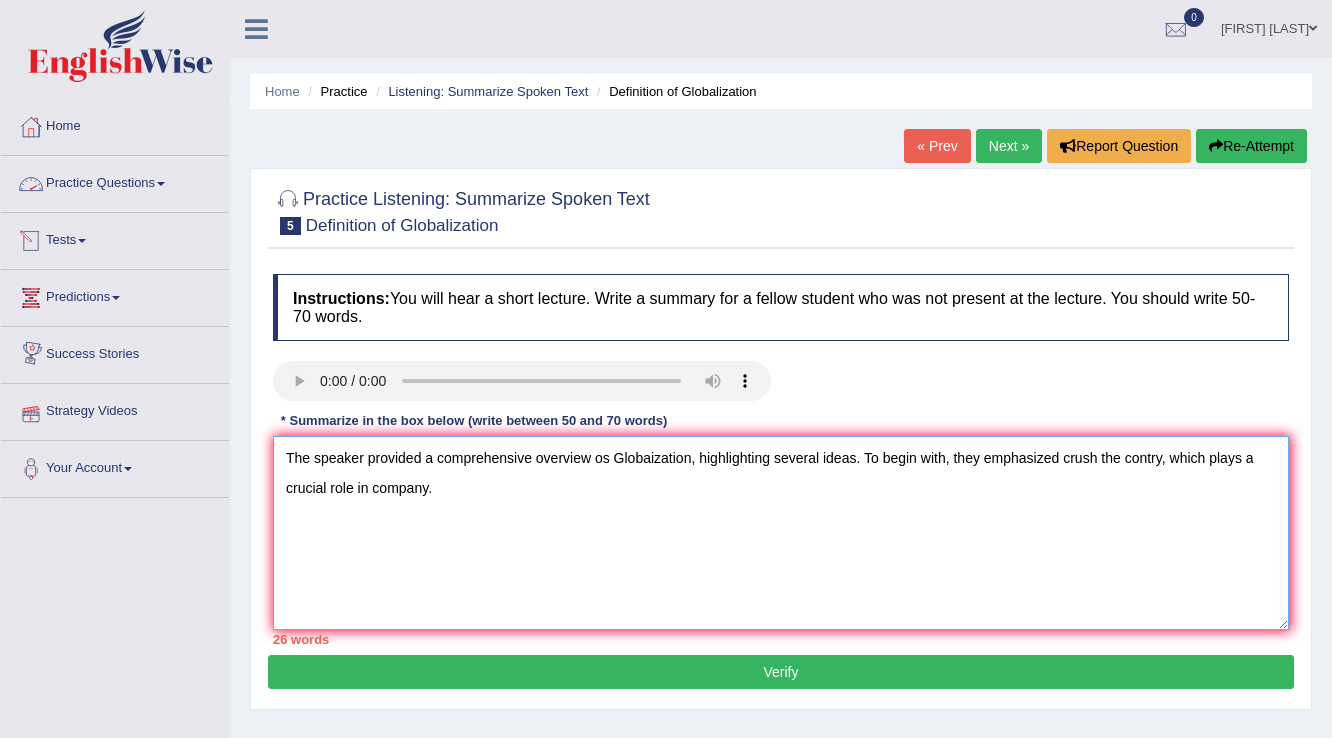 click on "The speaker provided a comprehensive overview os Globaization, highlighting several ideas. To begin with, they emphasized crush the contry, which plays a crucial role in company." at bounding box center [781, 533] 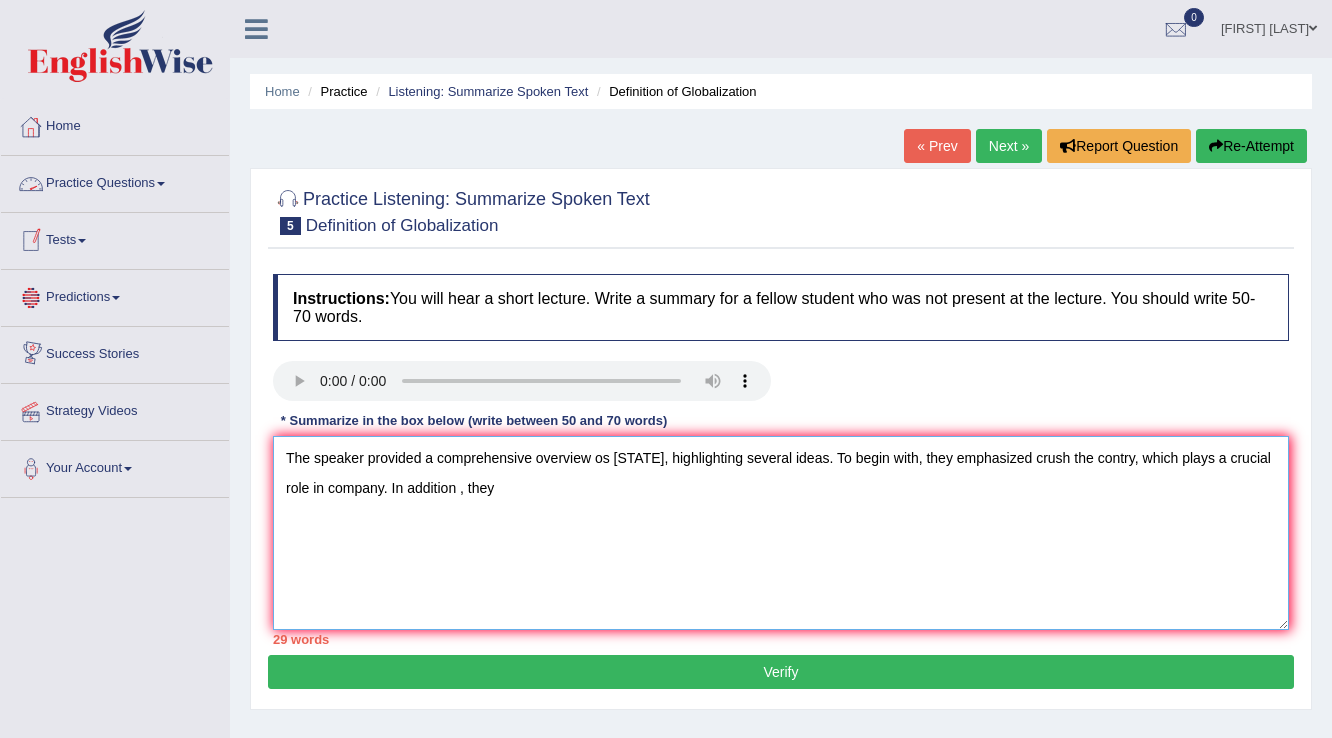 click on "The speaker provided a comprehensive overview os [STATE], highlighting several ideas. To begin with, they emphasized crush the contry, which plays a crucial role in company. In addition , they" at bounding box center [781, 533] 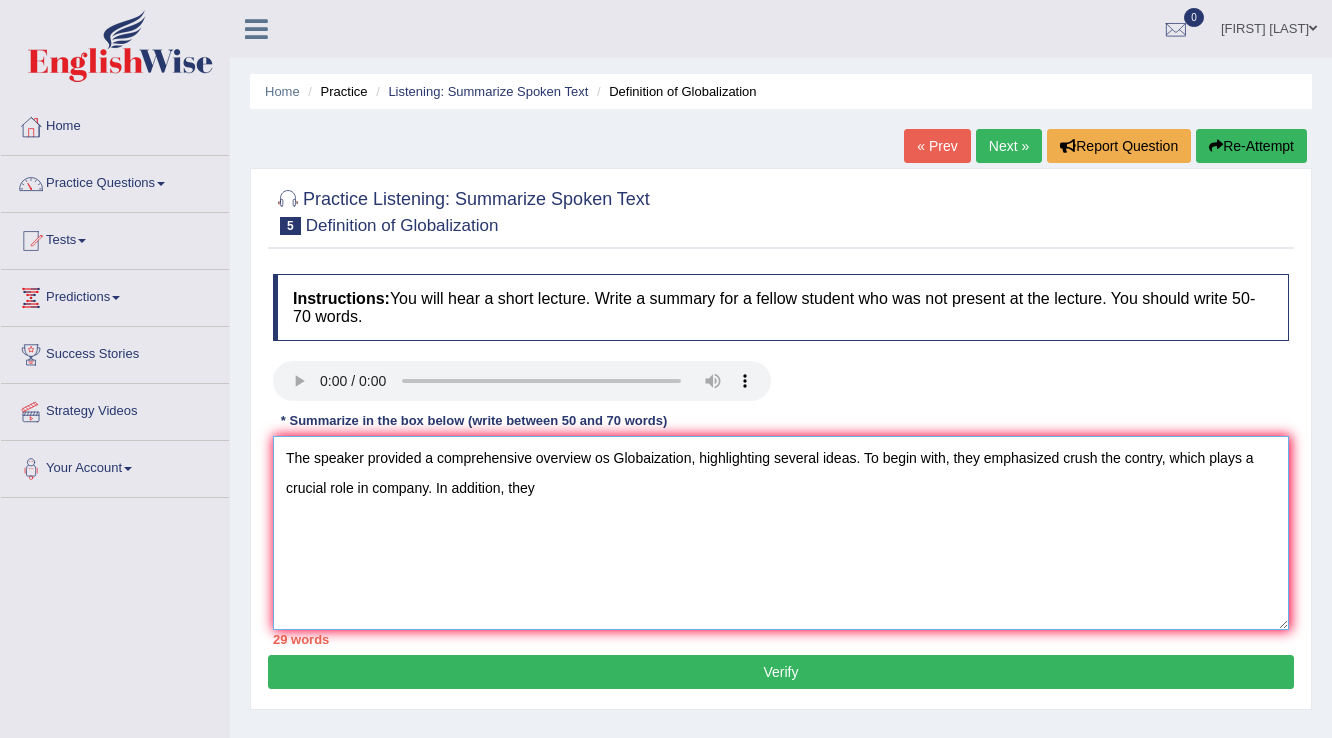 click on "The speaker provided a comprehensive overview os Globaization, highlighting several ideas. To begin with, they emphasized crush the contry, which plays a crucial role in company. In addition, they" at bounding box center [781, 533] 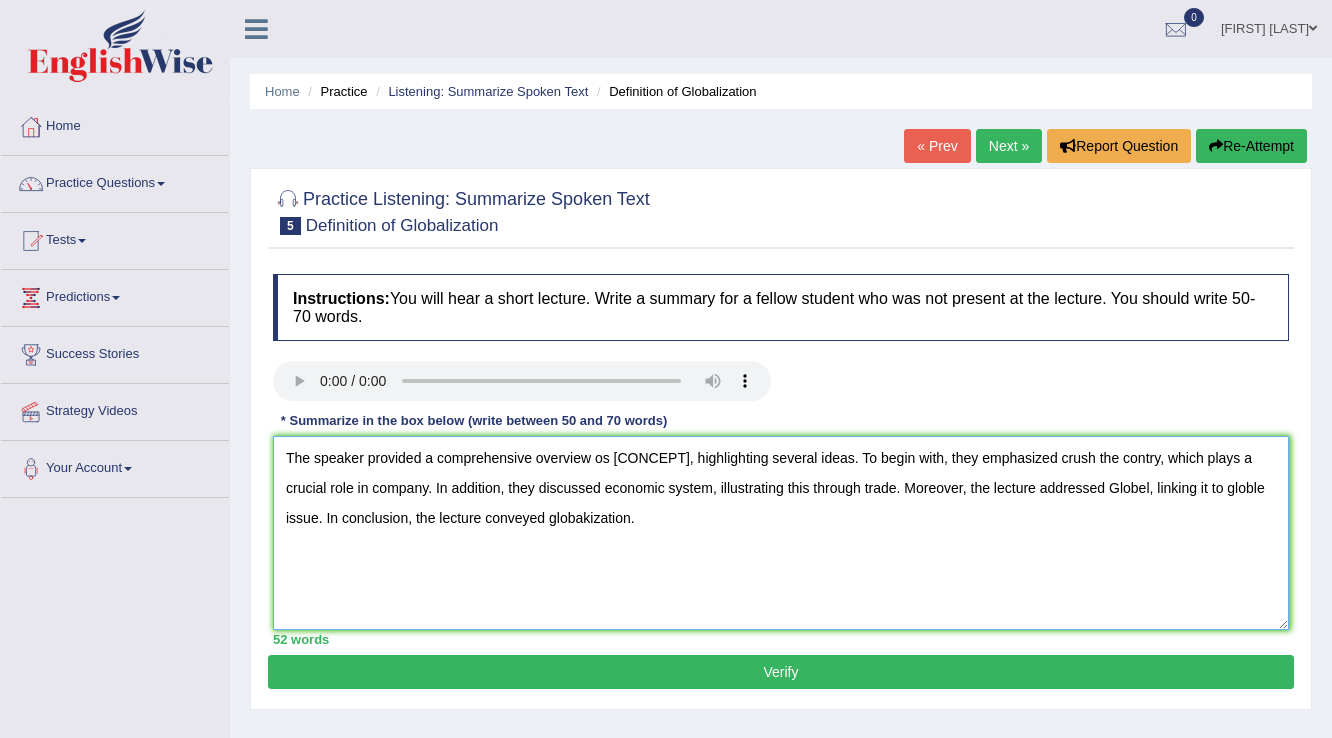 type on "The speaker provided a comprehensive overview os Globaization, highlighting several ideas. To begin with, they emphasized crush the contry, which plays a crucial role in company. In addition, they discussed economic system, illustrating this through trade. Moreover, the lecture addressed Globel, linking it to globle issue. In conclusion, the lecture conveyed globakization." 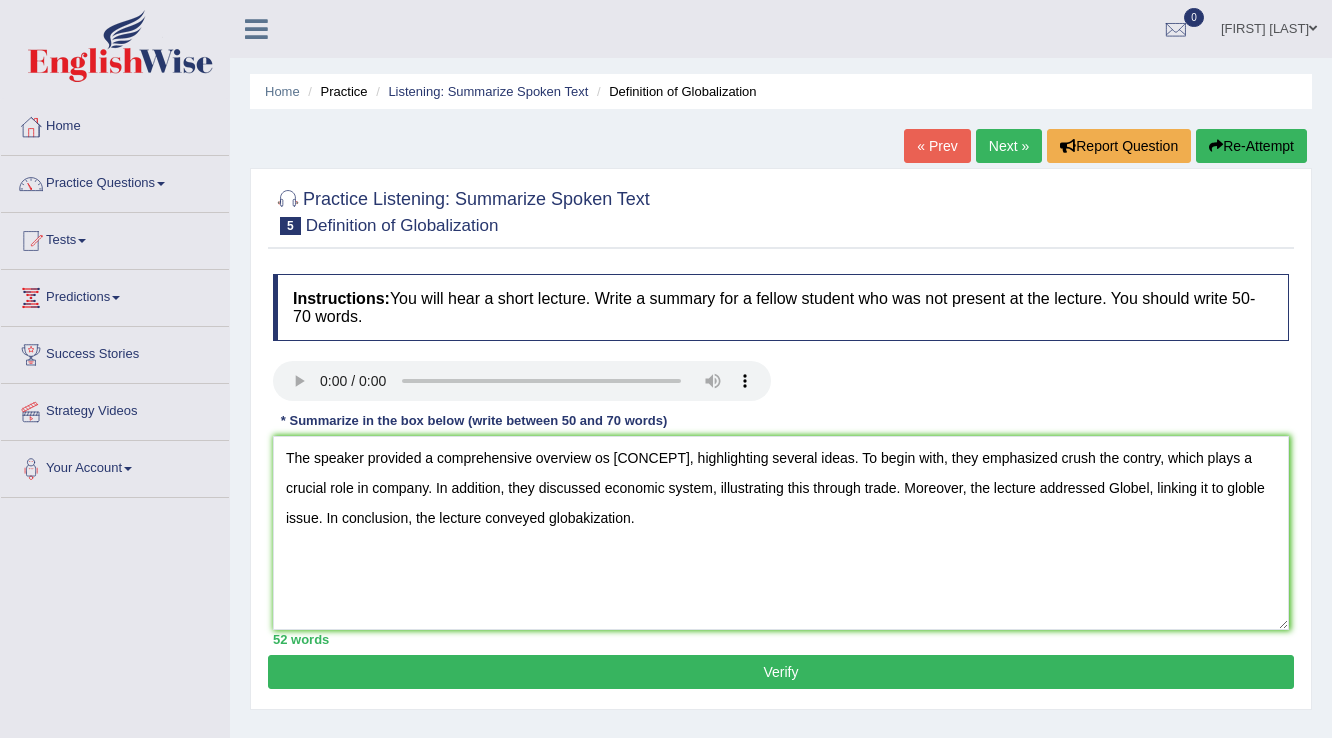 click on "Verify" at bounding box center [781, 672] 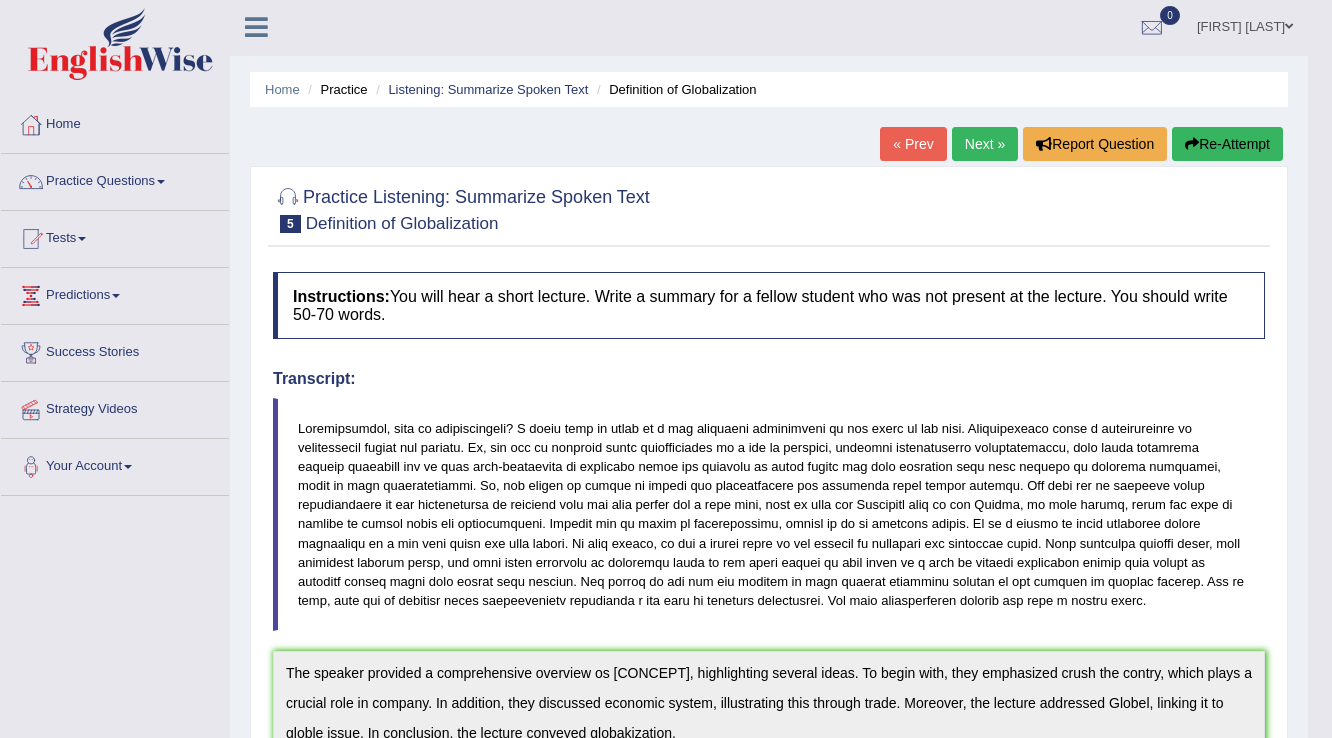 scroll, scrollTop: 0, scrollLeft: 0, axis: both 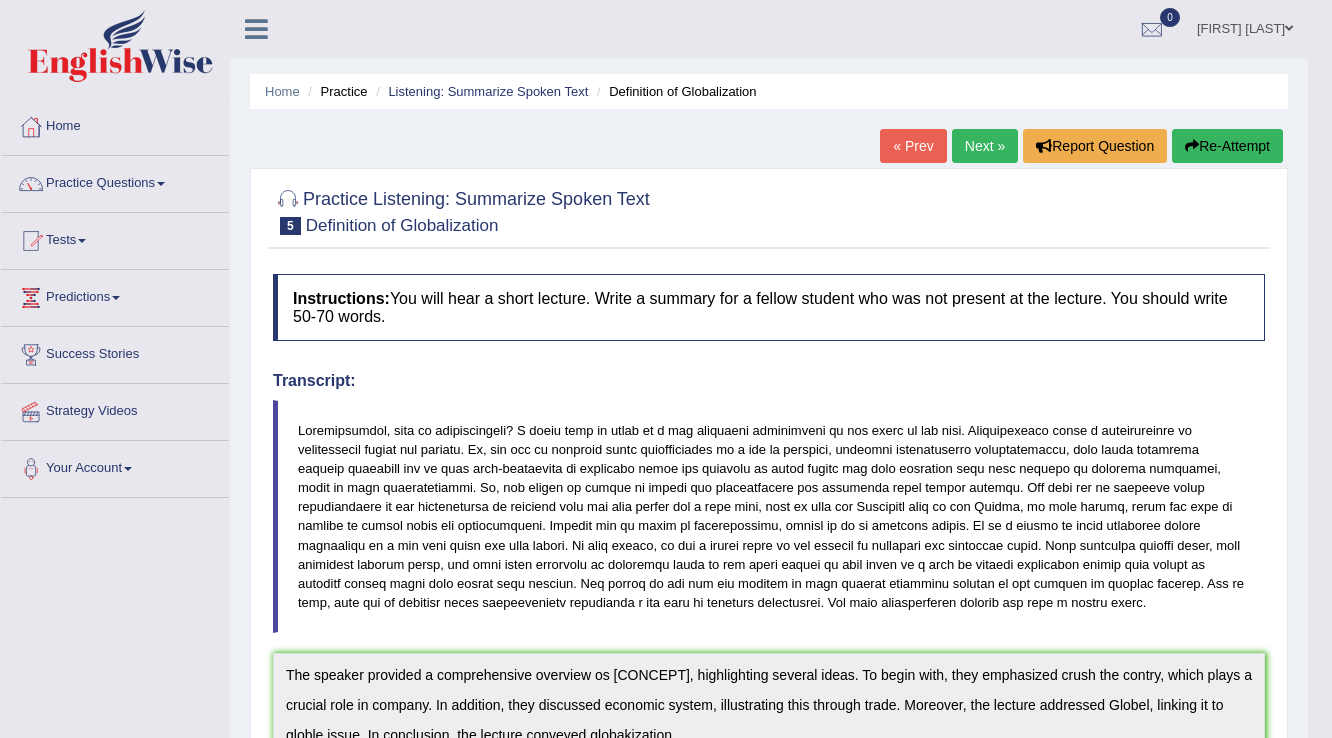 click on "Next »" at bounding box center (985, 146) 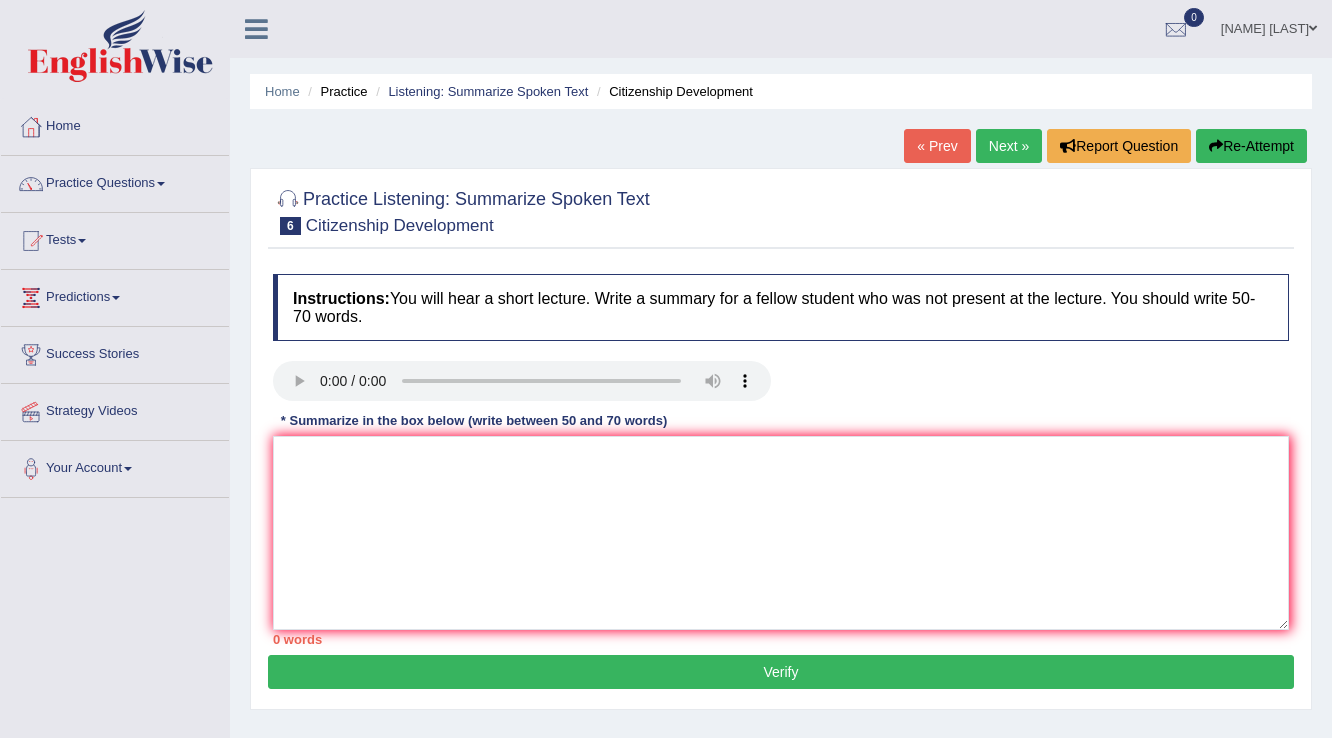 scroll, scrollTop: 0, scrollLeft: 0, axis: both 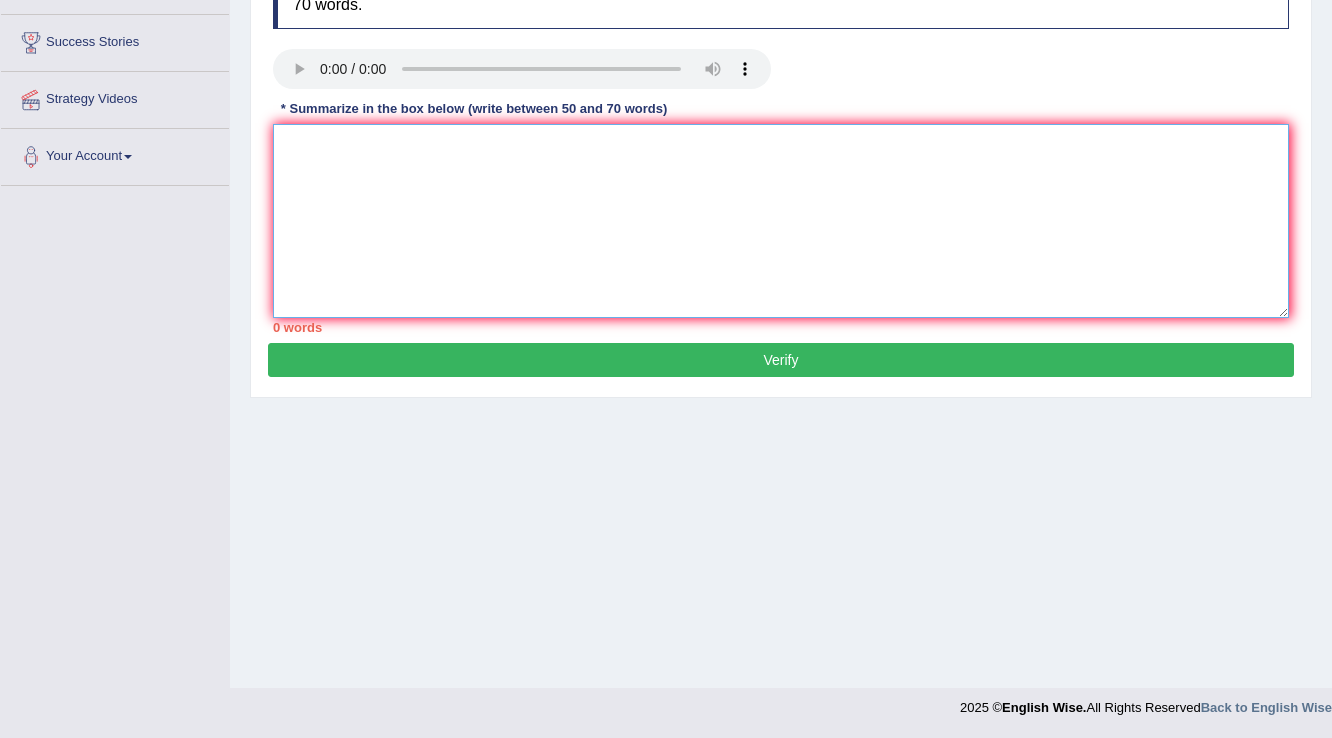 click at bounding box center (781, 221) 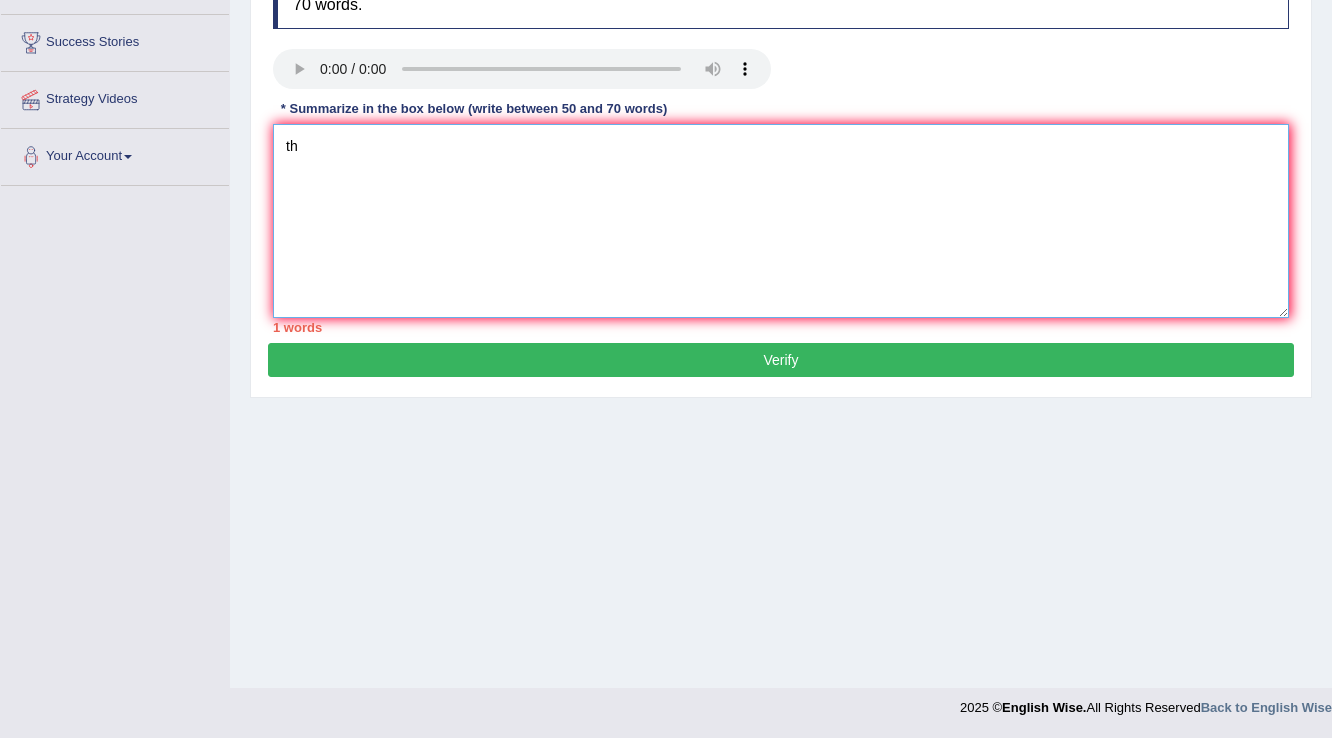 type on "t" 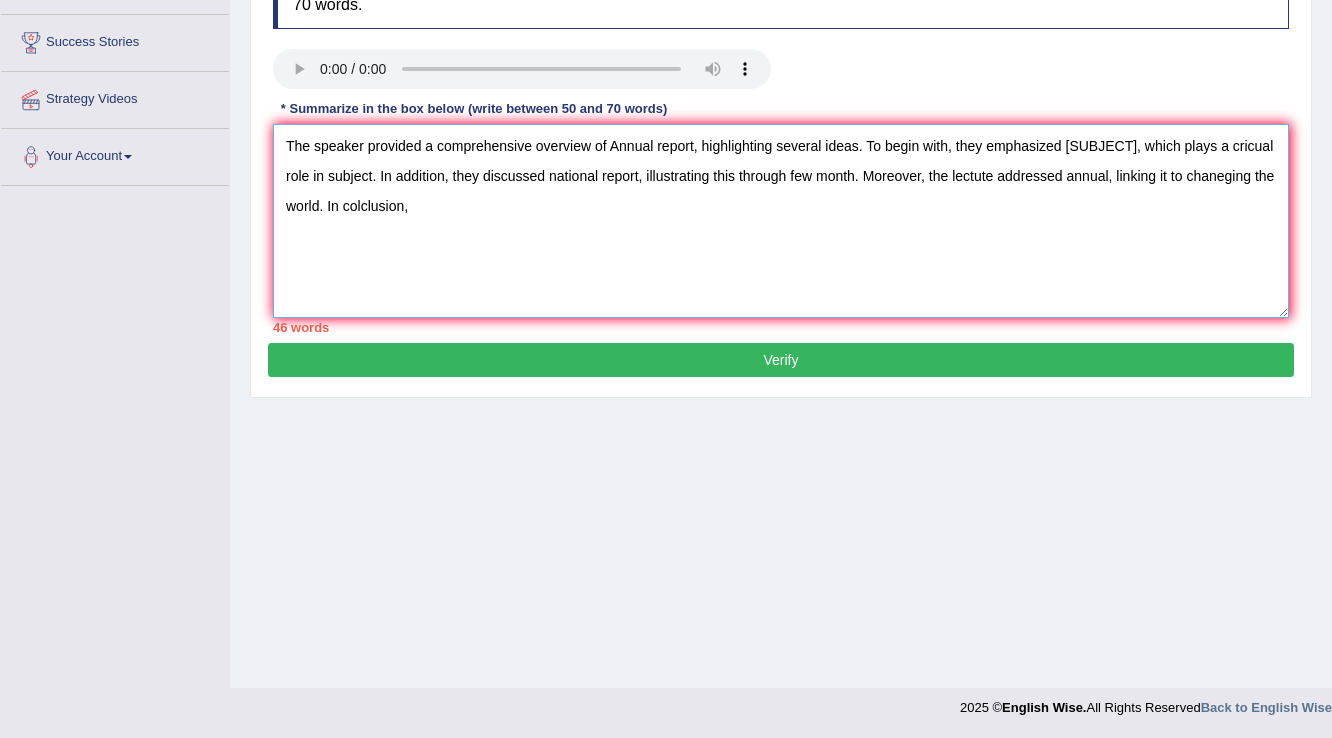 click on "The speaker provided a comprehensive overview of Annual report, highlighting several ideas. To begin with, they emphasized [SUBJECT], which plays a cricual role in subject. In addition, they discussed national report, illustrating this through few month. Moreover, the lectute addressed annual, linking it to chaneging the world. In colclusion," at bounding box center (781, 221) 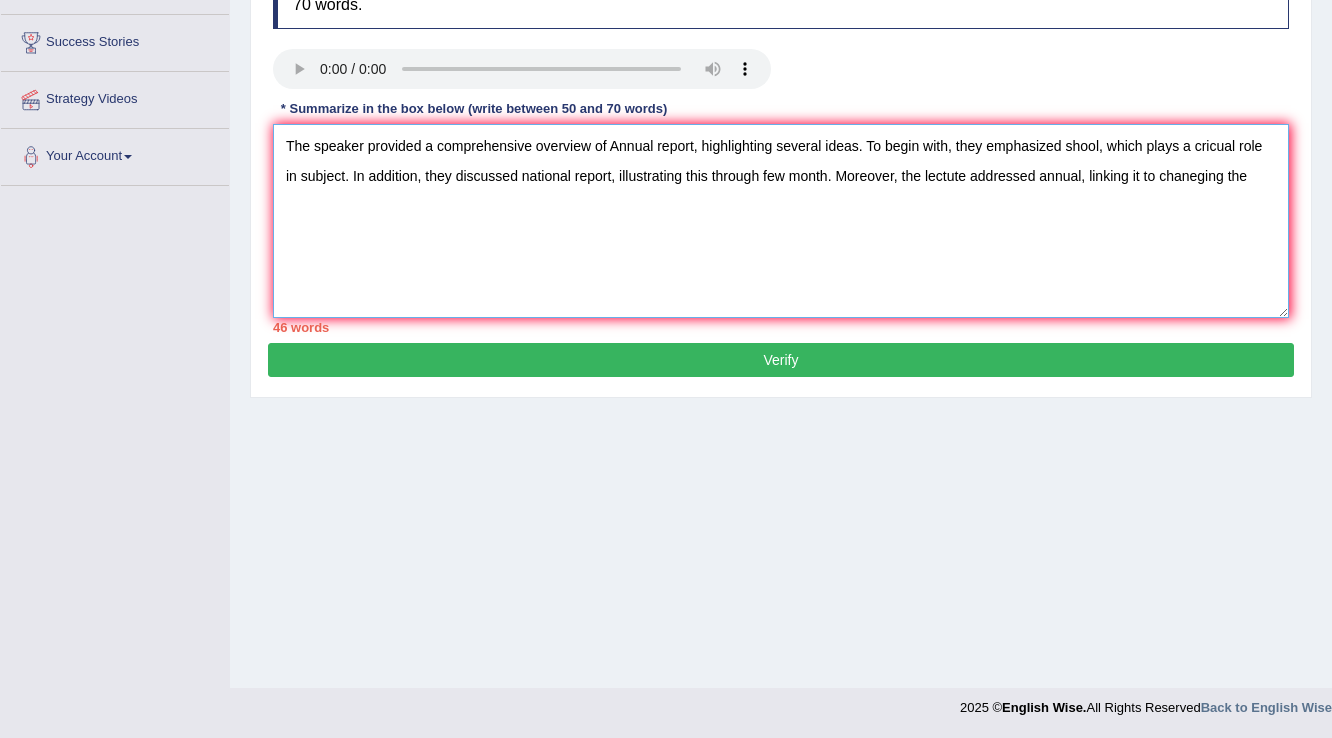 click on "The speaker provided a comprehensive overview of Annual report, highlighting several ideas. To begin with, they emphasized shool, which plays a cricual role in subject. In addition, they discussed national report, illustrating this through few month. Moreover, the lectute addressed annual, linking it to chaneging the" at bounding box center (781, 221) 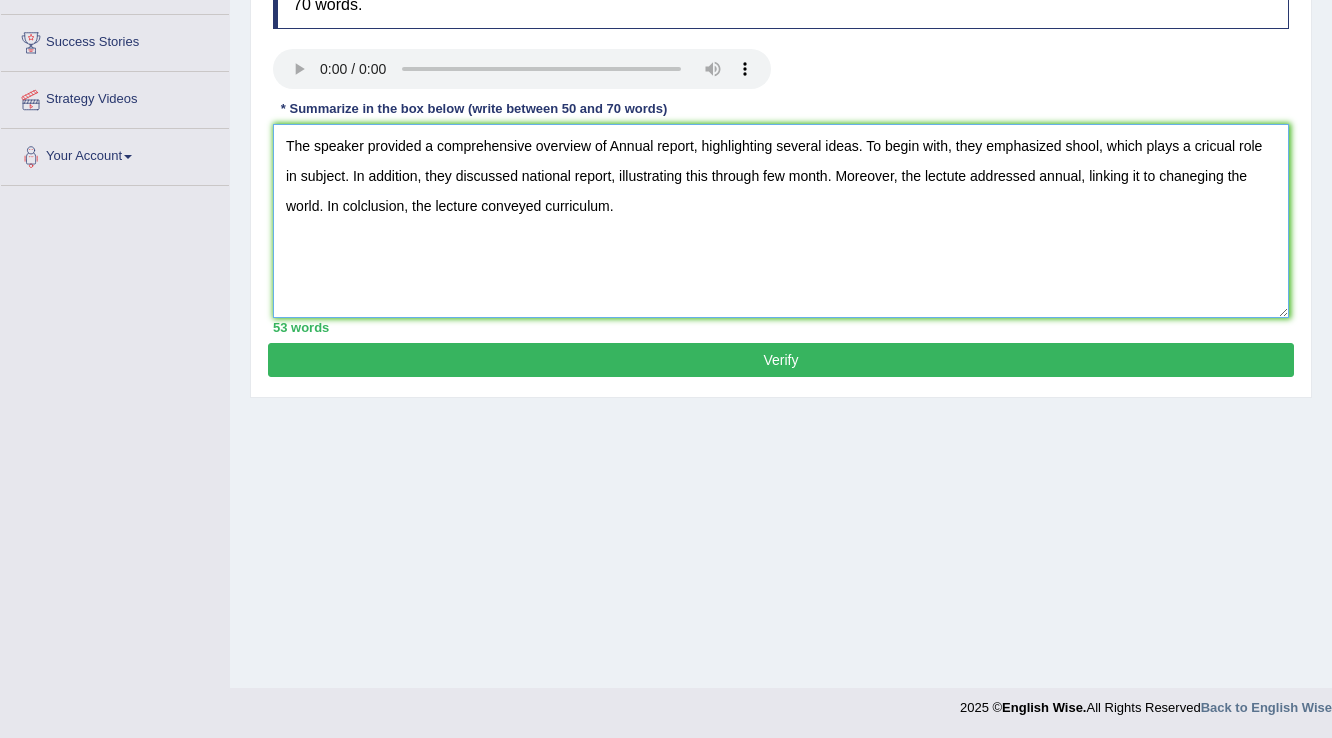 type on "The speaker provided a comprehensive overview of Annual report, highlighting several ideas. To begin with, they emphasized shool, which plays a cricual role in subject. In addition, they discussed national report, illustrating this through few month. Moreover, the lectute addressed annual, linking it to chaneging the world. In colclusion, the lecture conveyed curriculum." 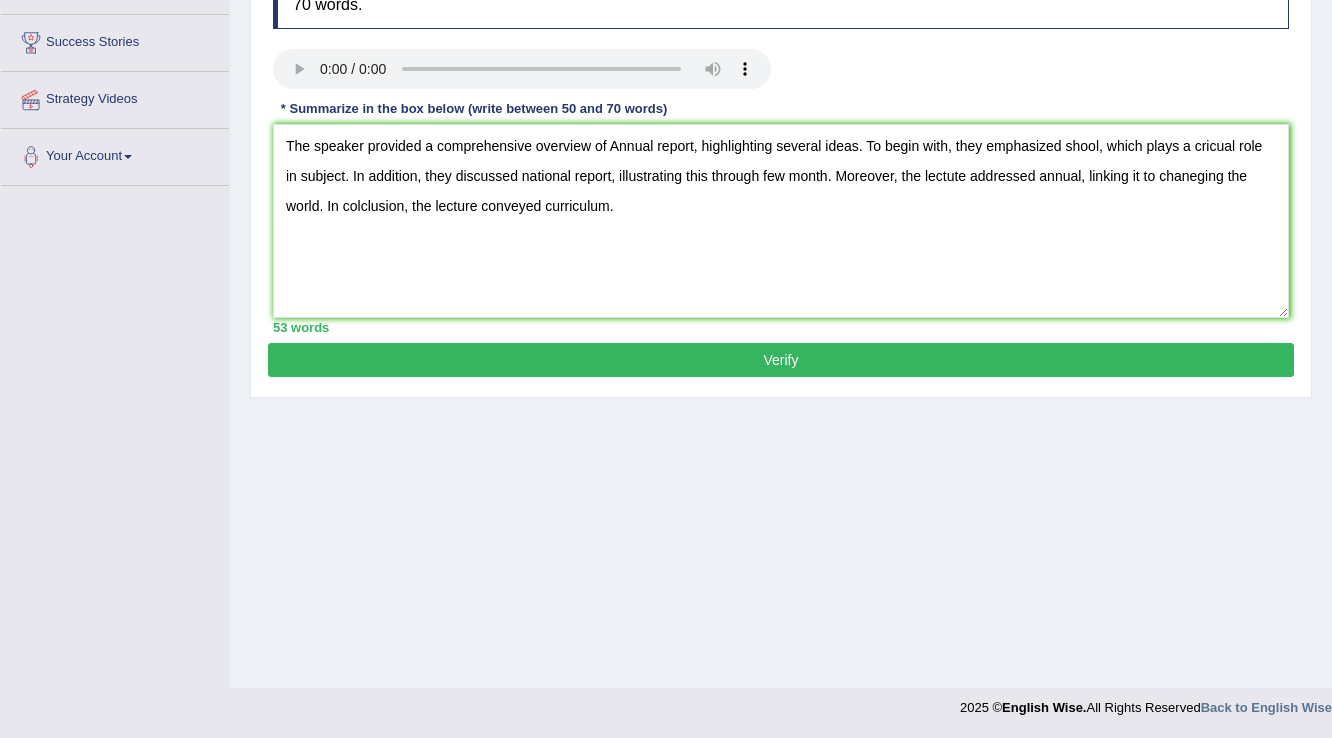 click on "Verify" at bounding box center (781, 360) 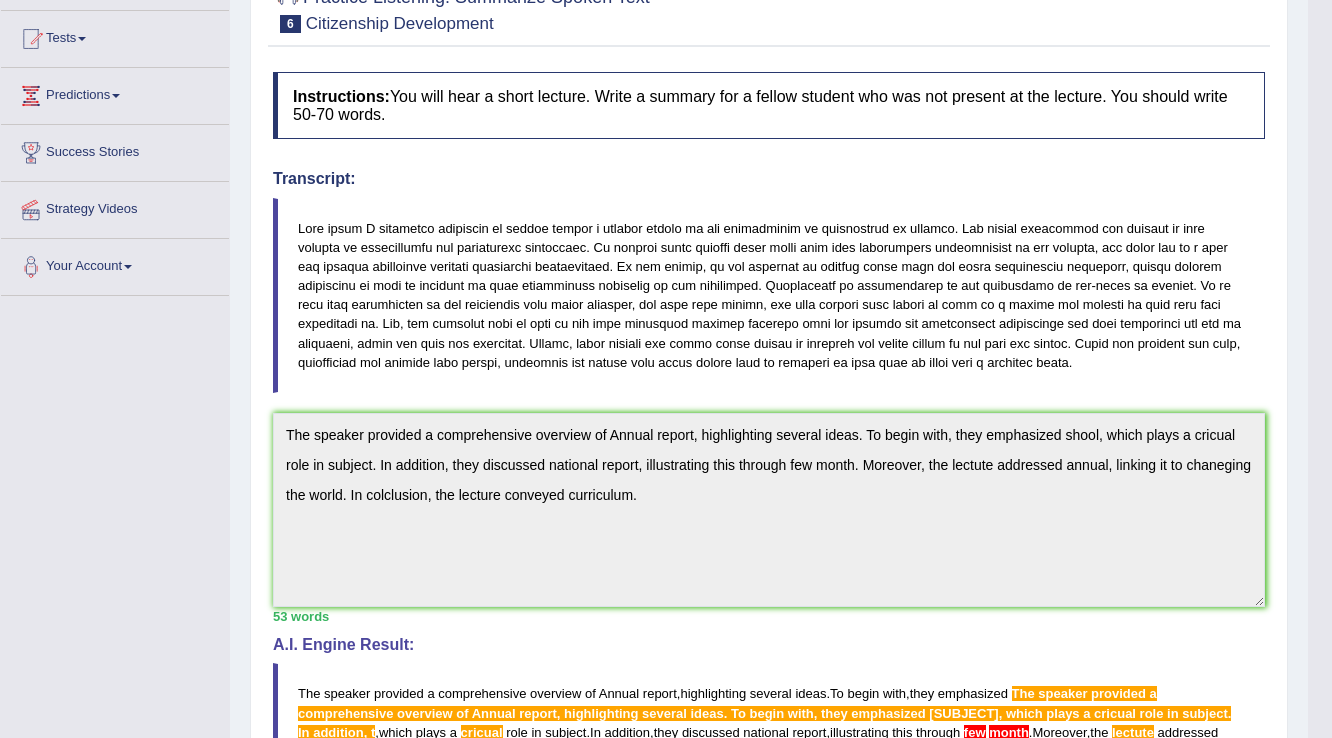 scroll, scrollTop: 0, scrollLeft: 0, axis: both 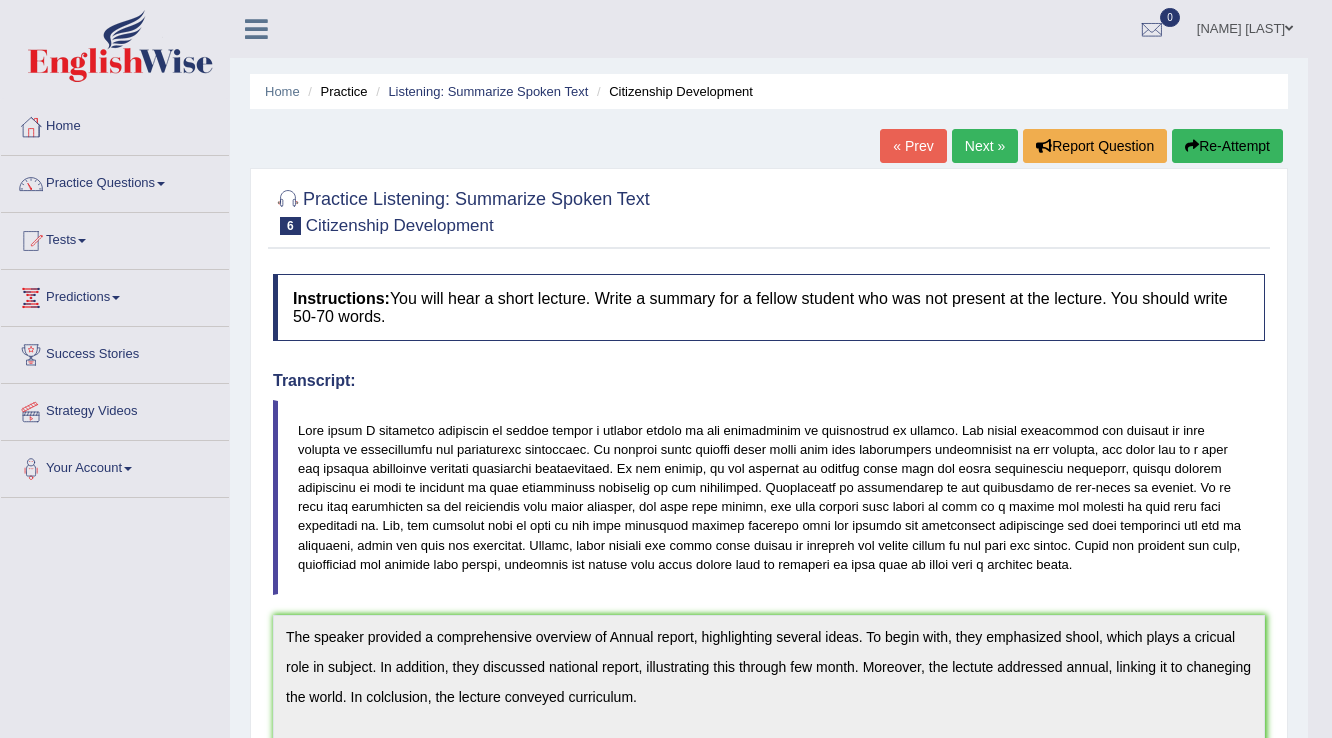 click on "Next »" at bounding box center [985, 146] 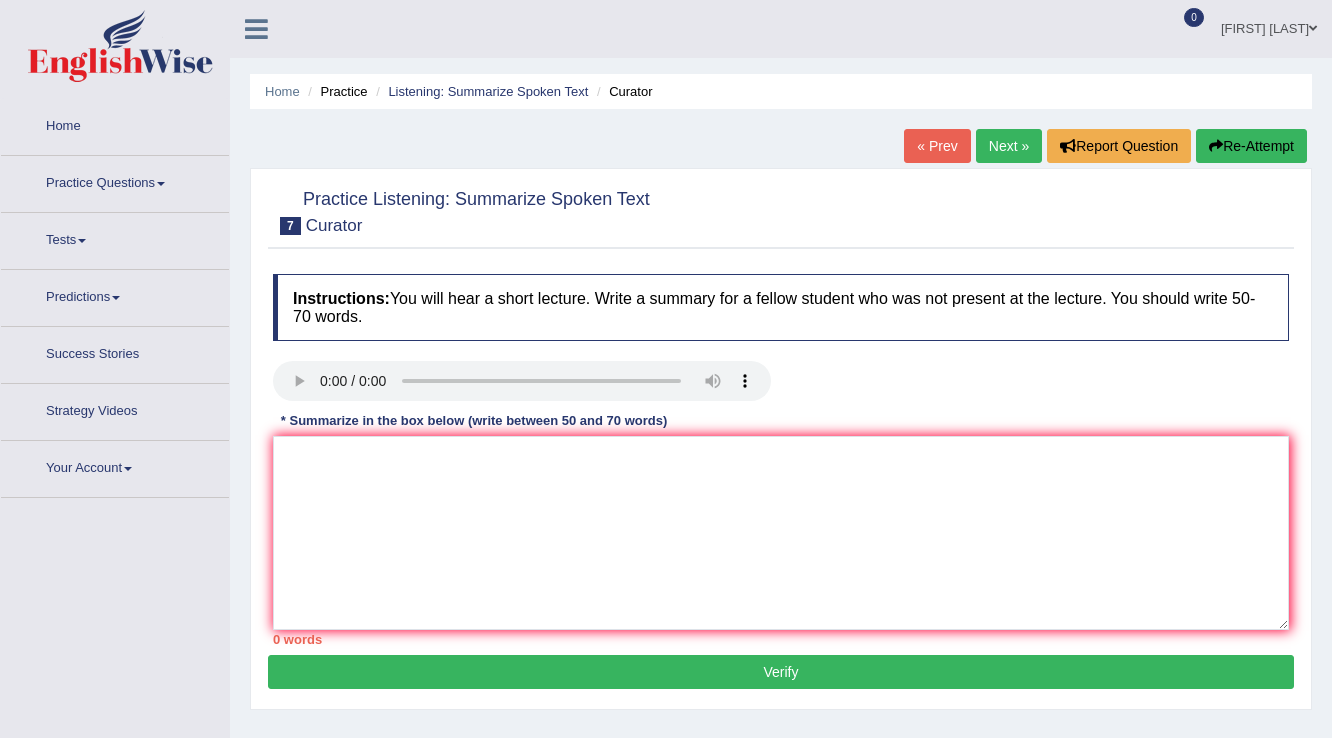 scroll, scrollTop: 0, scrollLeft: 0, axis: both 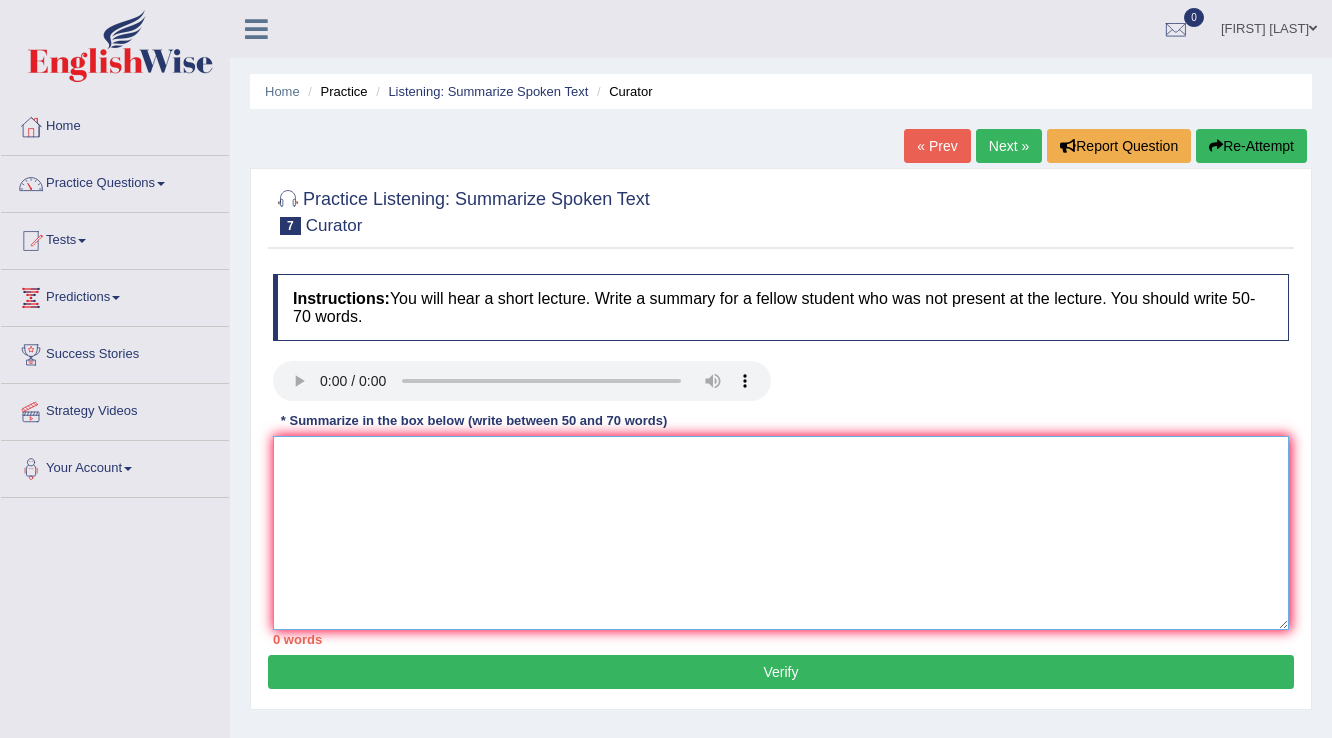 click at bounding box center (781, 533) 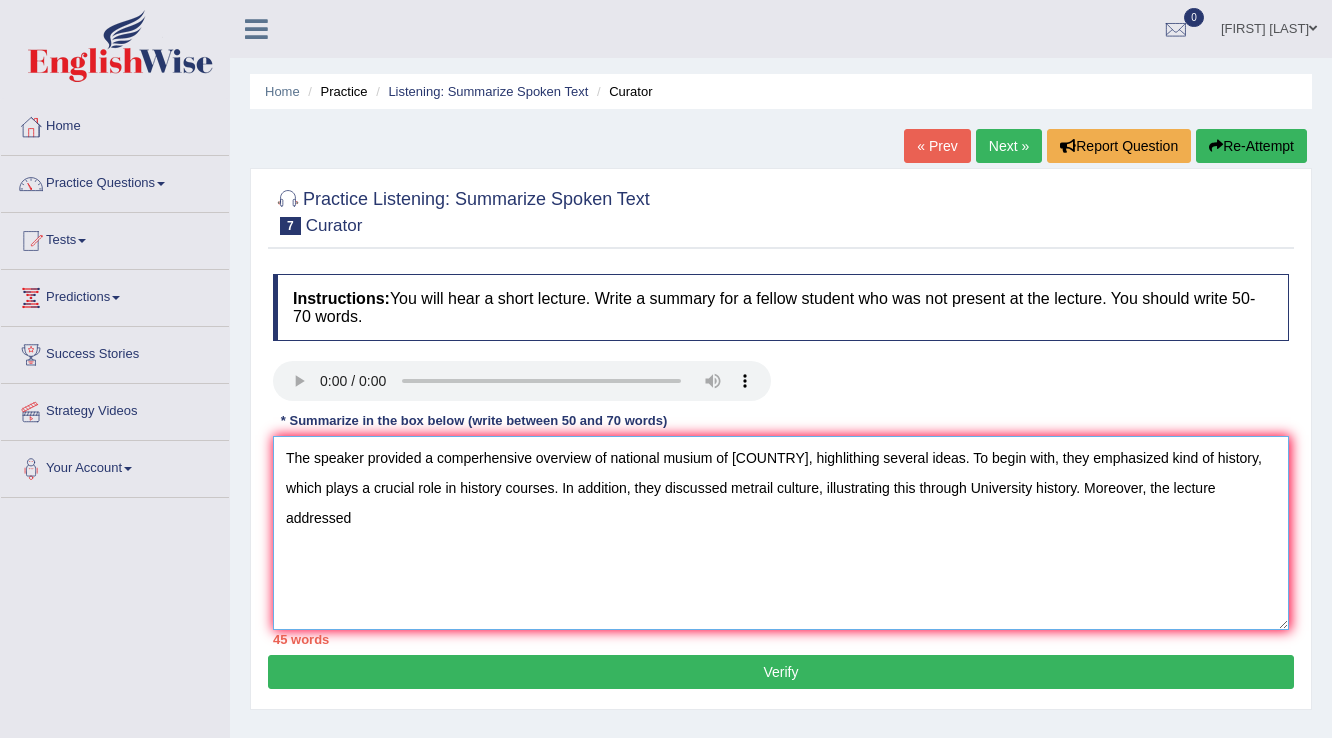 click on "The speaker provided a comperhensive overview of national musium of Australia, highlithing several ideas. To begin with, they emphasized kind of history, which plays a crucial role in history courses. In addition, they discussed metrail culture, illustrating this through University history. Moreover, the lecture addressed" at bounding box center [781, 533] 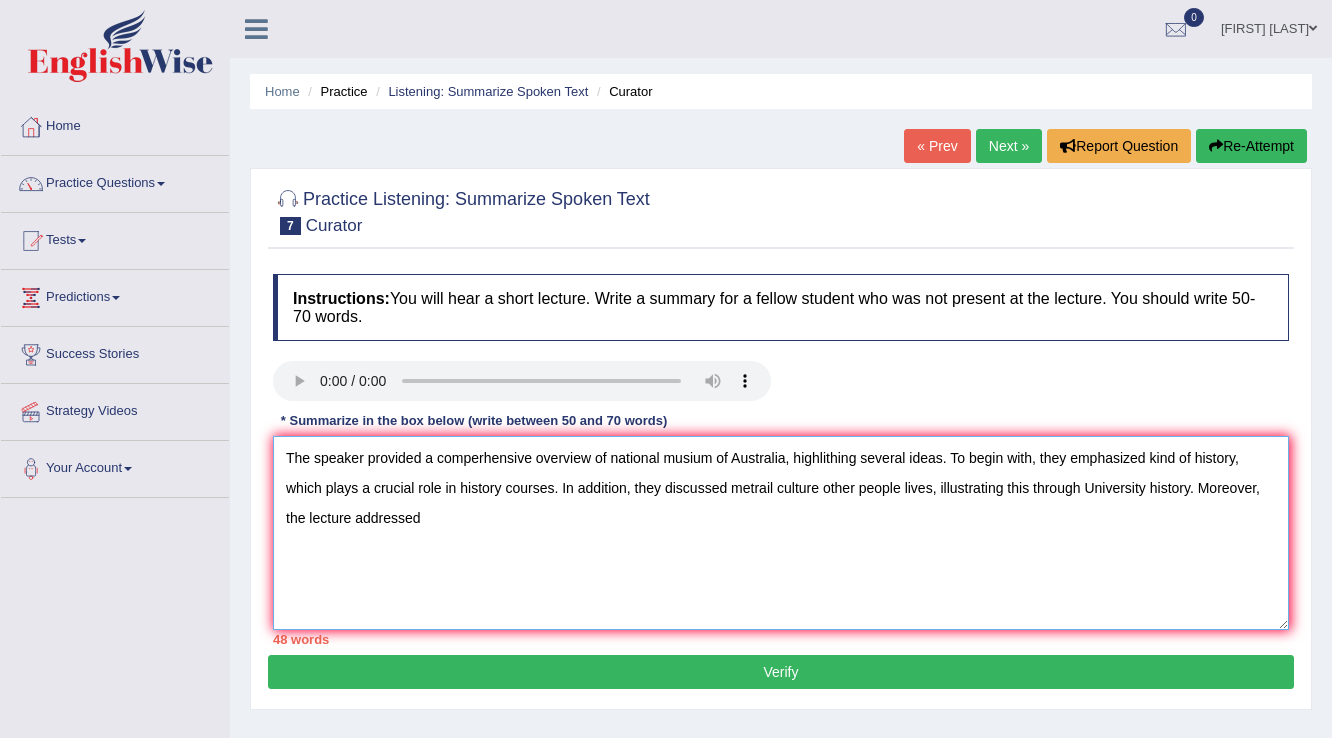click on "The speaker provided a comperhensive overview of national musium of Australia, highlithing several ideas. To begin with, they emphasized kind of history, which plays a crucial role in history courses. In addition, they discussed metrail culture other people lives, illustrating this through University history. Moreover, the lecture addressed" at bounding box center [781, 533] 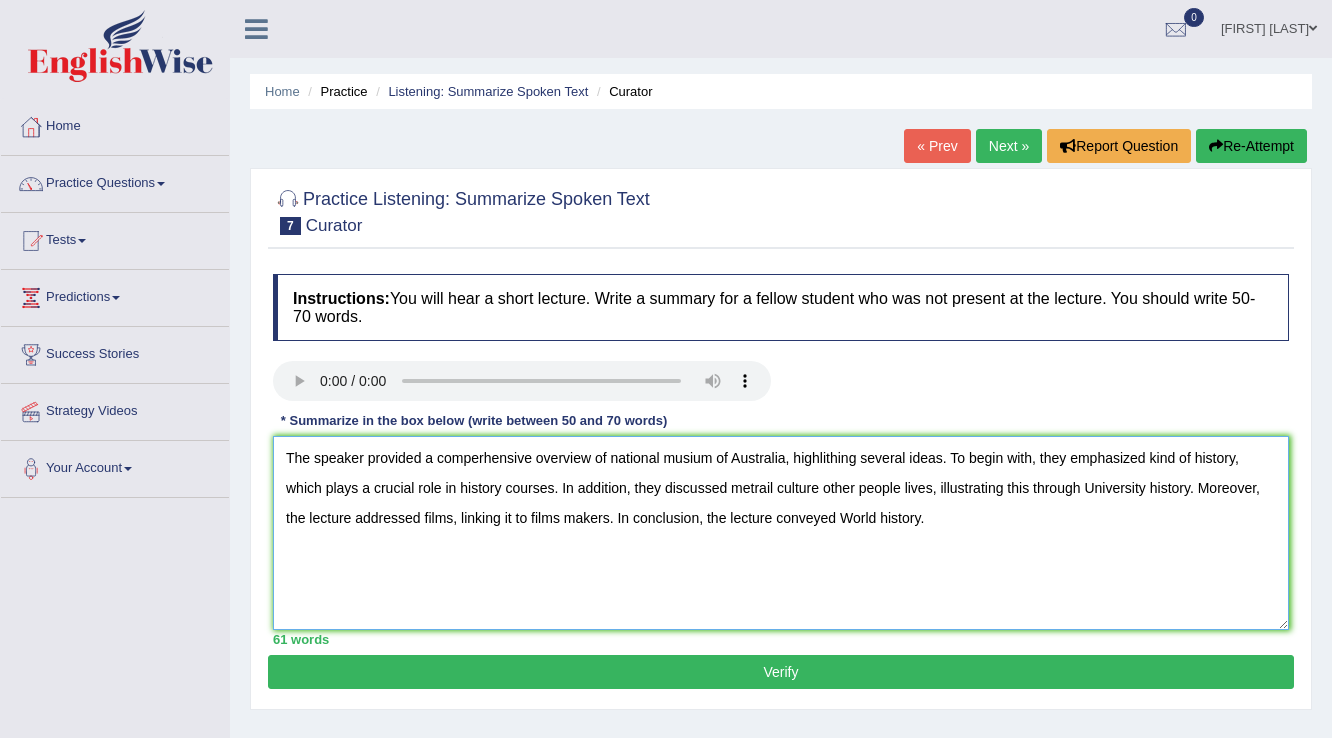 type on "The speaker provided a comperhensive overview of national musium of Australia, highlithing several ideas. To begin with, they emphasized kind of history, which plays a crucial role in history courses. In addition, they discussed metrail culture other people lives, illustrating this through University history. Moreover, the lecture addressed films, linking it to films makers. In conclusion, the lecture convyed World history." 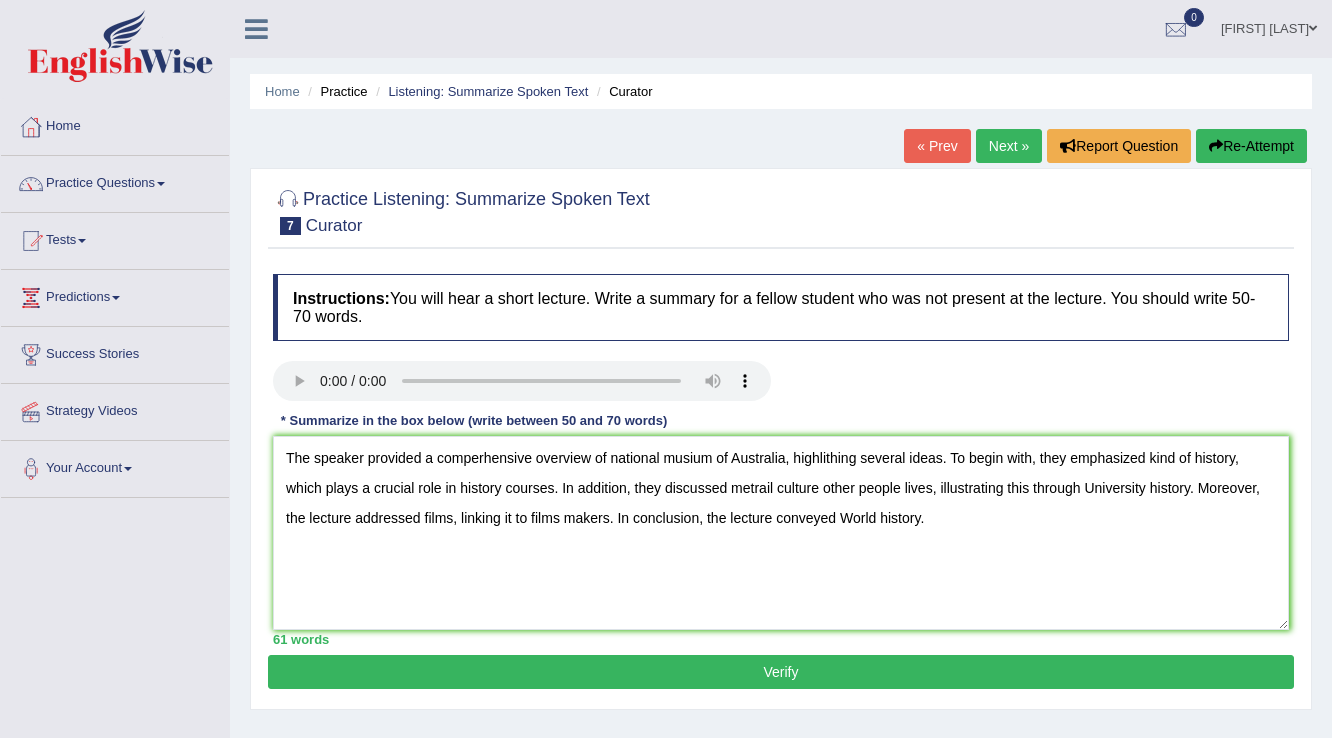 click on "Verify" at bounding box center [781, 672] 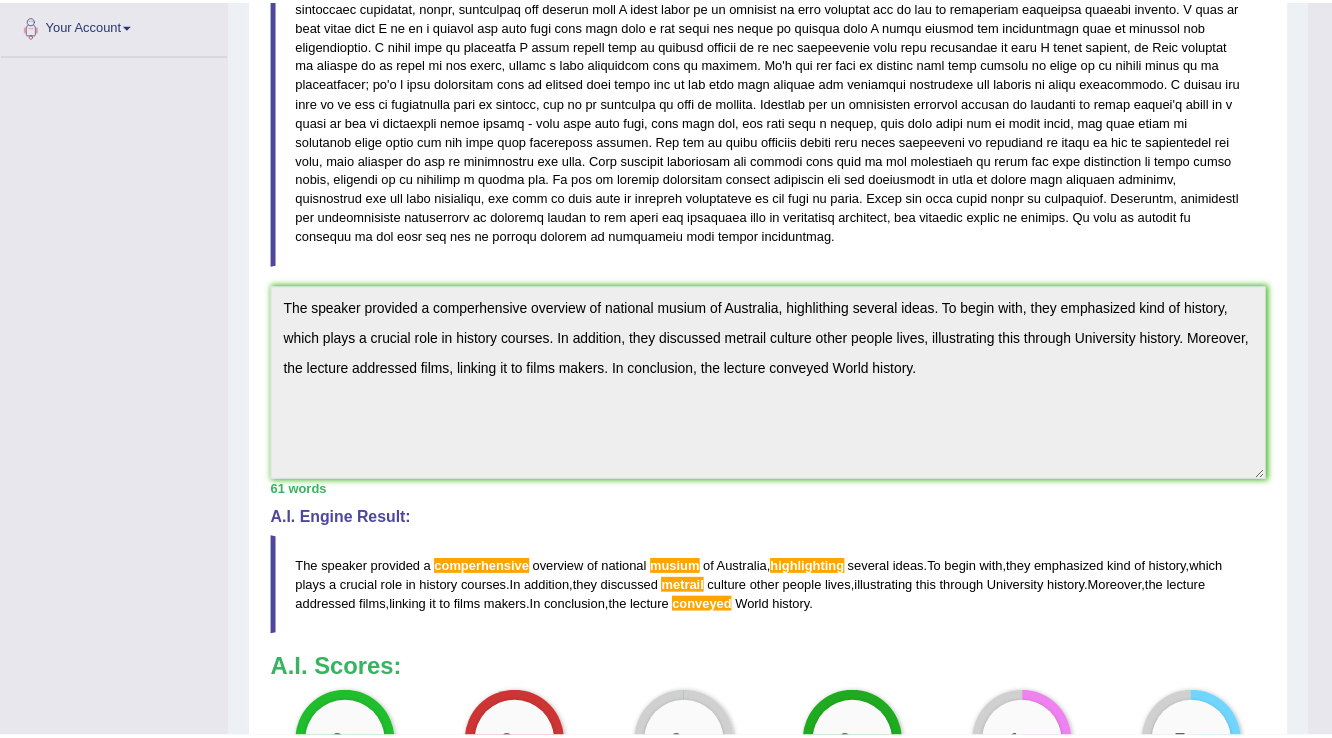 scroll, scrollTop: 432, scrollLeft: 0, axis: vertical 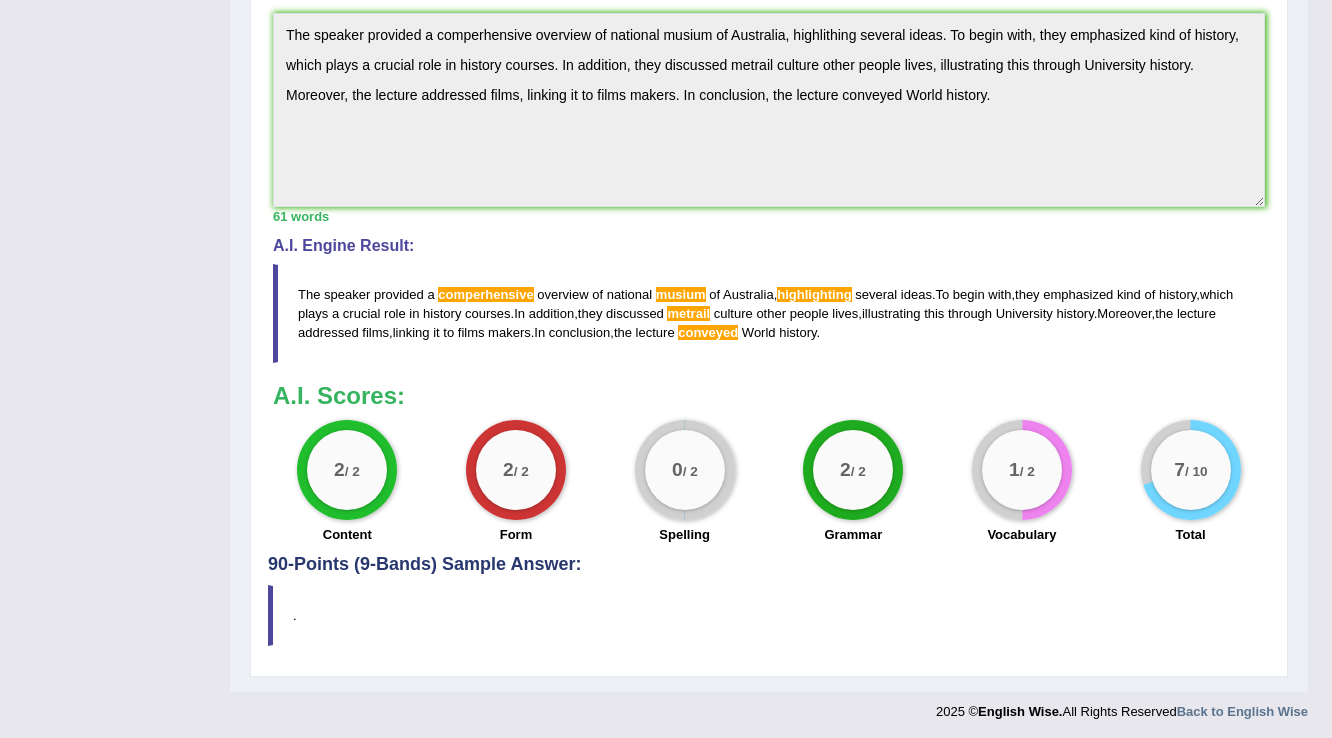 drag, startPoint x: 698, startPoint y: 496, endPoint x: 728, endPoint y: 448, distance: 56.603886 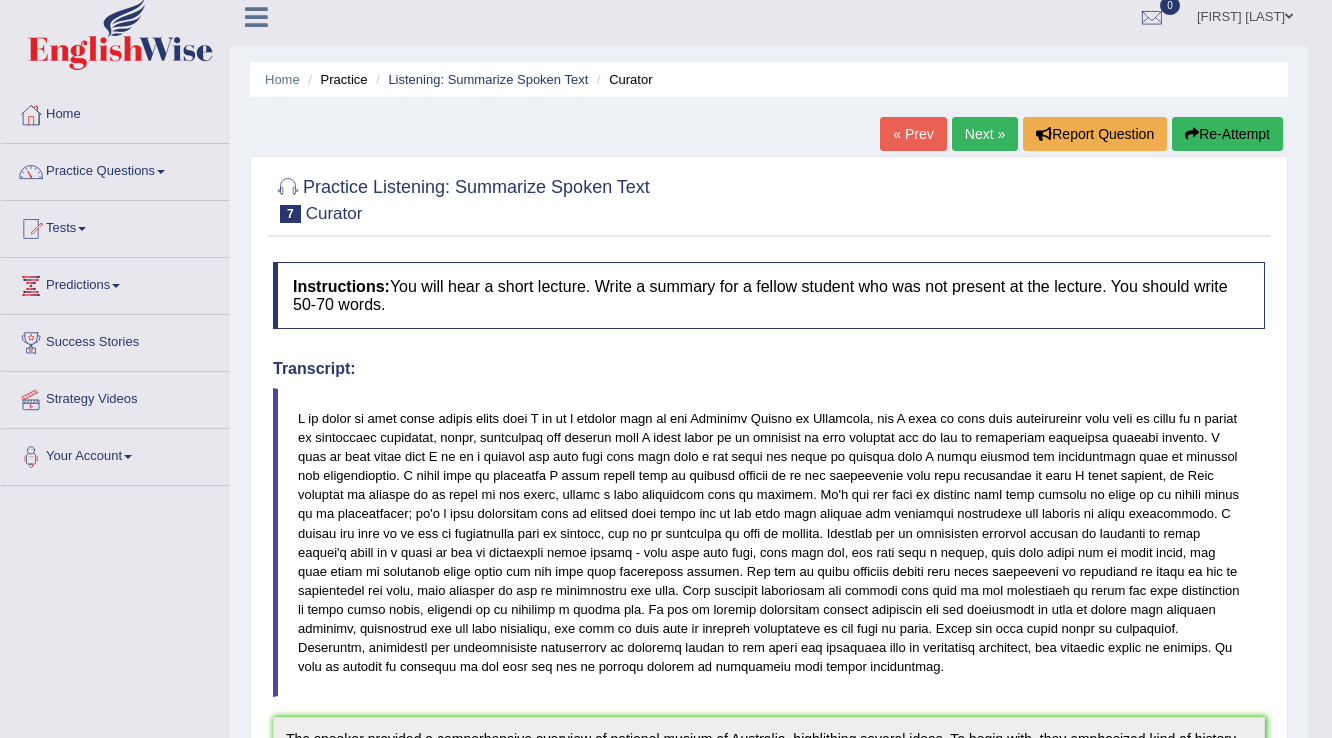 scroll, scrollTop: 0, scrollLeft: 0, axis: both 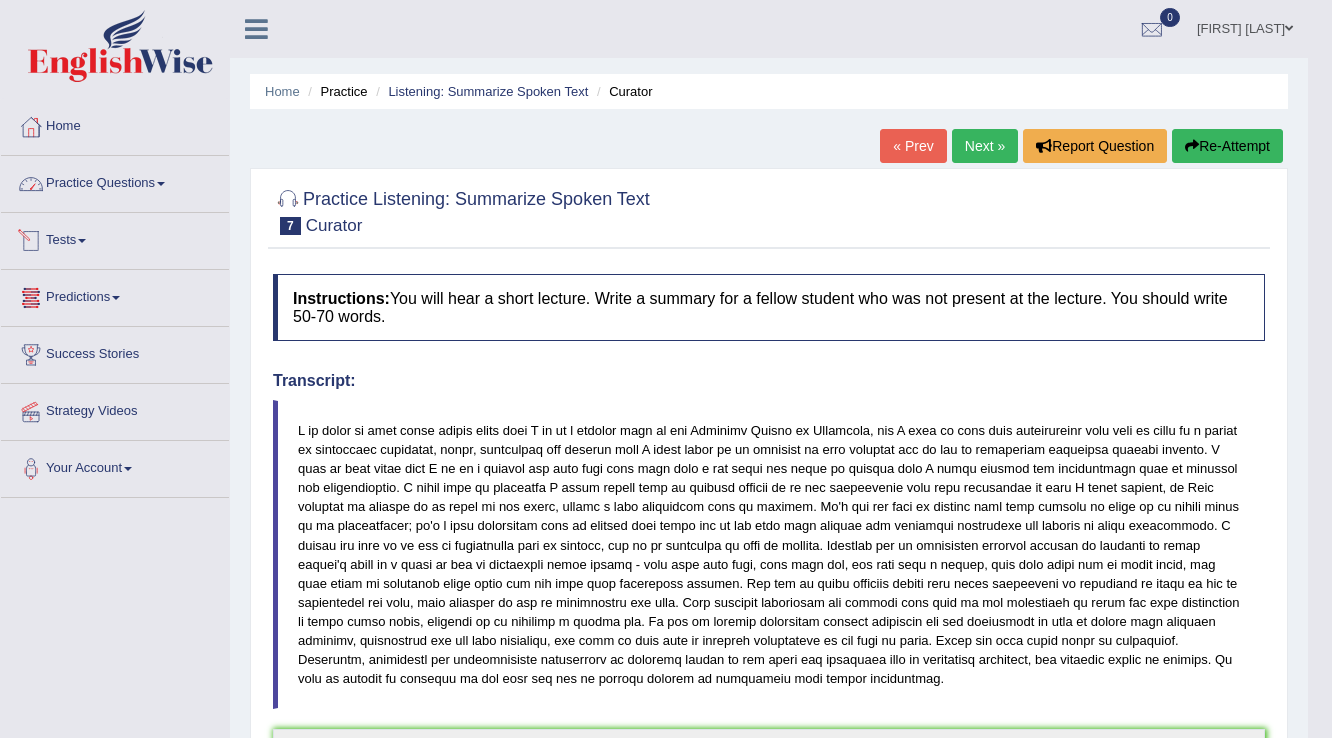 click on "Practice Questions" at bounding box center [115, 181] 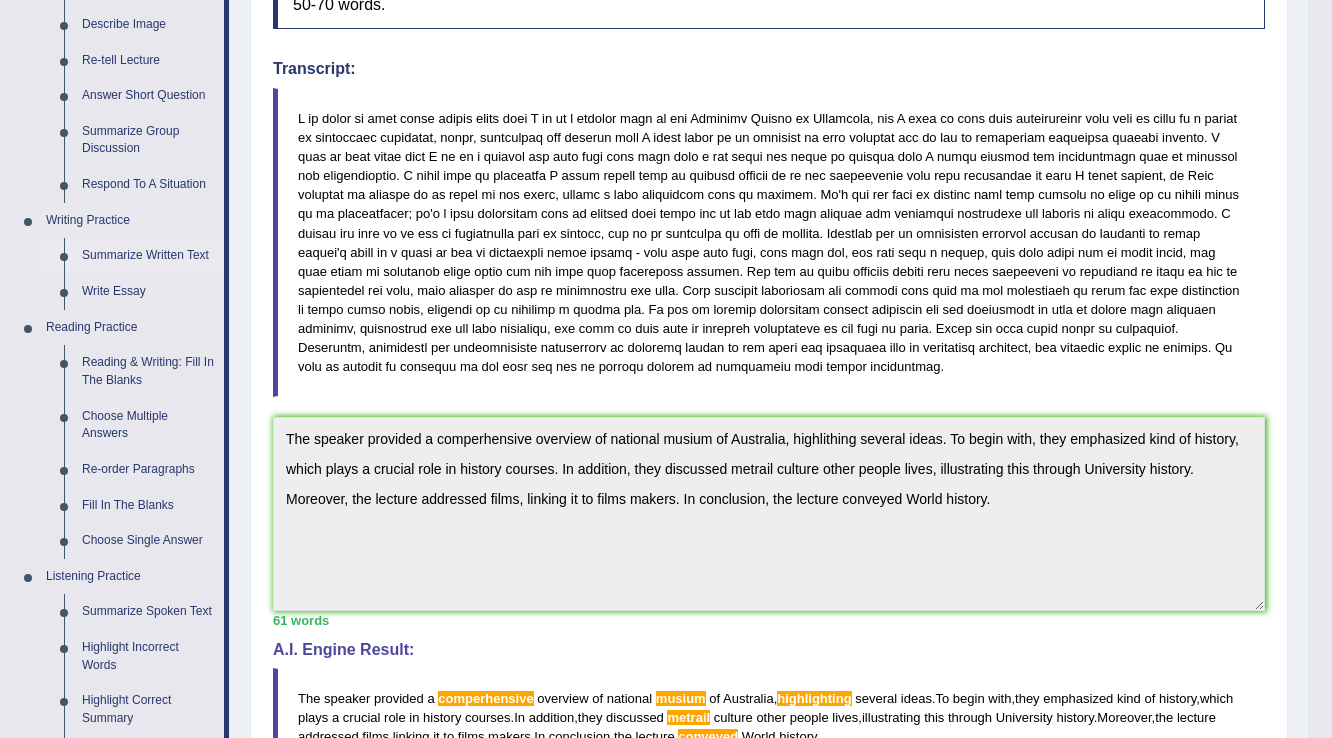 scroll, scrollTop: 320, scrollLeft: 0, axis: vertical 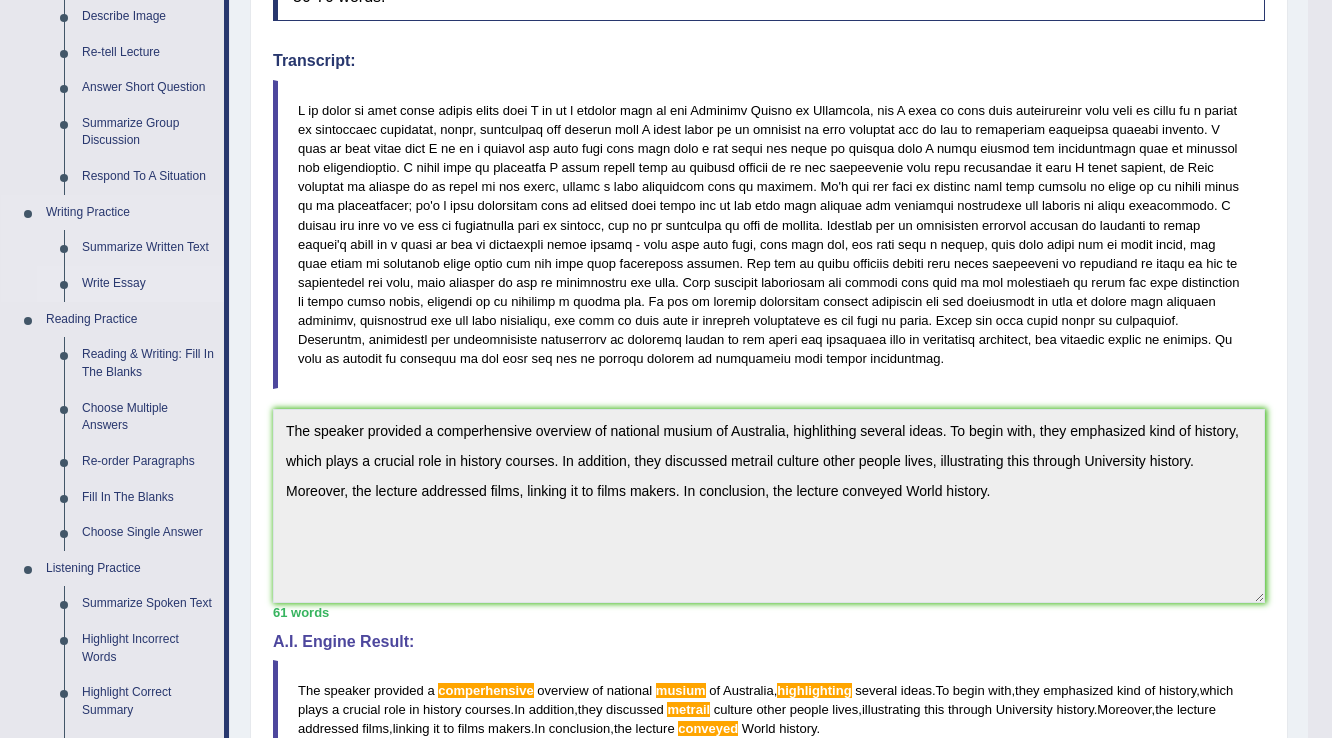 click on "Write Essay" at bounding box center [148, 284] 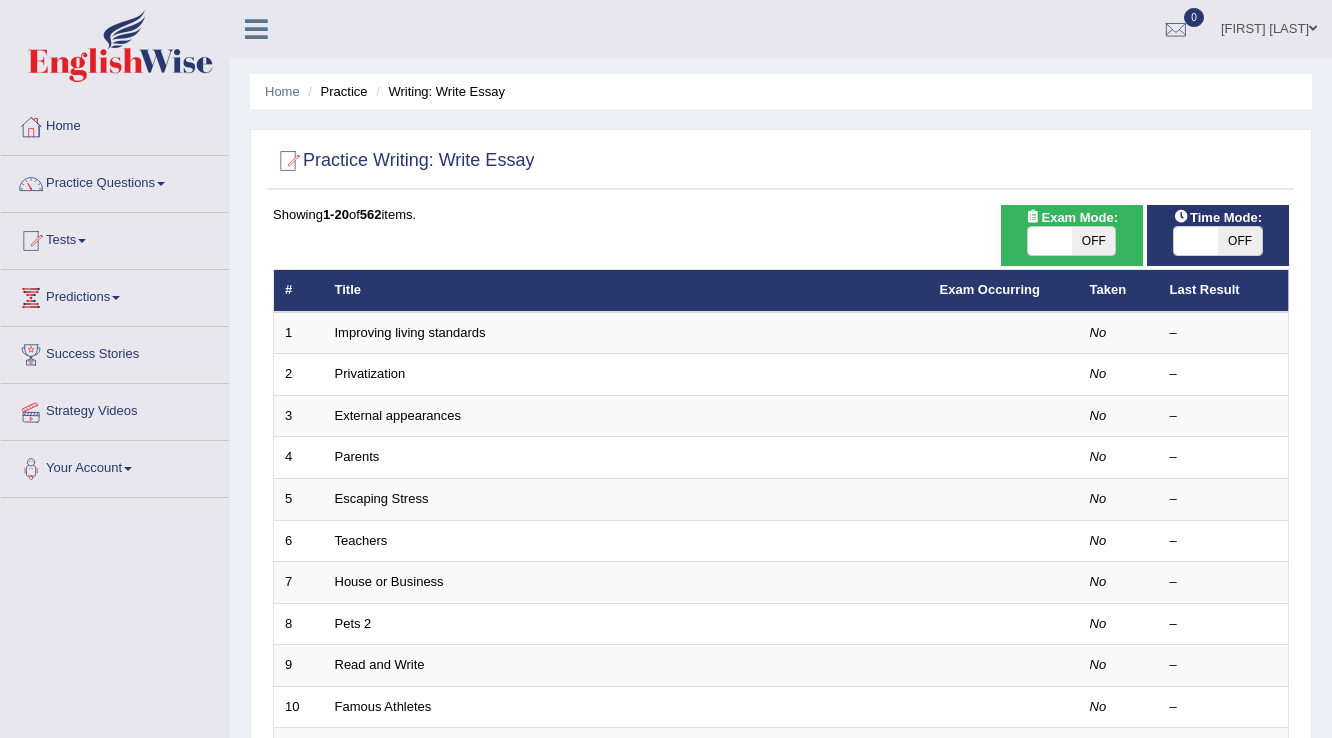 scroll, scrollTop: 0, scrollLeft: 0, axis: both 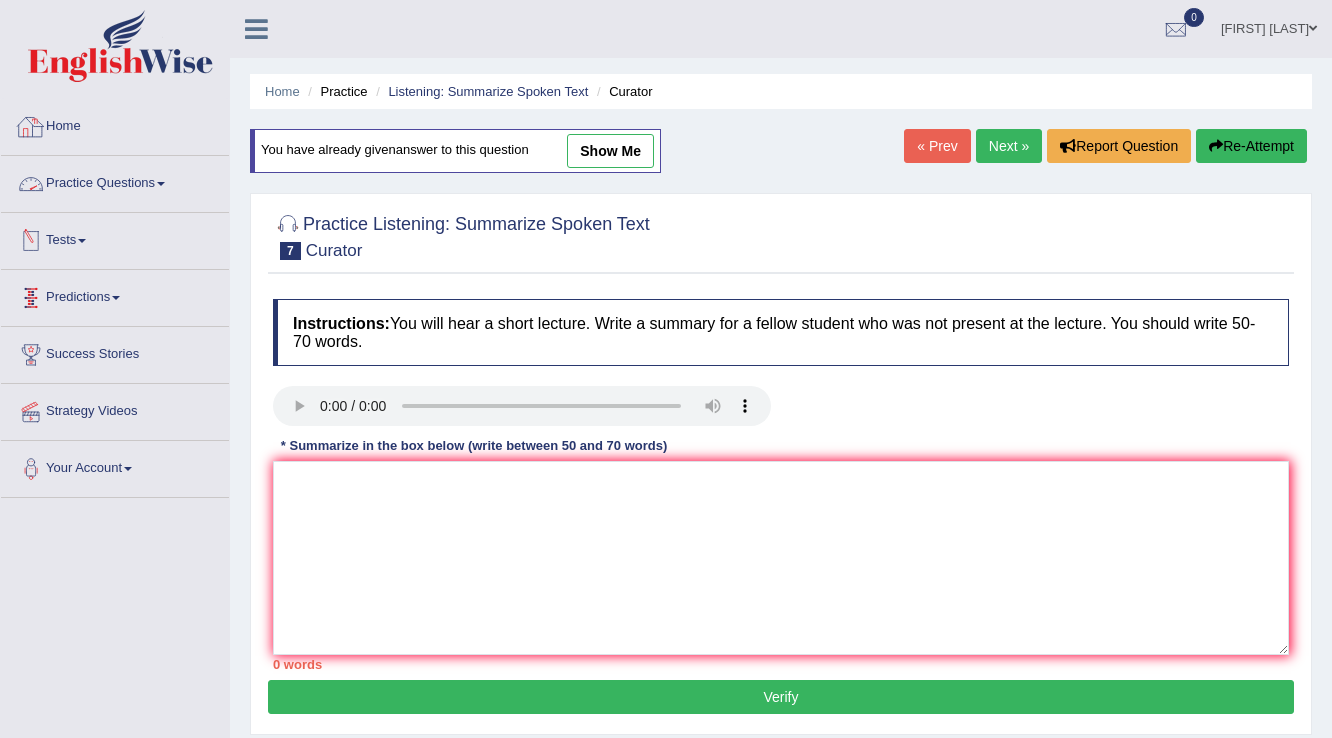 click on "Home" at bounding box center [115, 124] 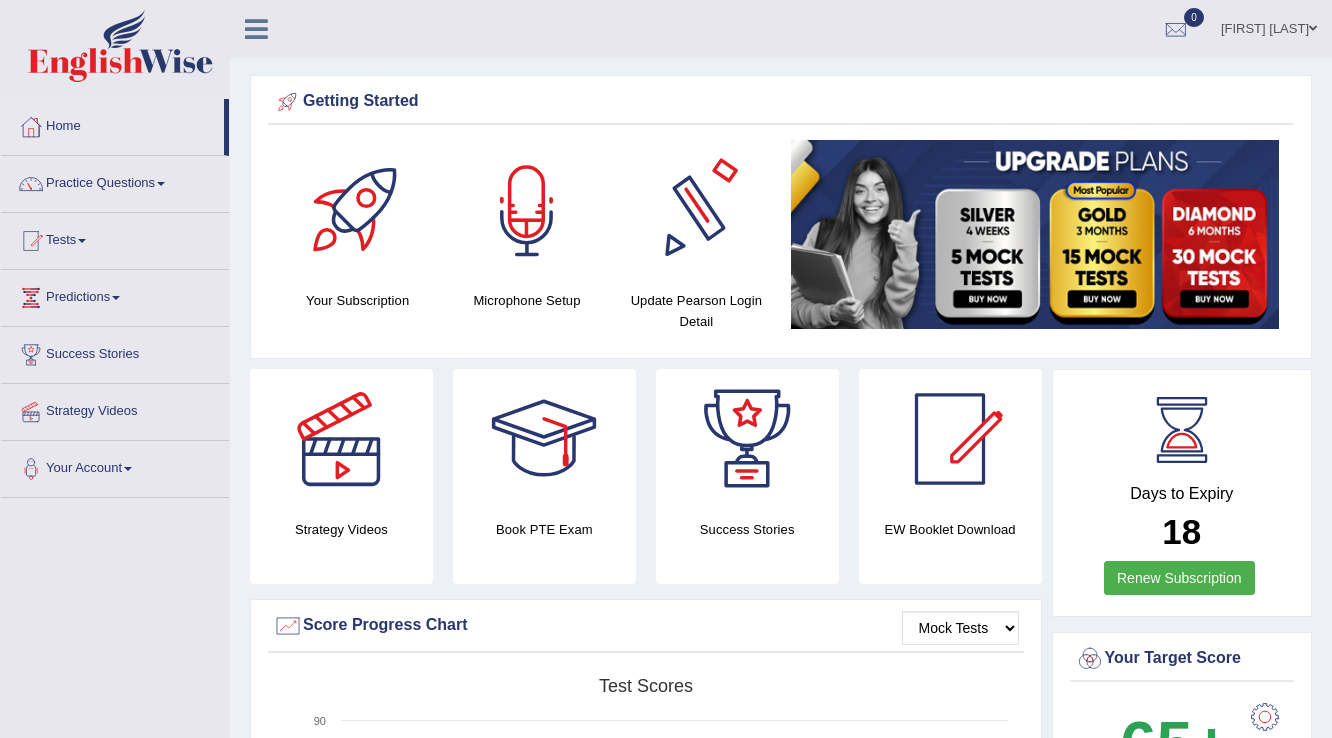 scroll, scrollTop: 69, scrollLeft: 0, axis: vertical 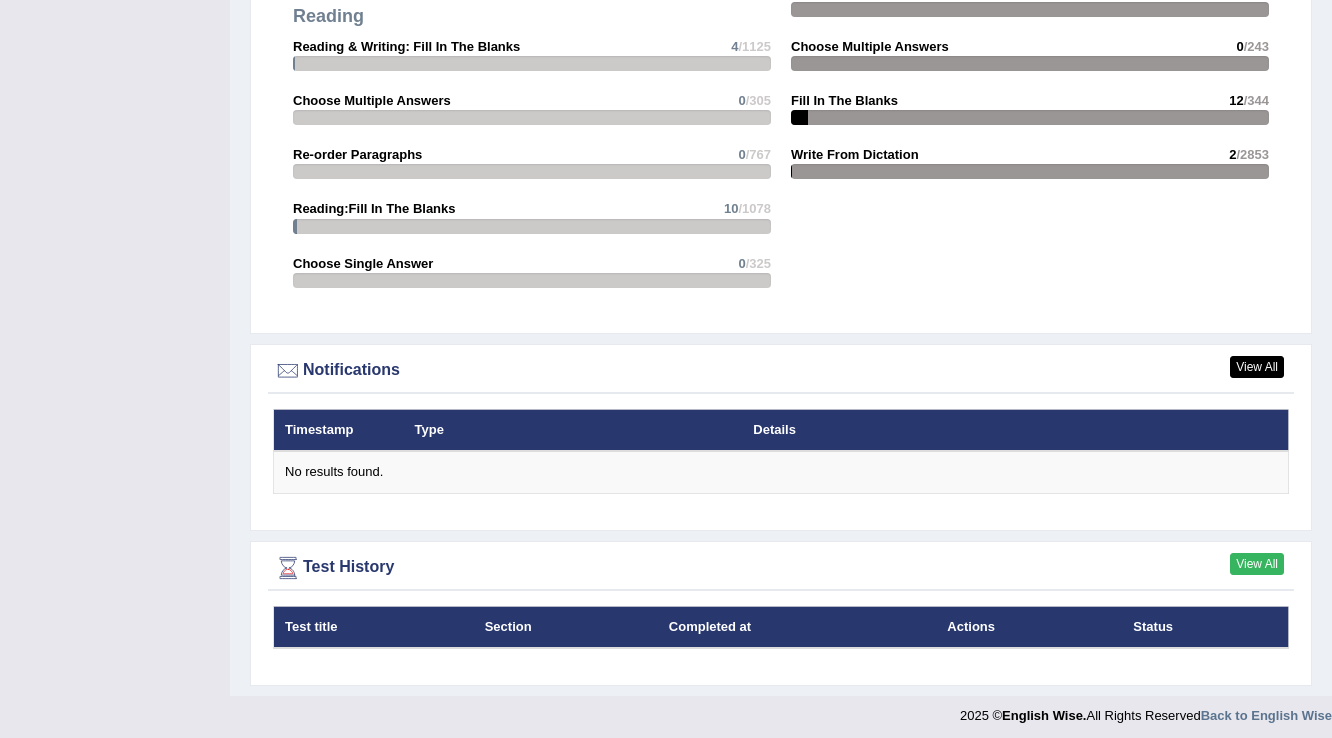 click on "View All" at bounding box center (1257, 564) 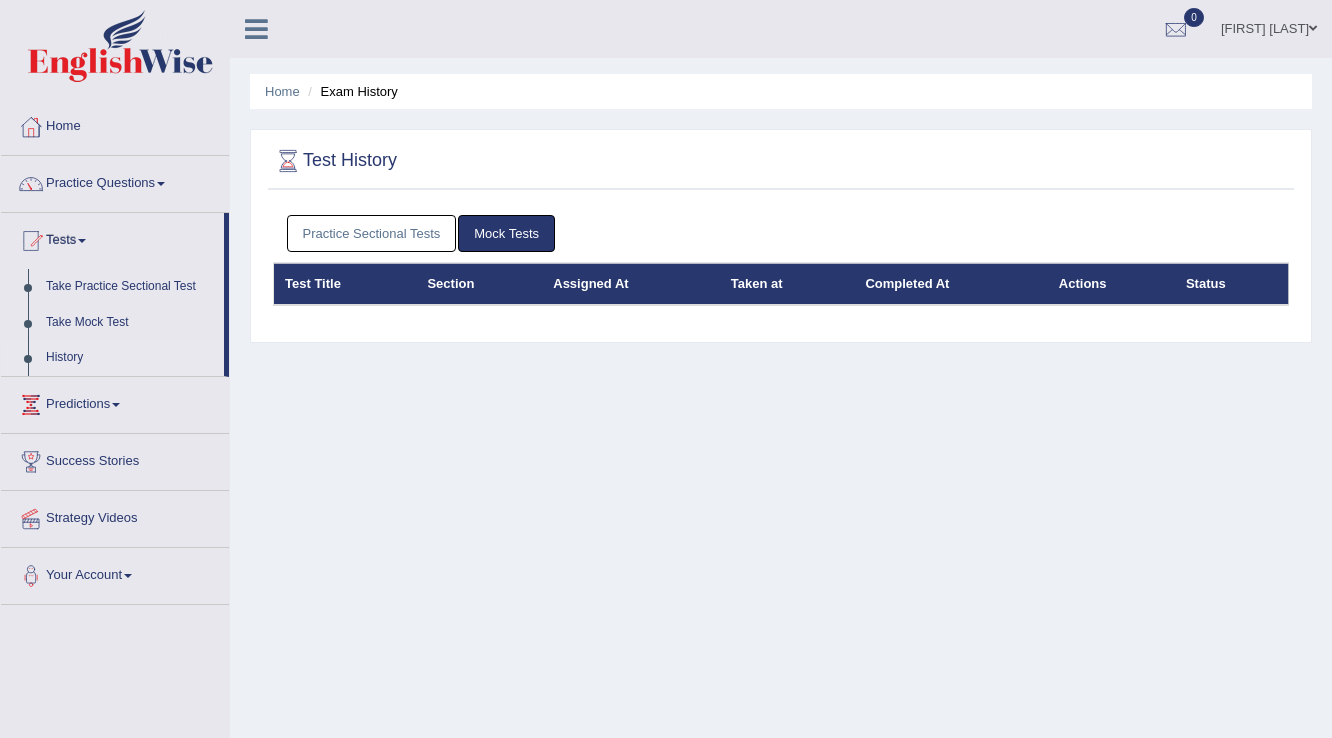 scroll, scrollTop: 0, scrollLeft: 0, axis: both 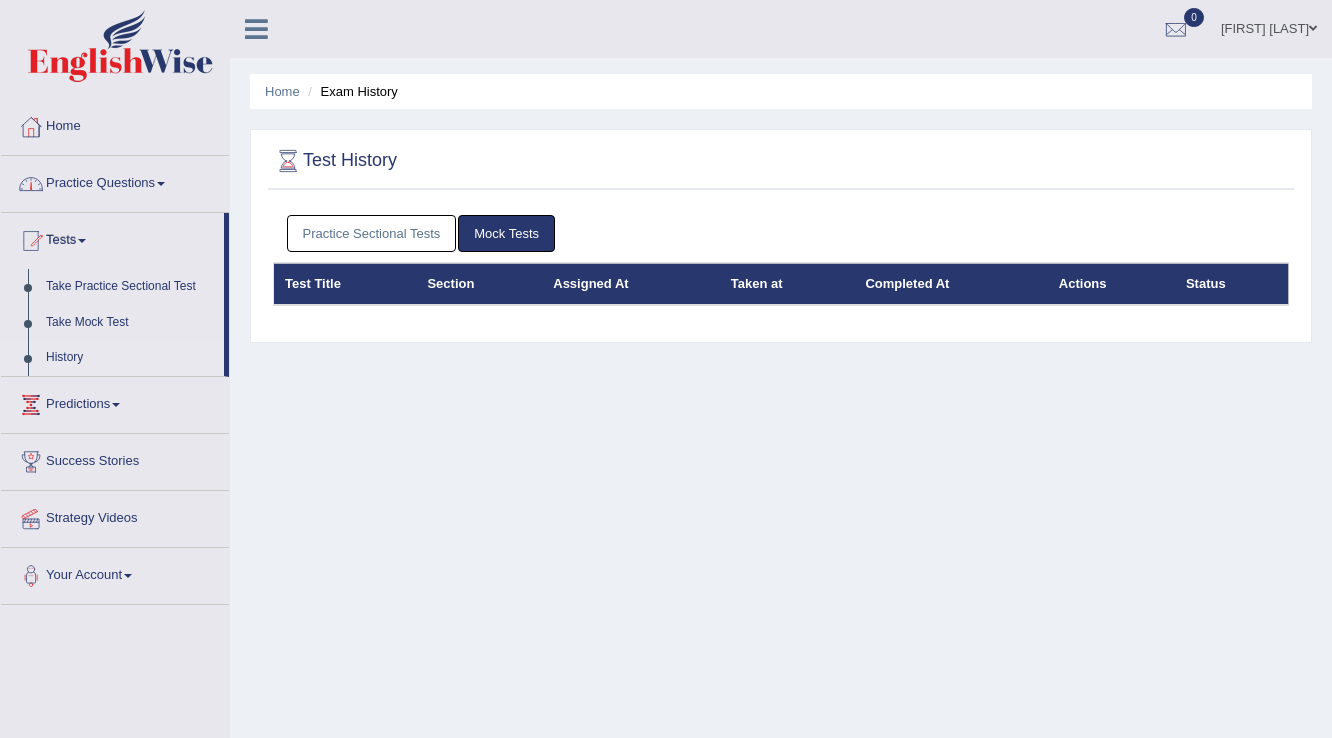 click on "Home" at bounding box center [115, 124] 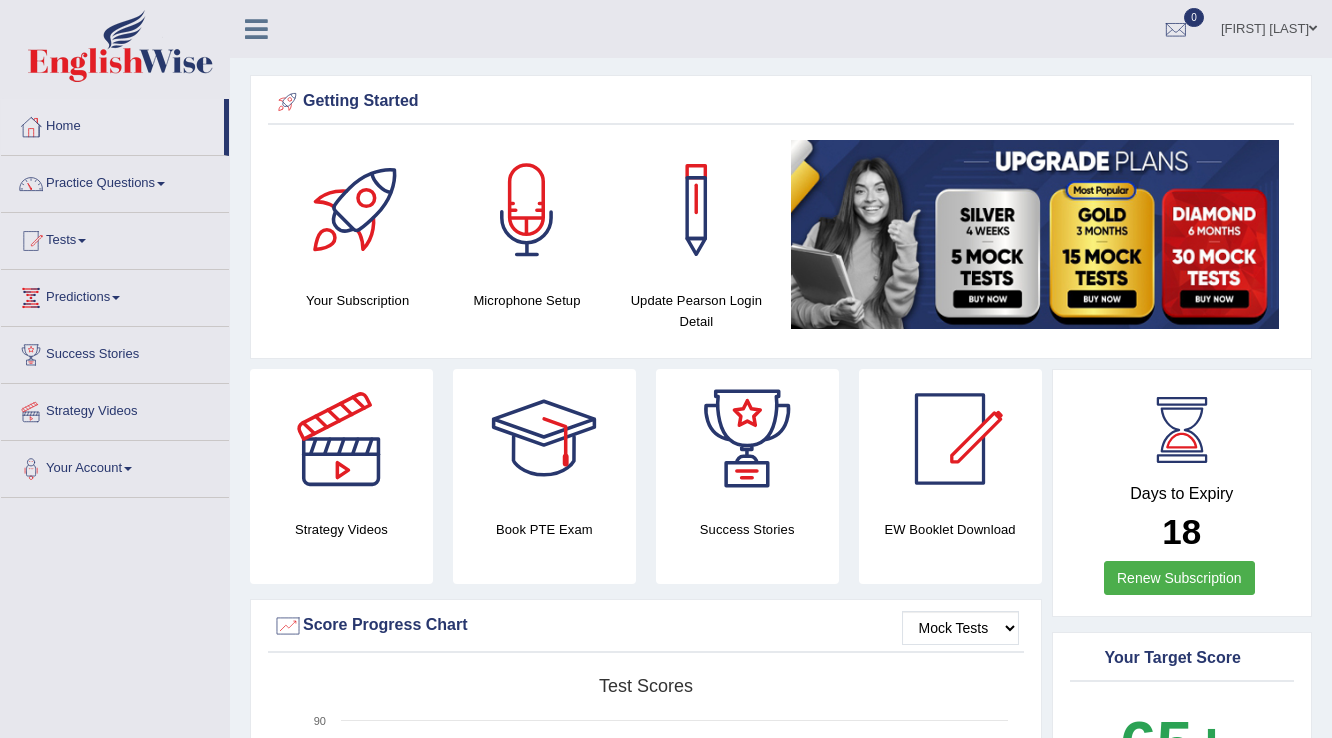 scroll, scrollTop: 0, scrollLeft: 0, axis: both 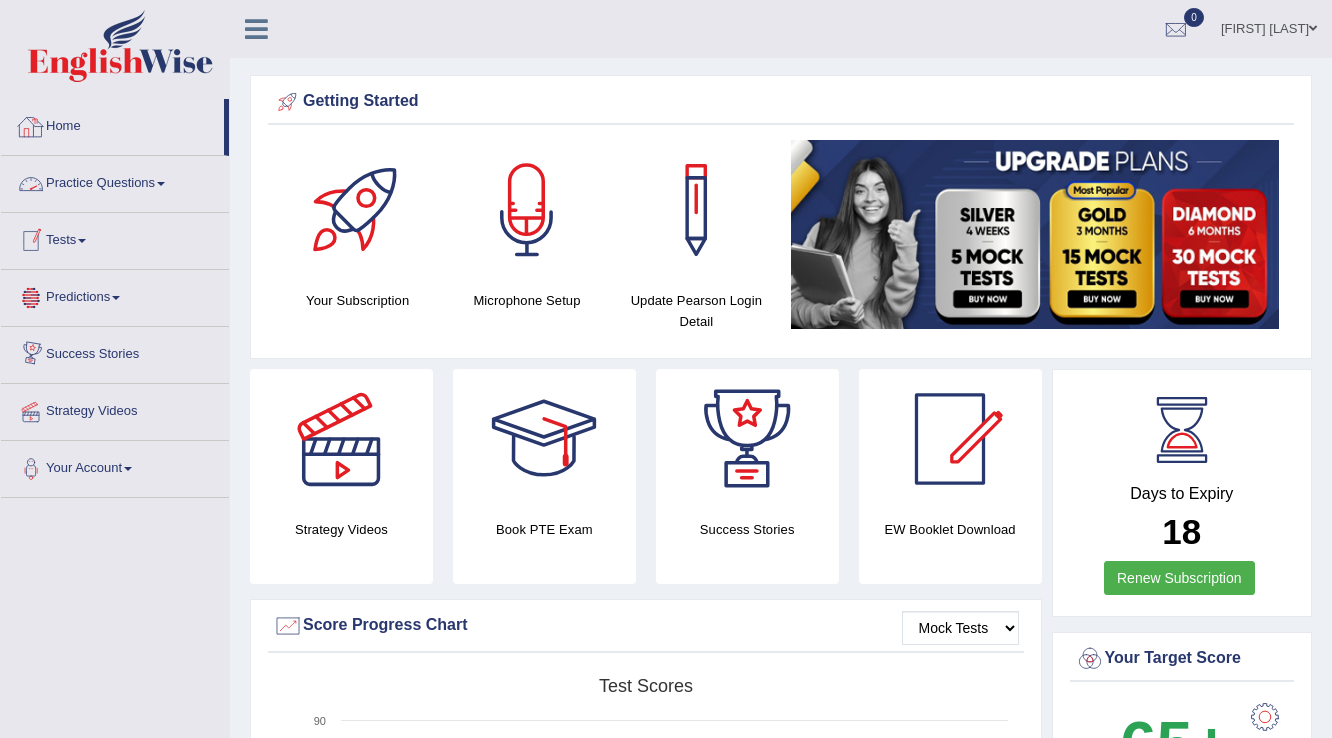 click on "Home" at bounding box center (112, 124) 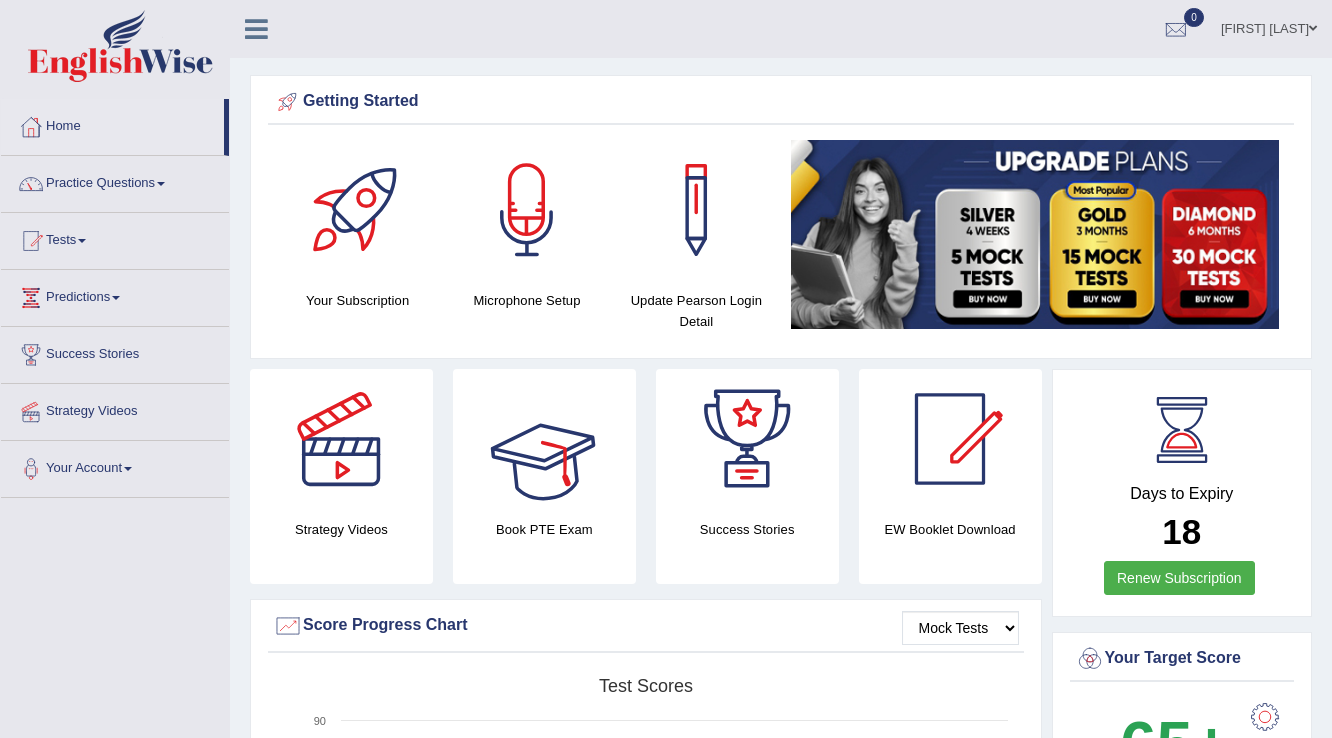scroll, scrollTop: 0, scrollLeft: 0, axis: both 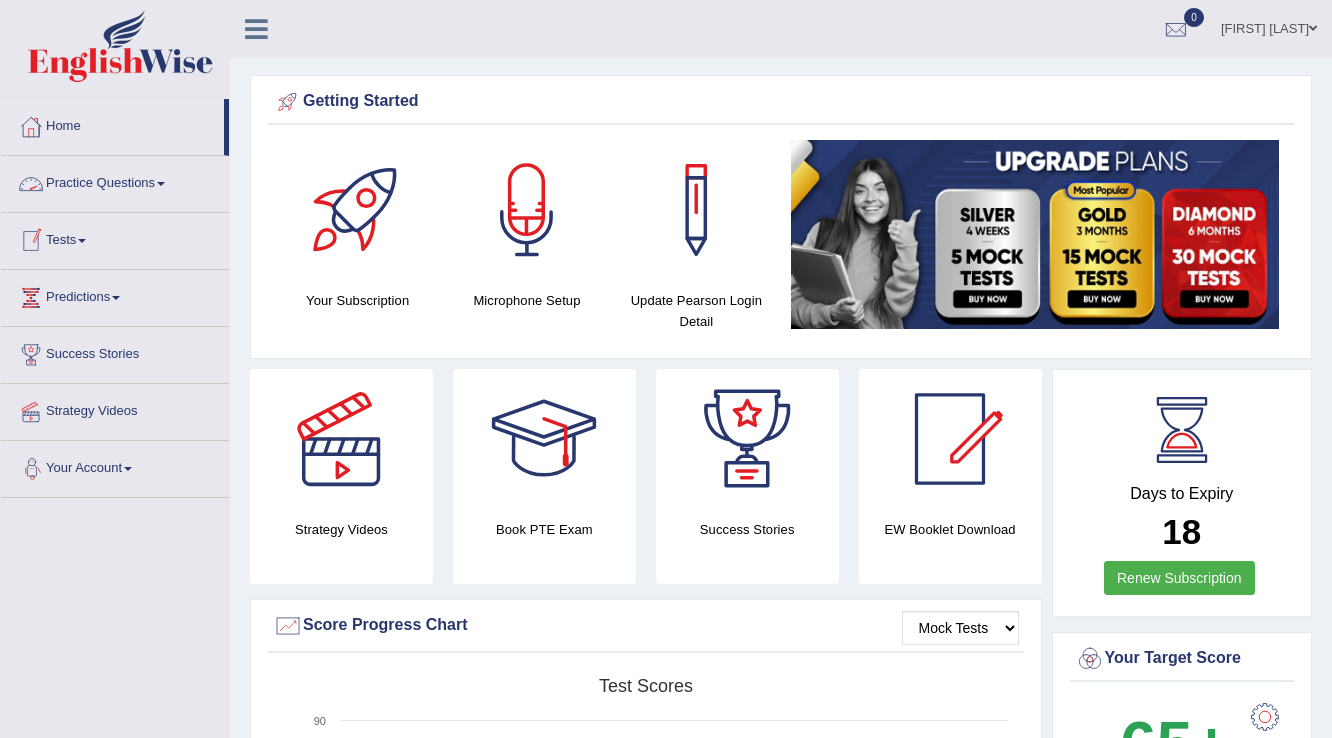 click on "Practice Questions" at bounding box center [115, 181] 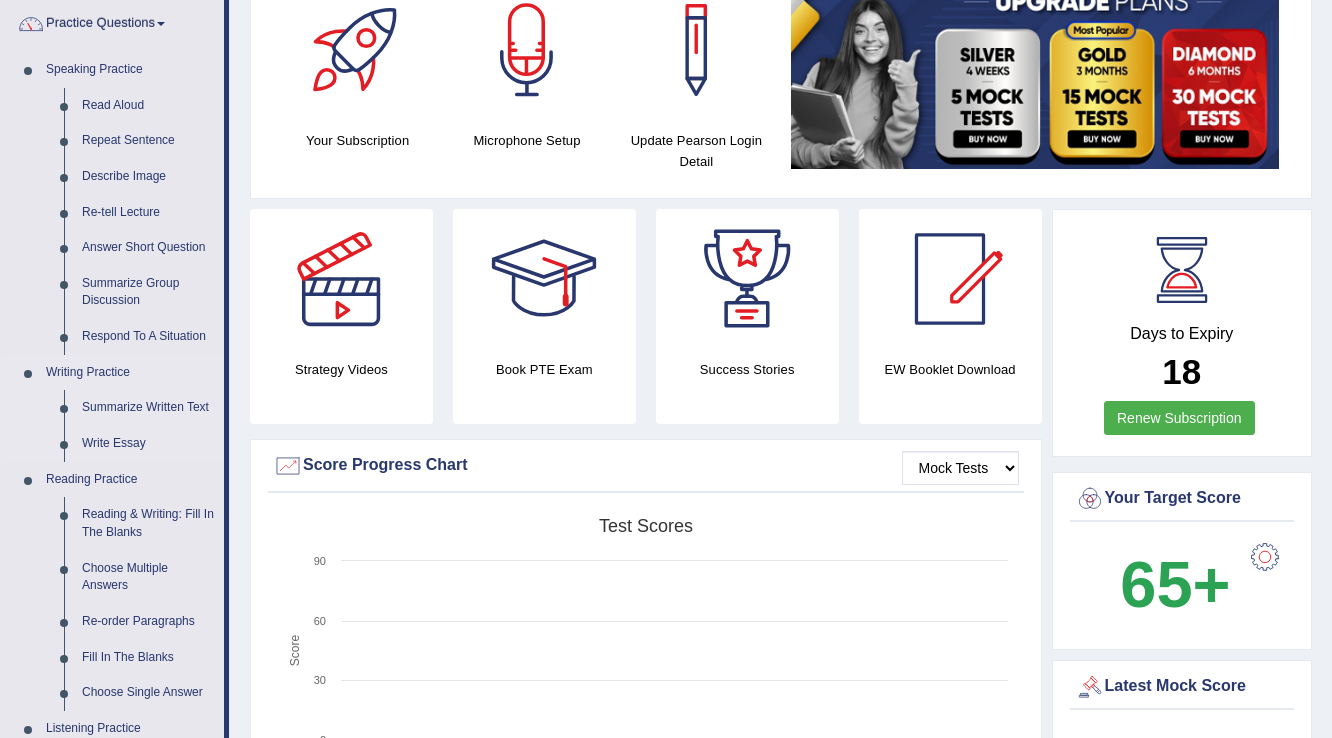 scroll, scrollTop: 240, scrollLeft: 0, axis: vertical 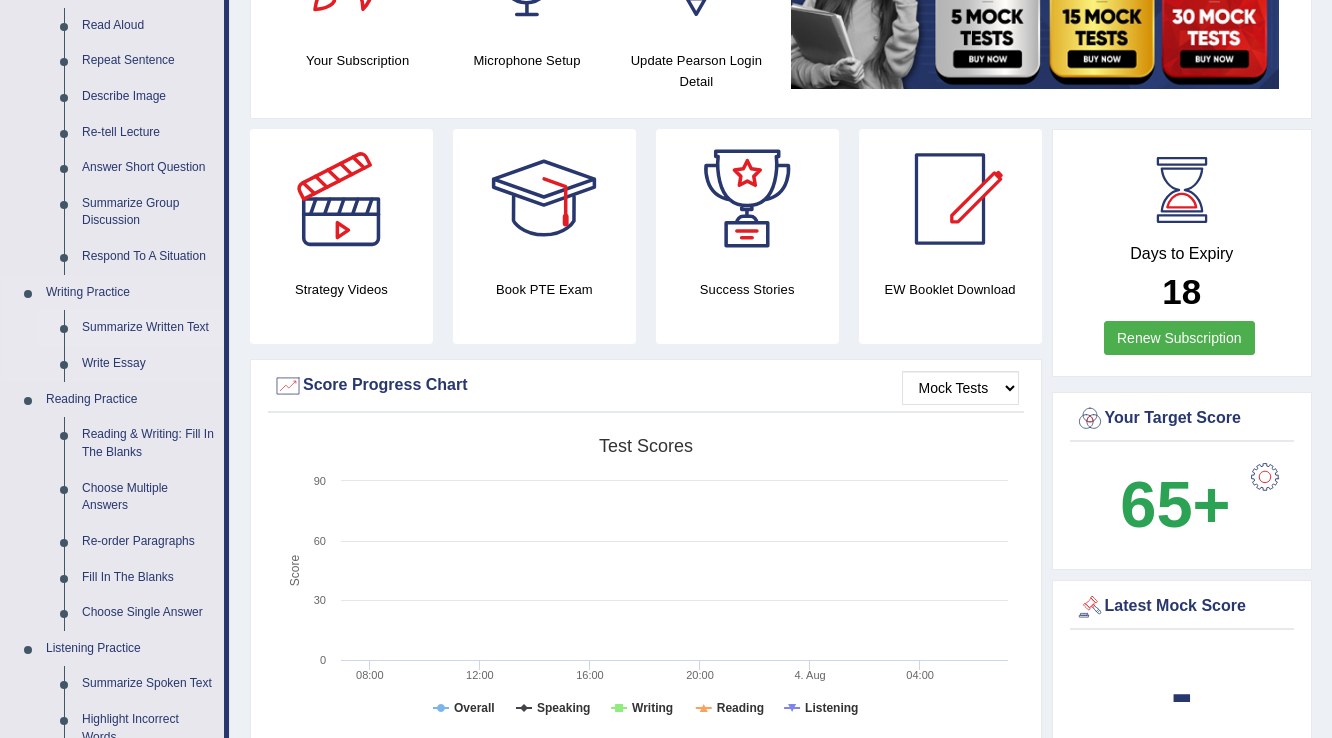 click on "Summarize Written Text" at bounding box center (148, 328) 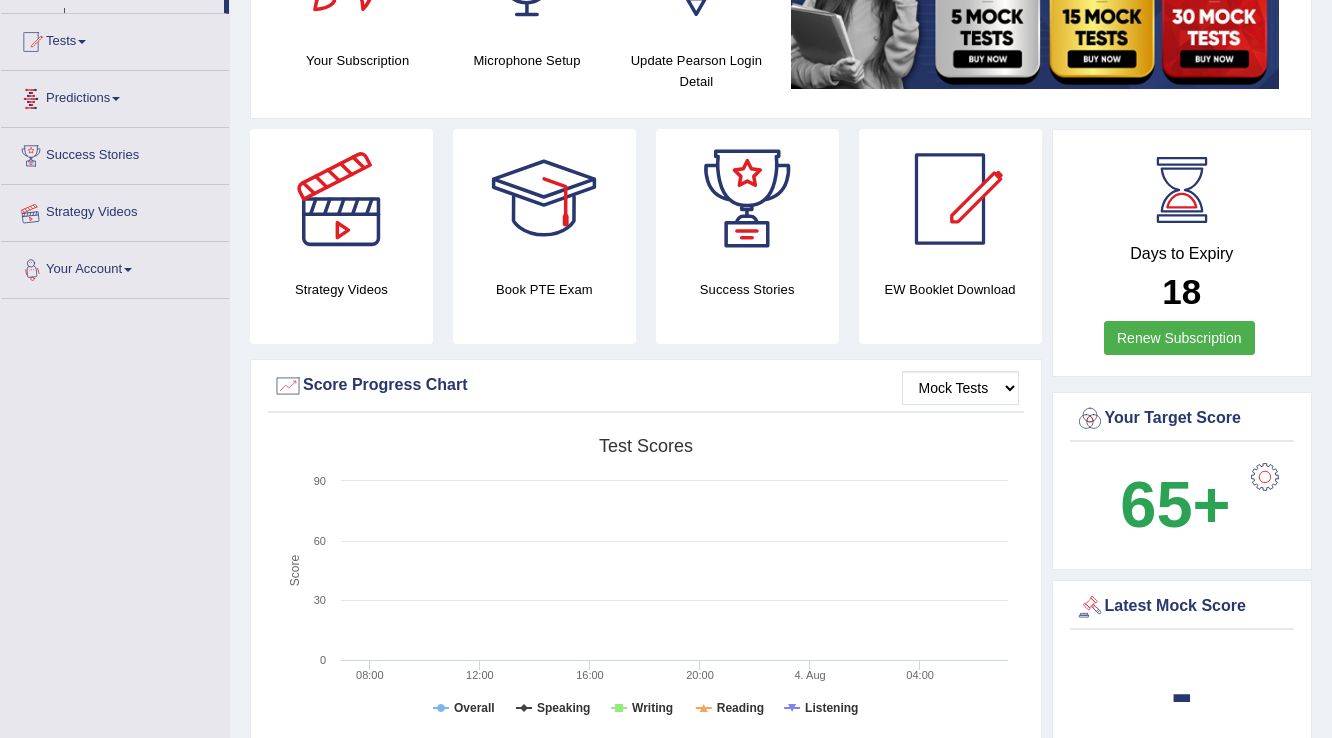scroll, scrollTop: 425, scrollLeft: 0, axis: vertical 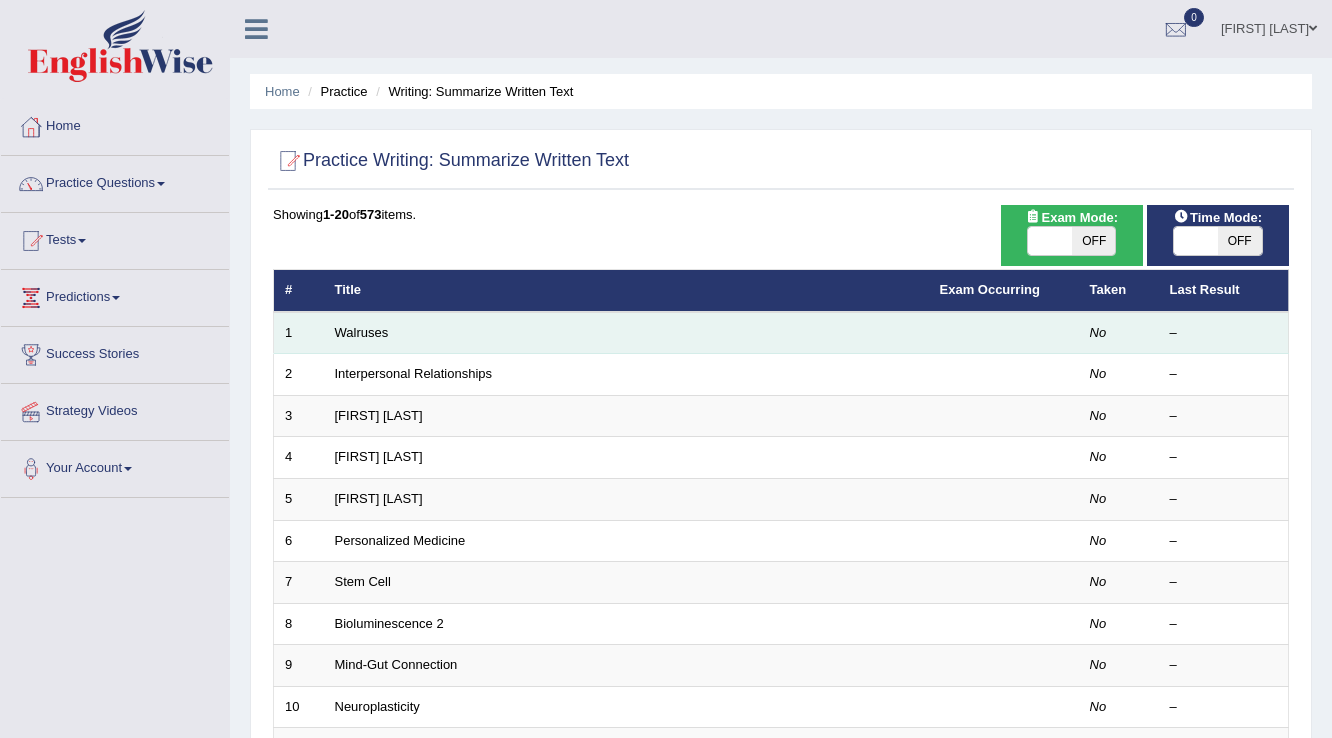 click on "Walruses" at bounding box center [626, 333] 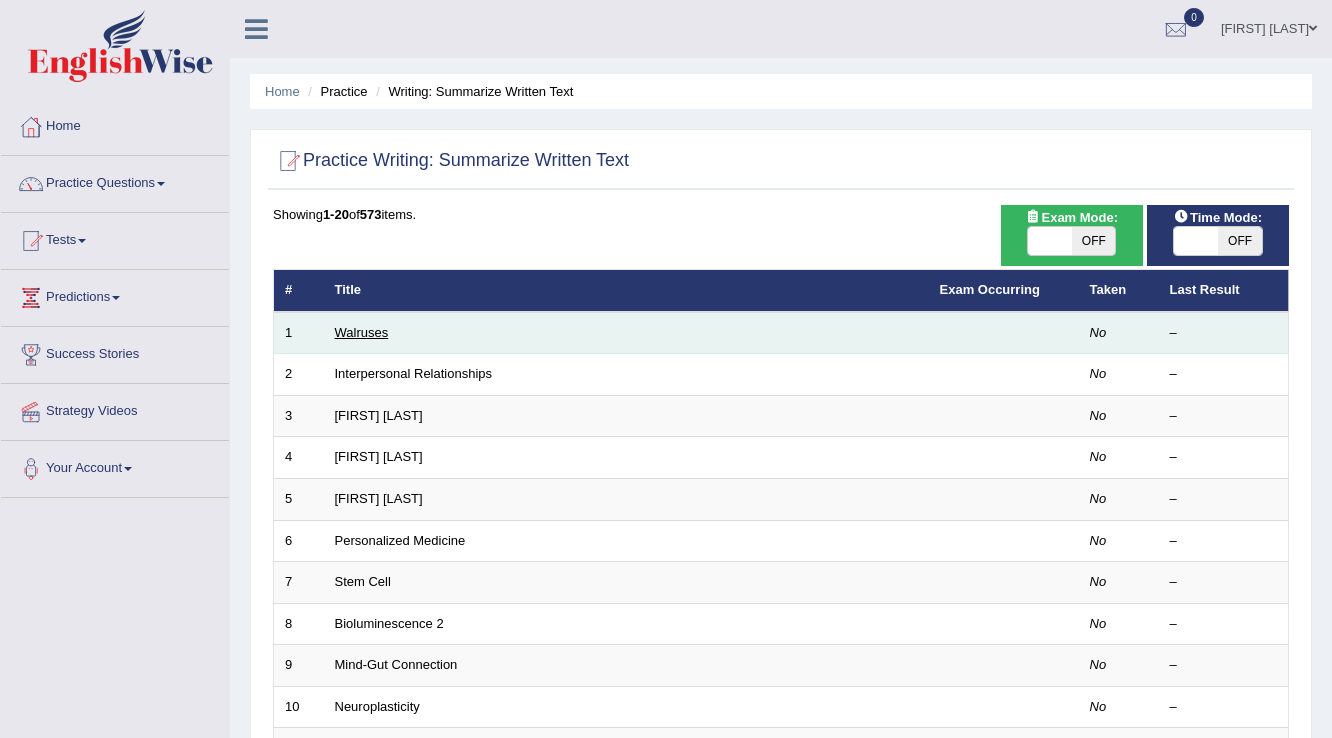 click on "Walruses" at bounding box center [362, 332] 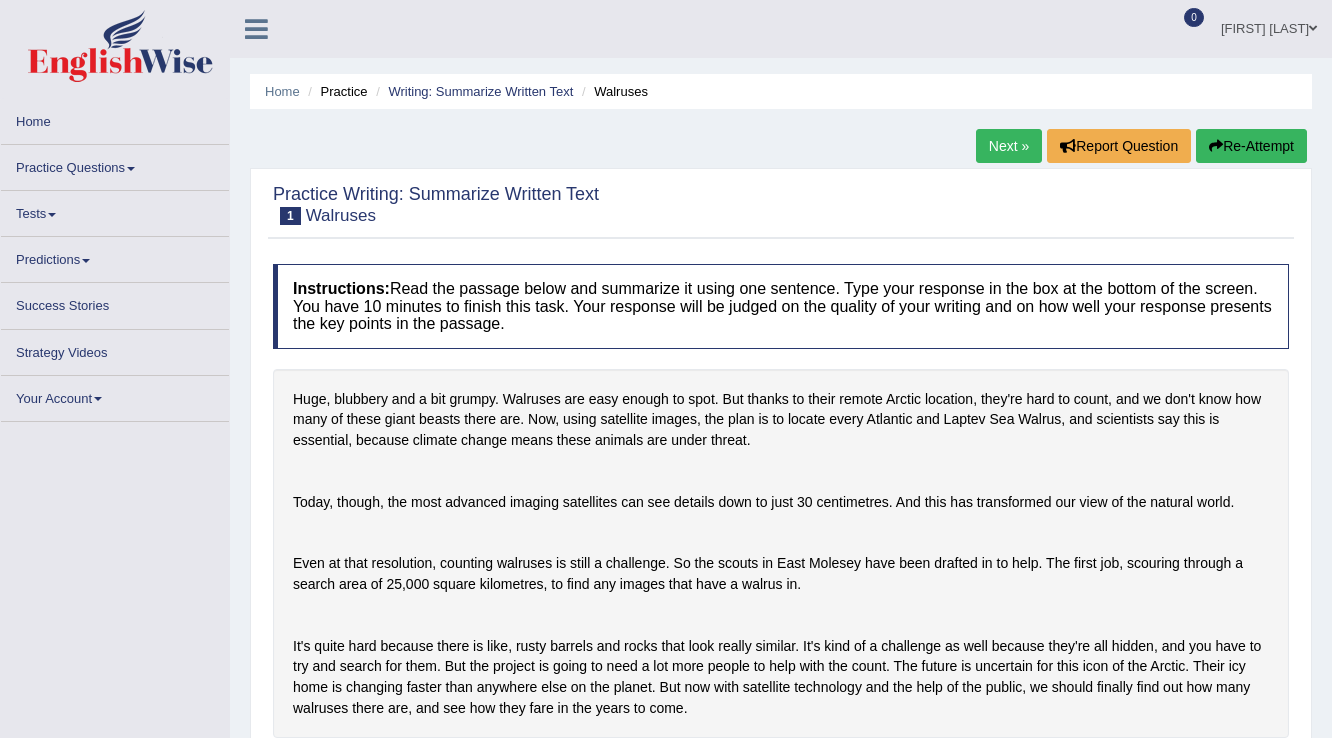 scroll, scrollTop: 0, scrollLeft: 0, axis: both 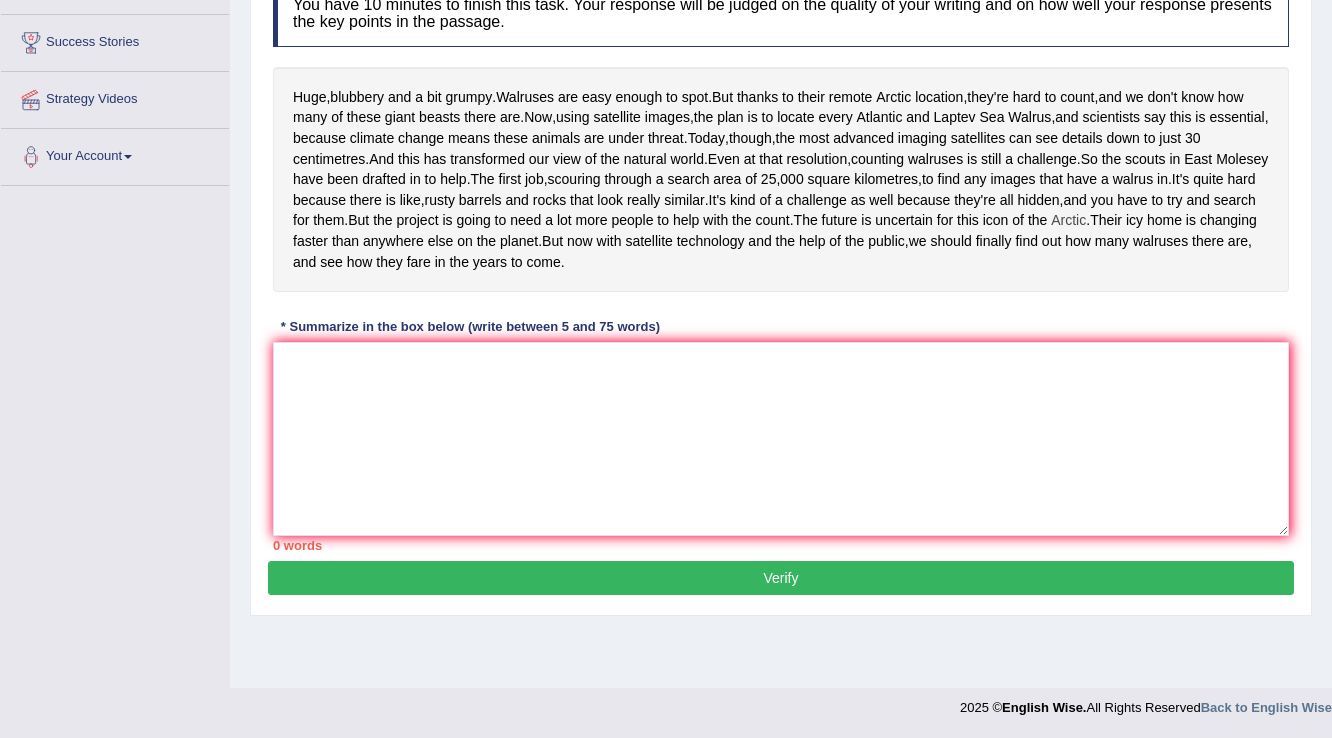 drag, startPoint x: 808, startPoint y: 263, endPoint x: 1172, endPoint y: 288, distance: 364.8575 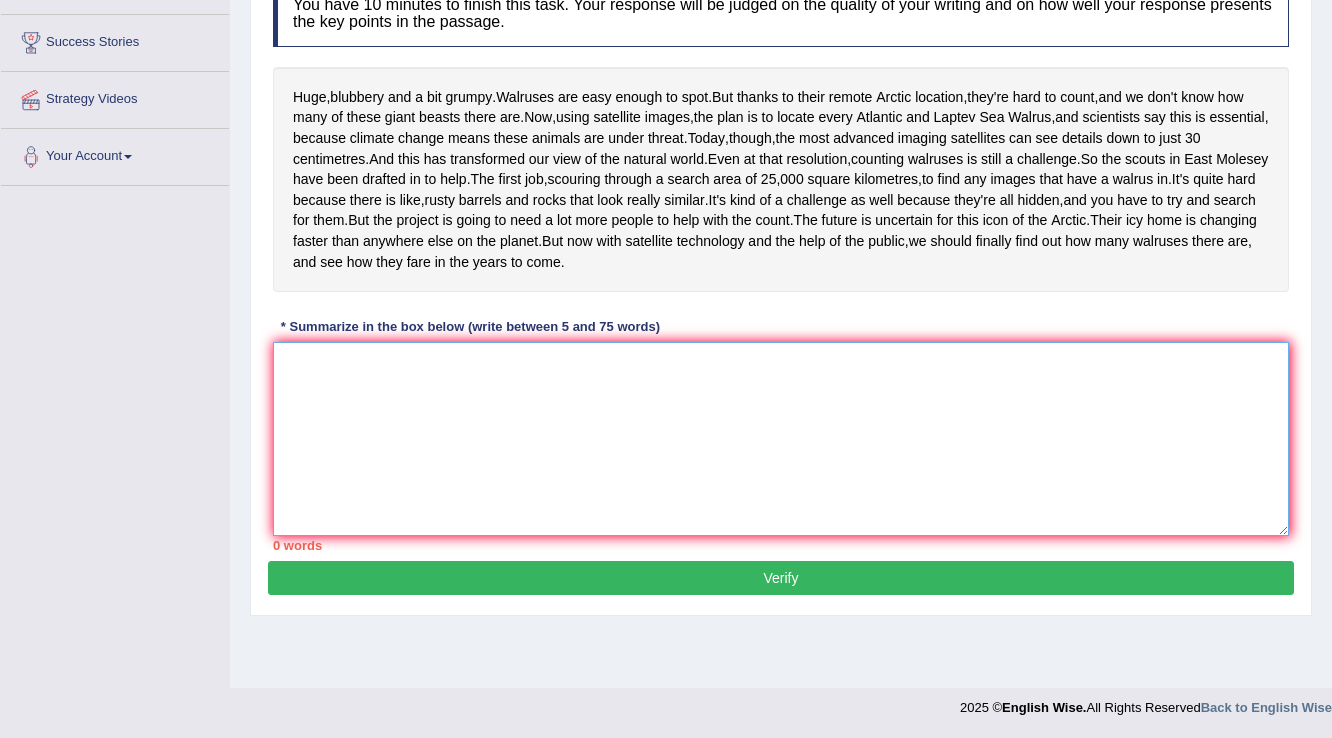 click at bounding box center (781, 439) 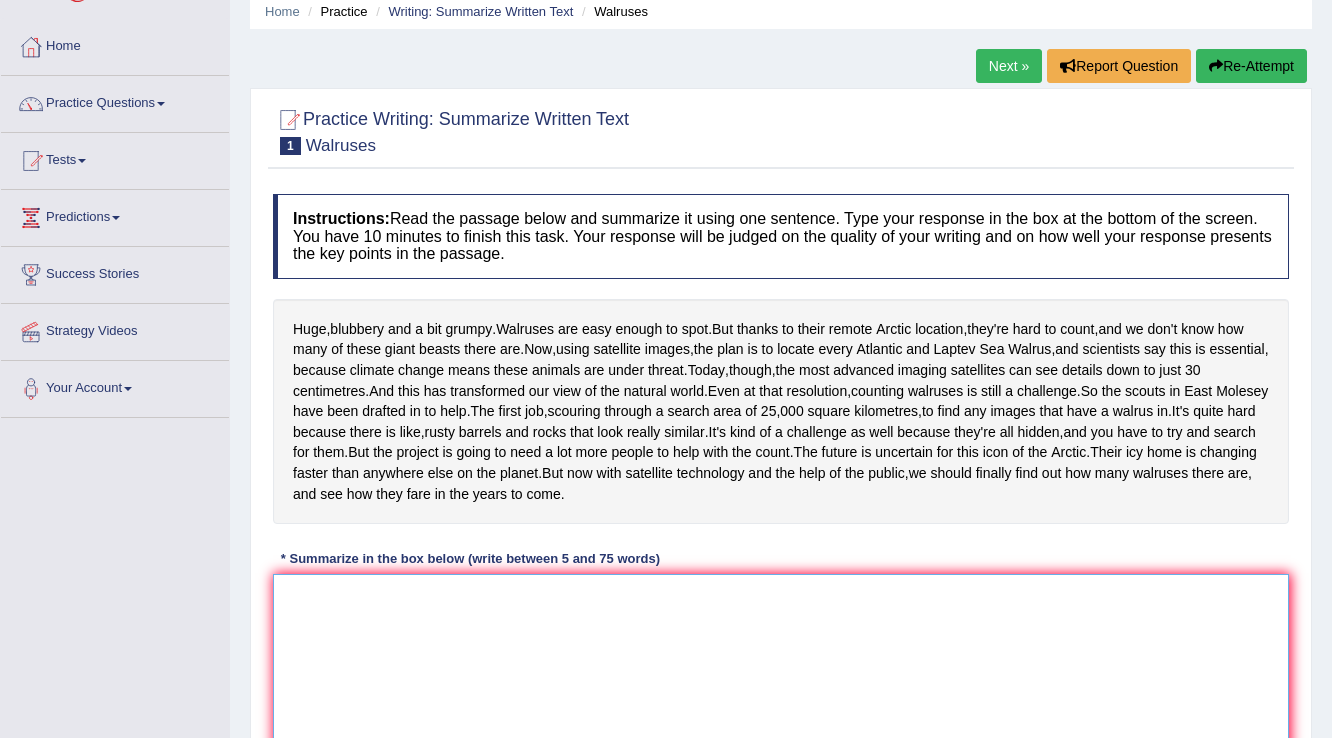 scroll, scrollTop: 0, scrollLeft: 0, axis: both 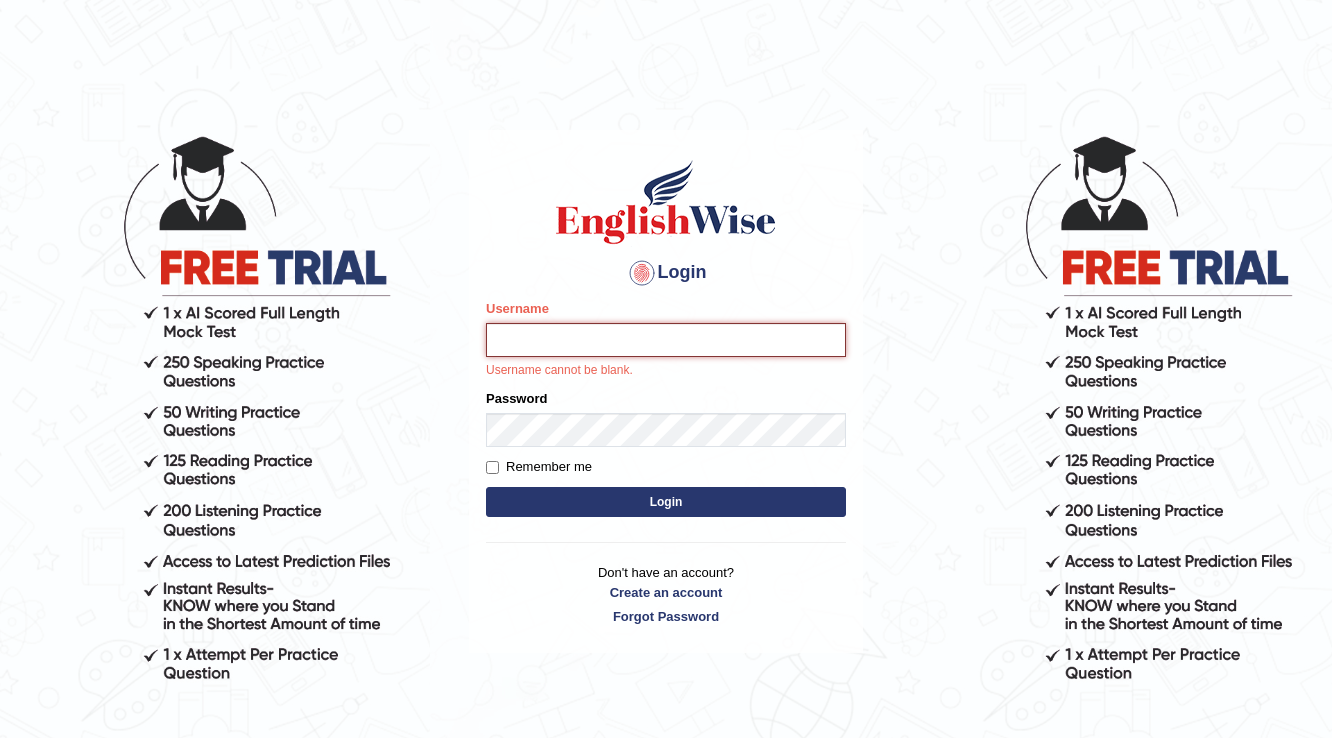 click on "Username" at bounding box center (666, 340) 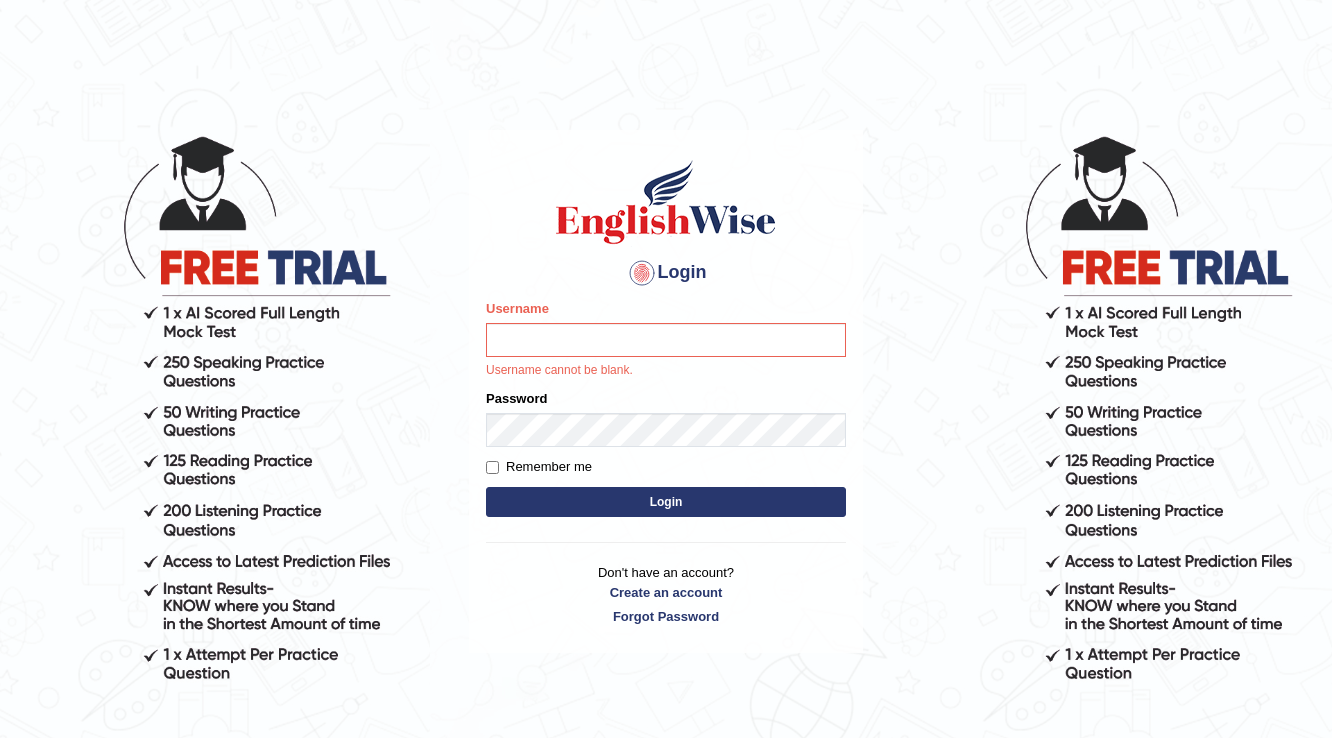 click on "Login
Please fix the following errors:
Username
Username cannot be blank.
Password
Remember me
Login
Don't have an account?
Create an account
Forgot Password
2025 ©  English Wise.  All Rights Reserved  Back to English Wise" at bounding box center [666, 436] 